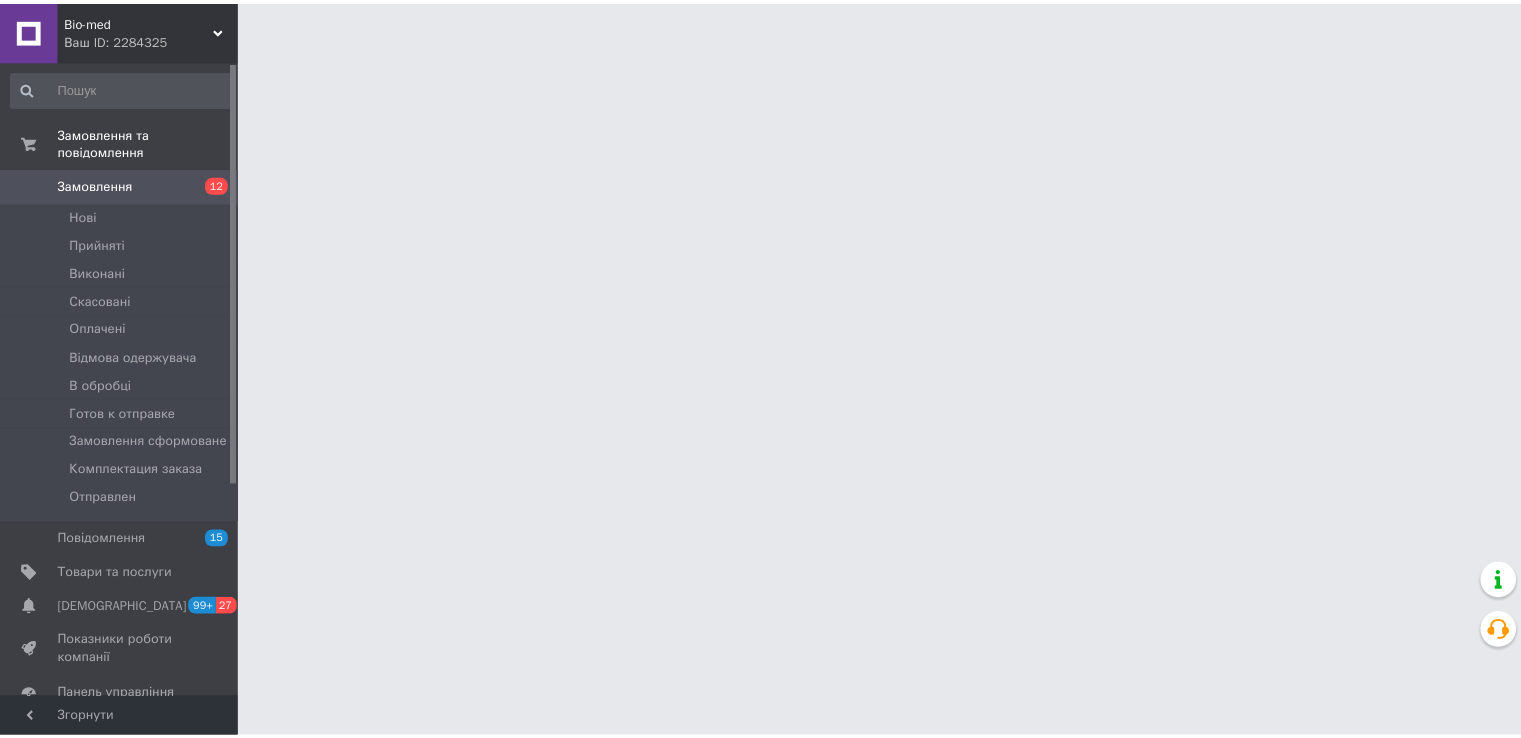 scroll, scrollTop: 0, scrollLeft: 0, axis: both 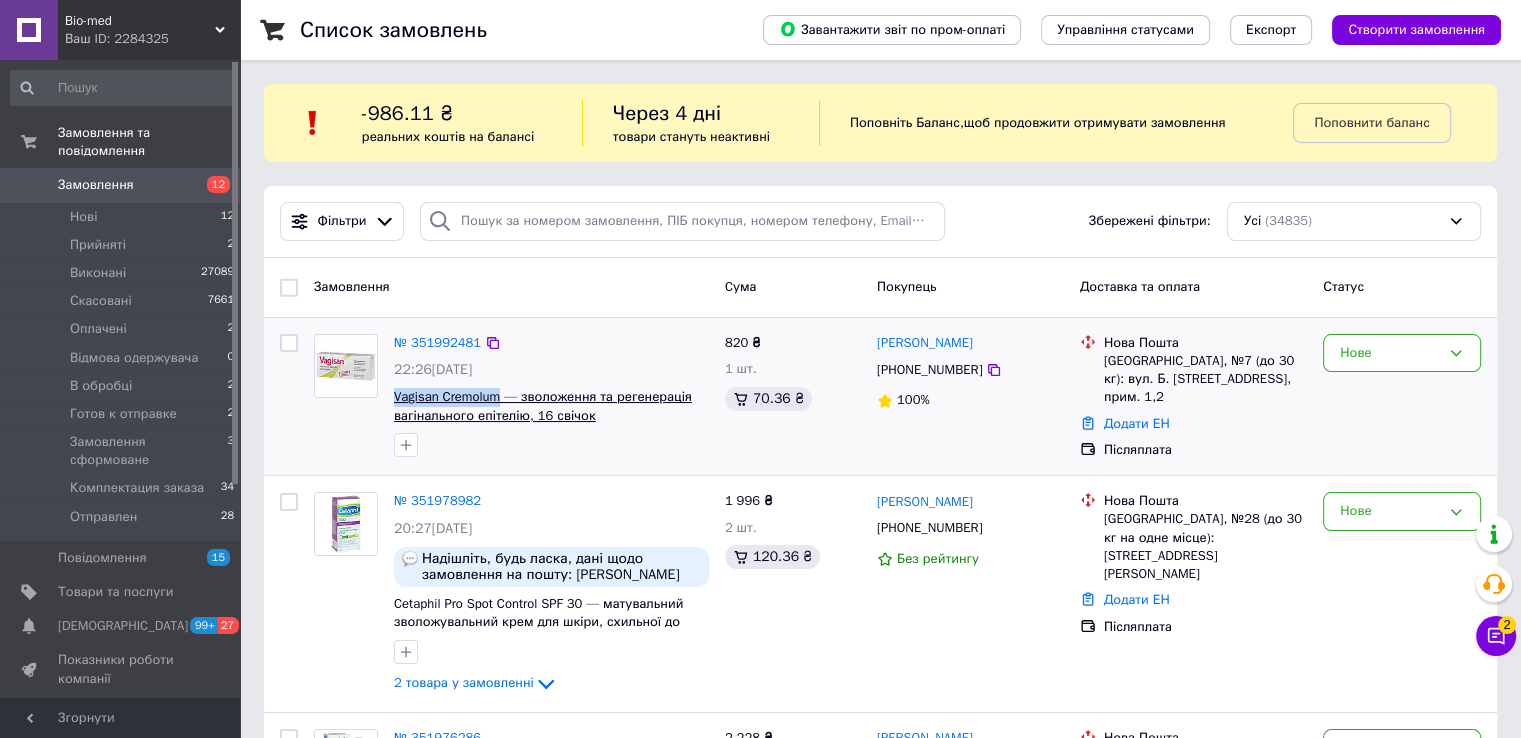 drag, startPoint x: 388, startPoint y: 395, endPoint x: 498, endPoint y: 393, distance: 110.01818 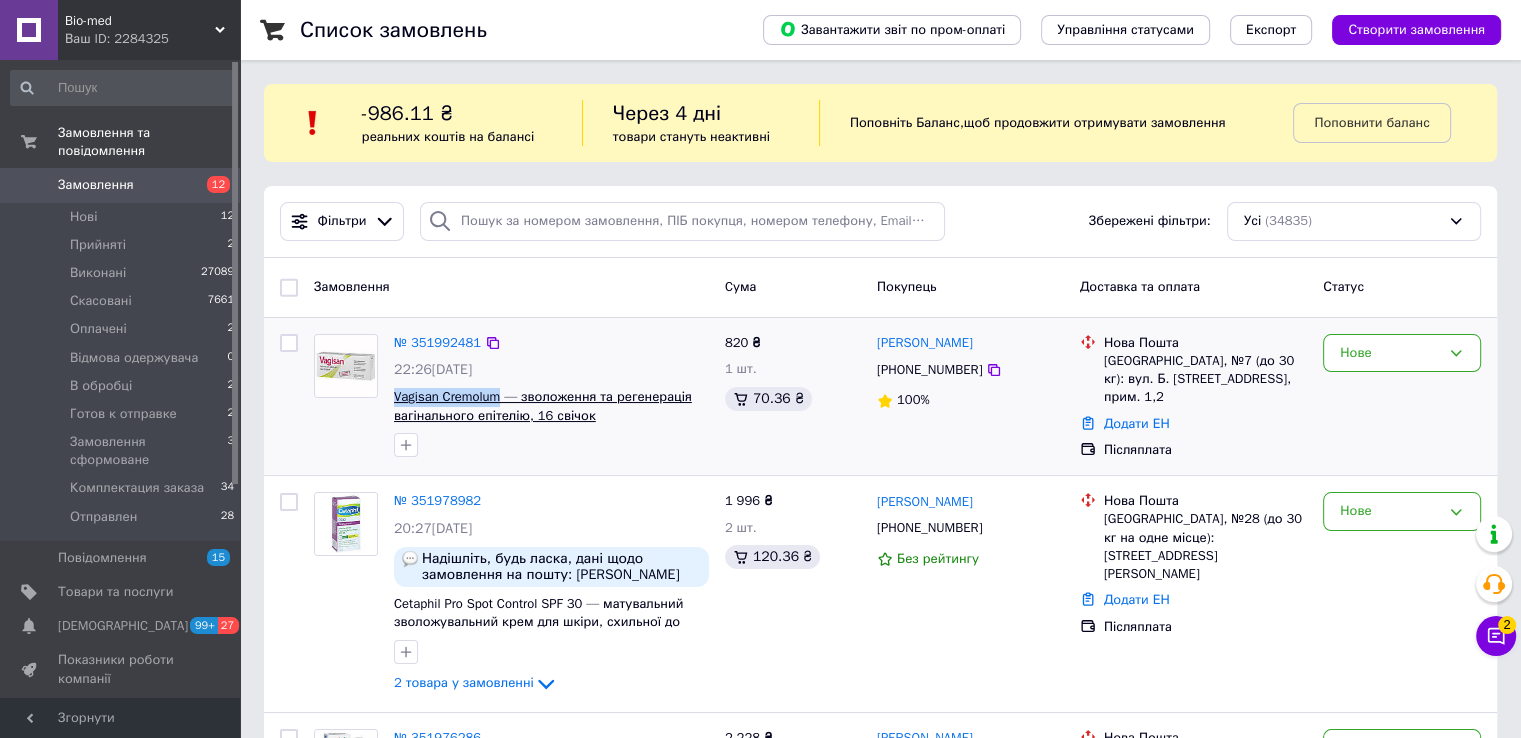 click on "№ 351992481 22:26[DATE] Vagisan Cremolum — зволоження та регенерація вагінального епітелію, 16 свічок" at bounding box center (551, 396) 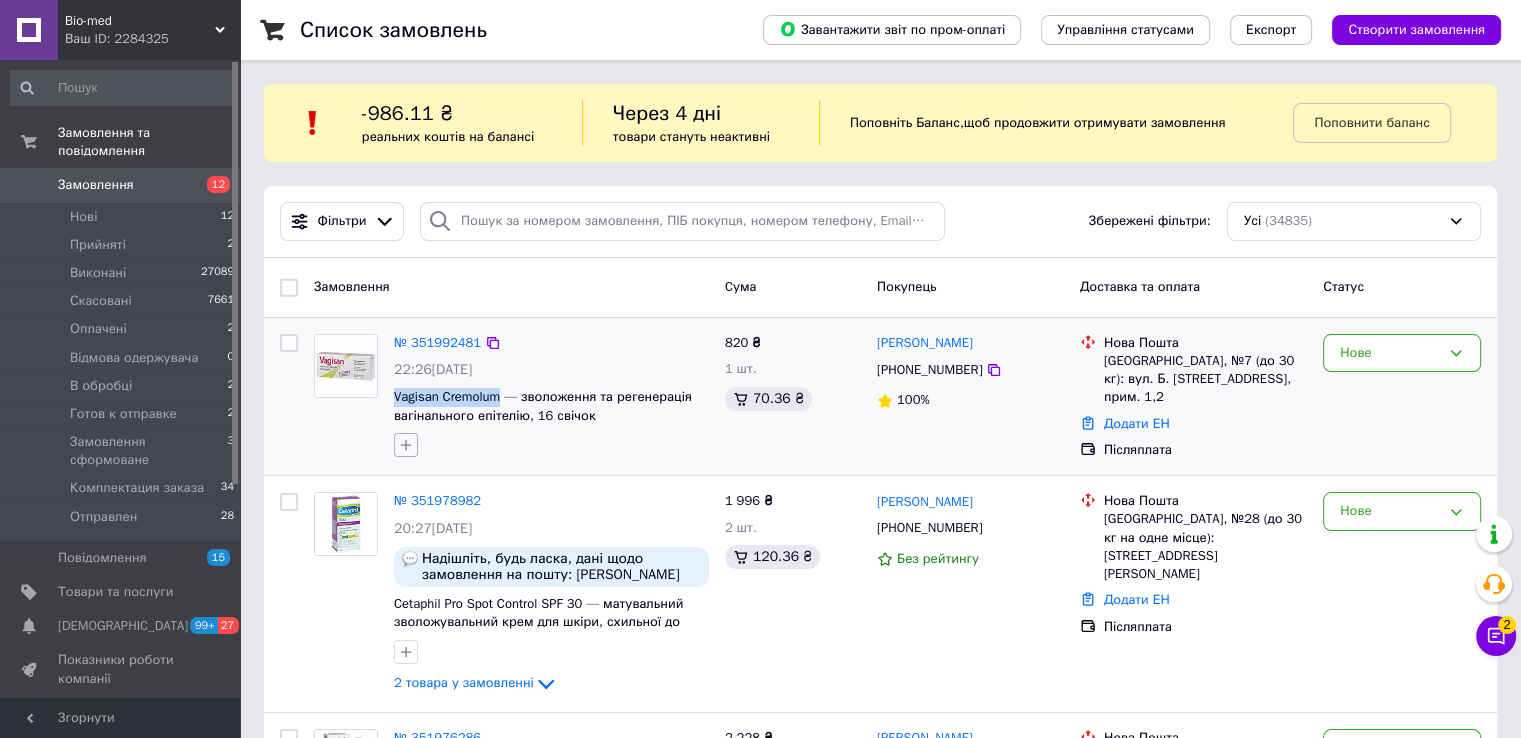 click 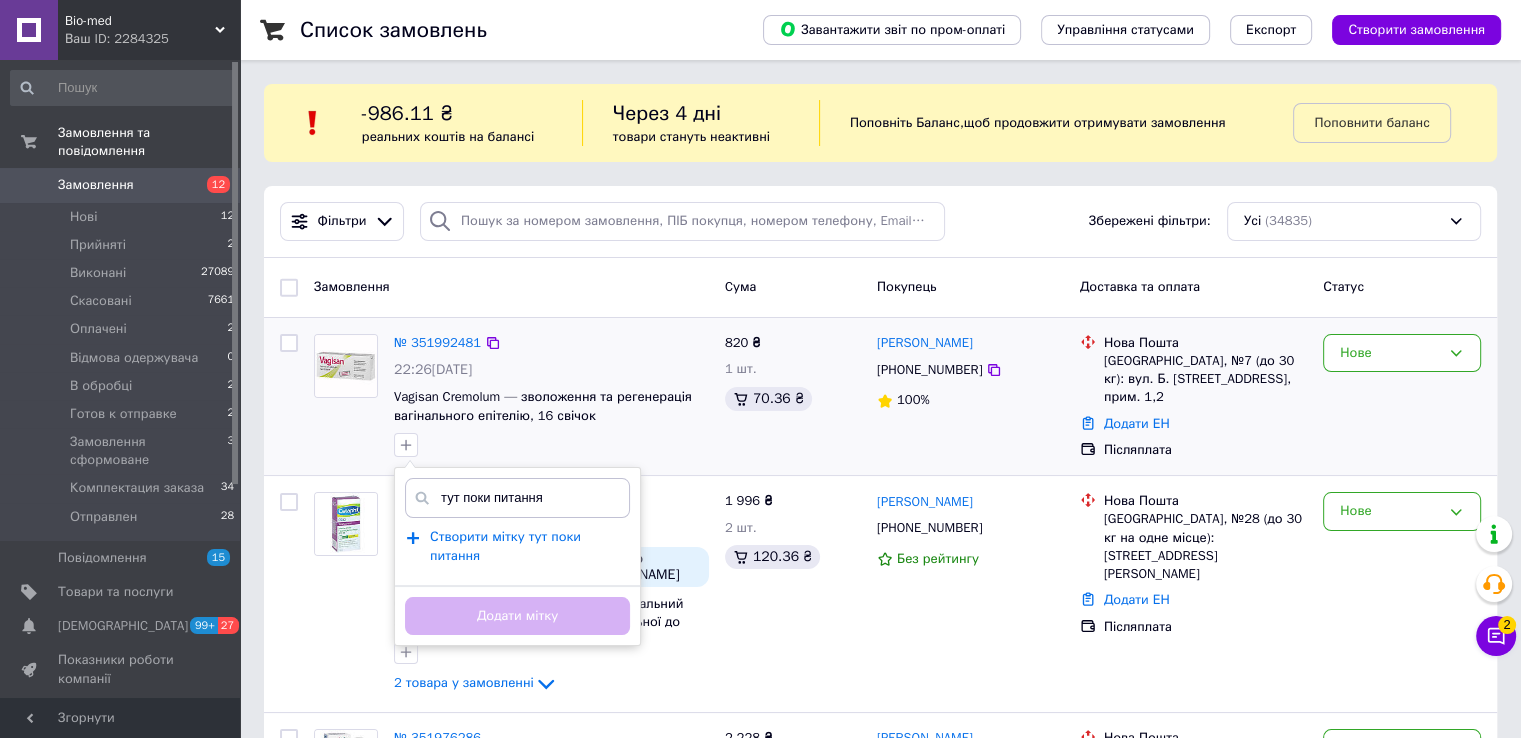 type on "тут поки питання" 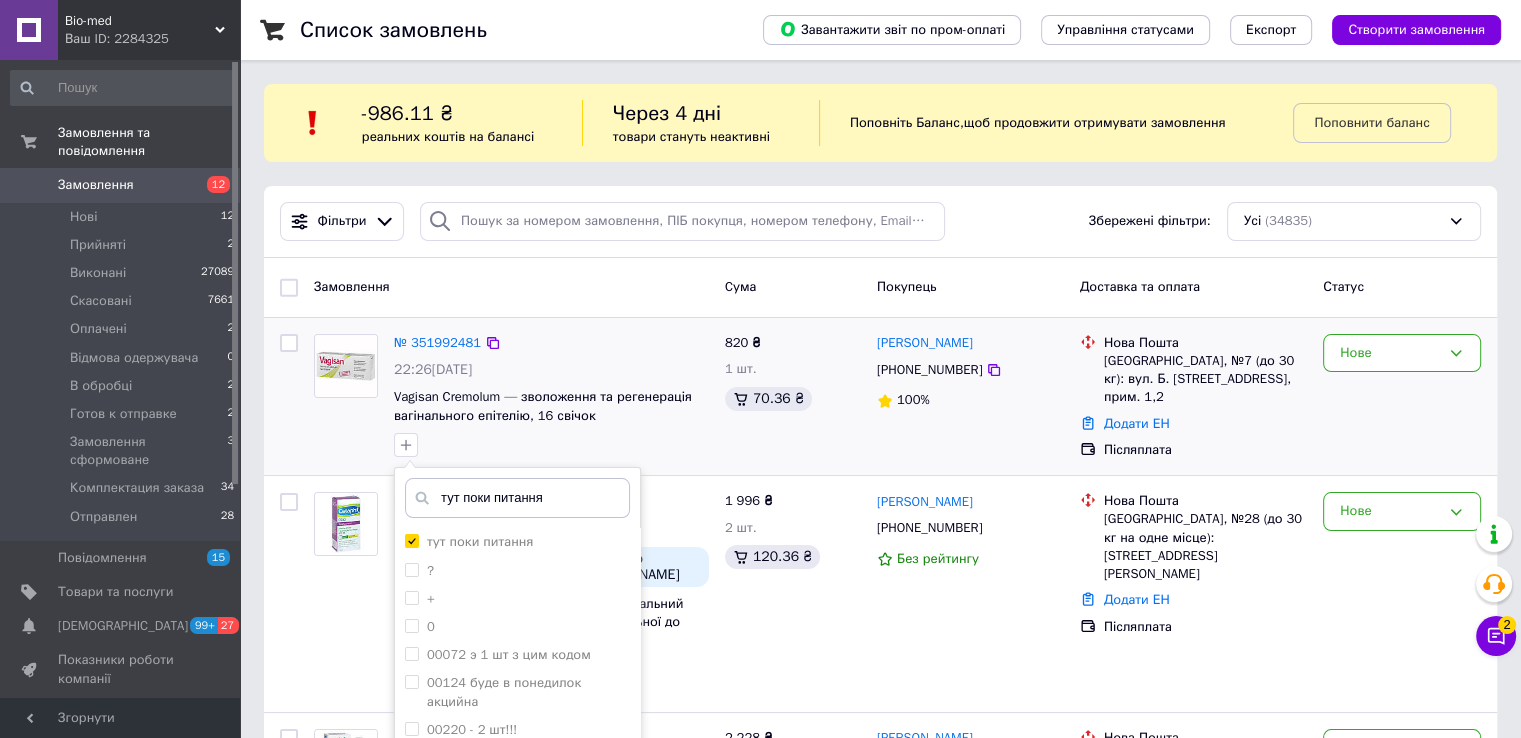 type 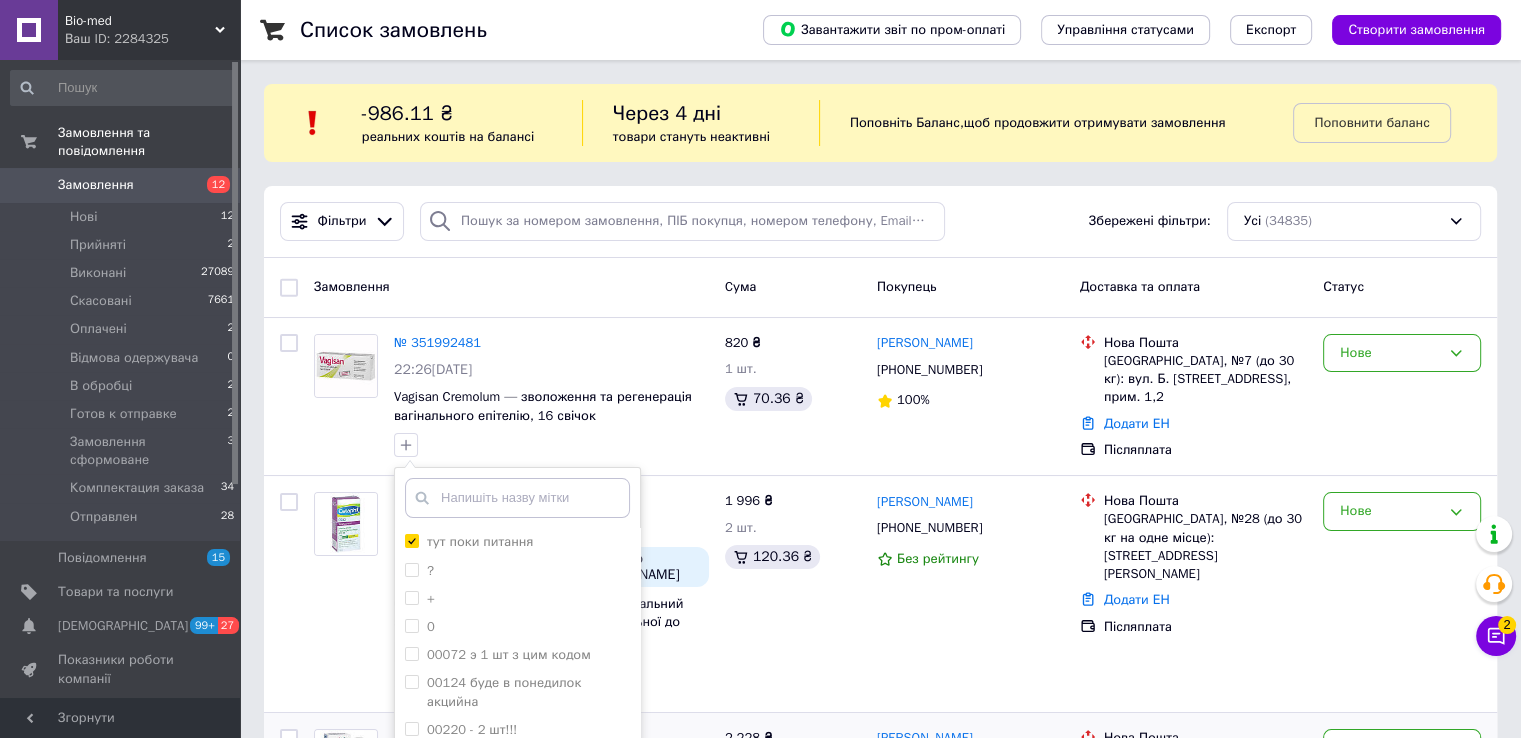 click on "Додати мітку" at bounding box center (517, 864) 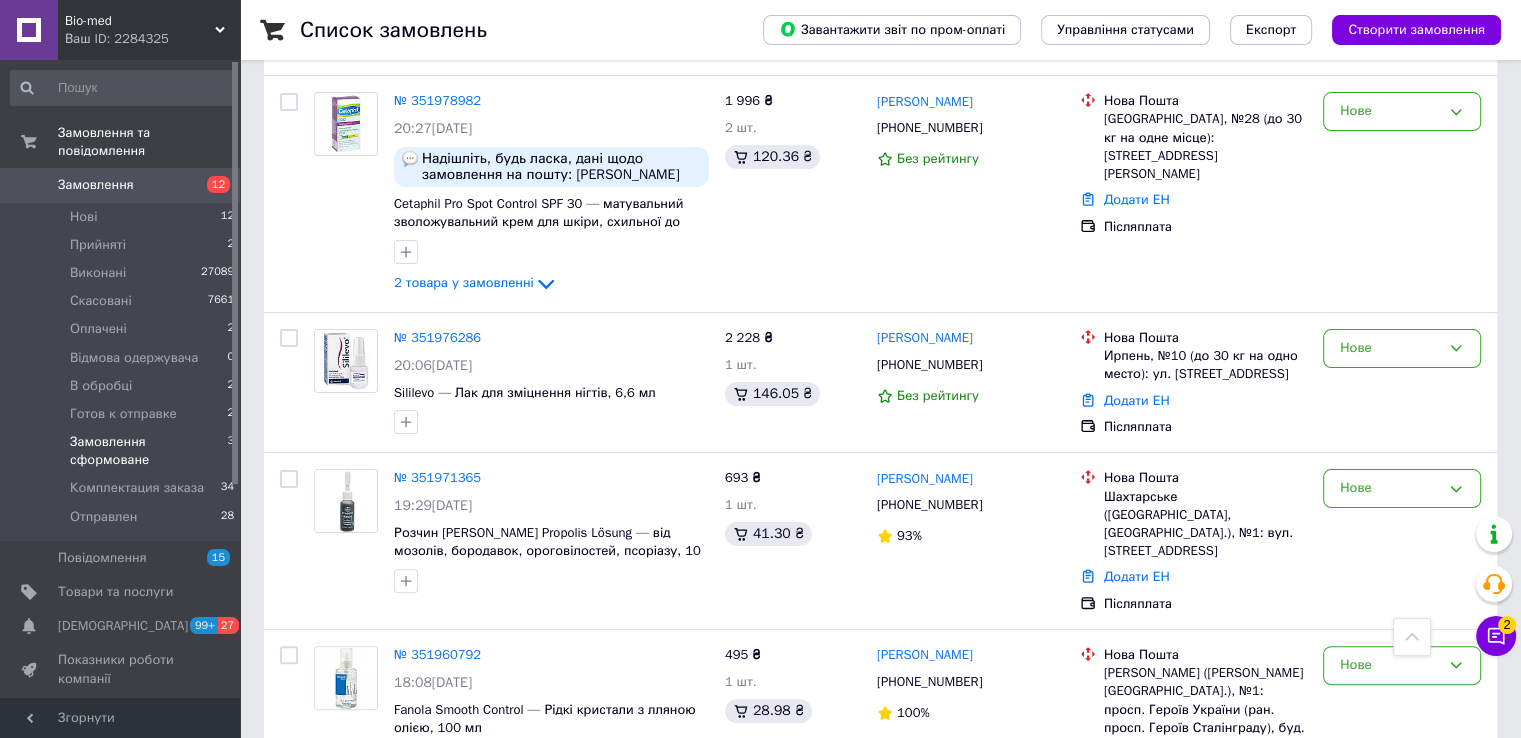 click on "Замовлення сформоване" at bounding box center (148, 451) 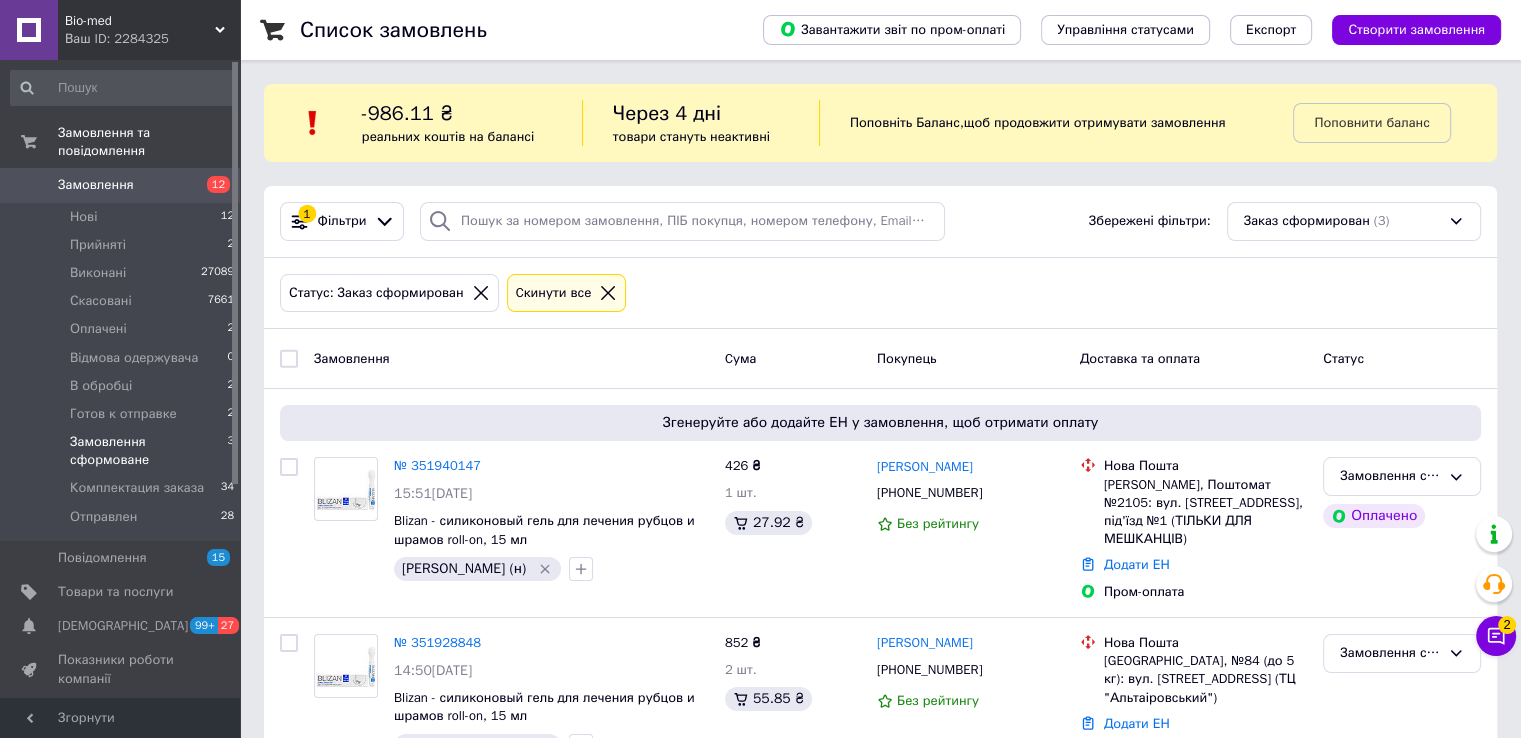 scroll, scrollTop: 231, scrollLeft: 0, axis: vertical 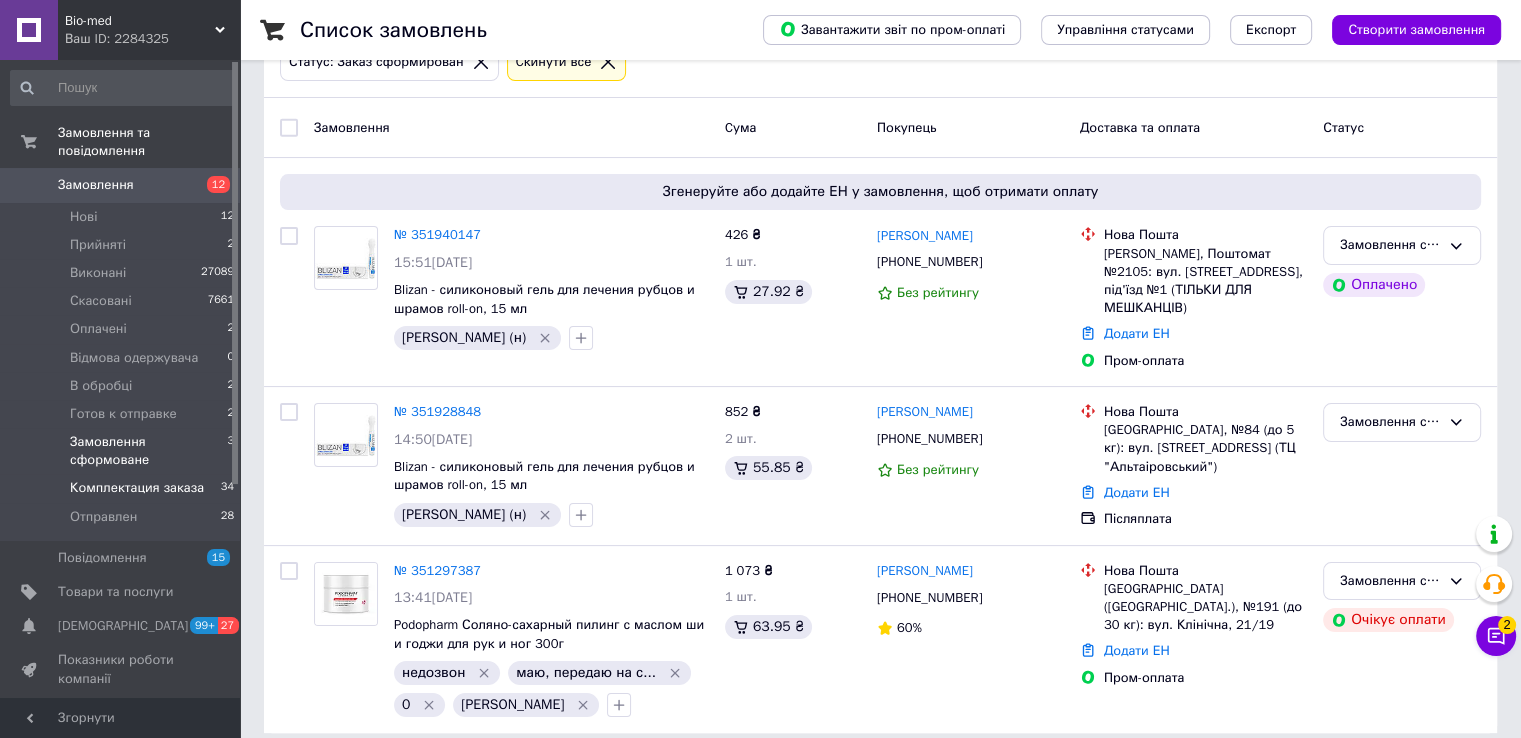 click on "Комплектация заказа" at bounding box center [137, 488] 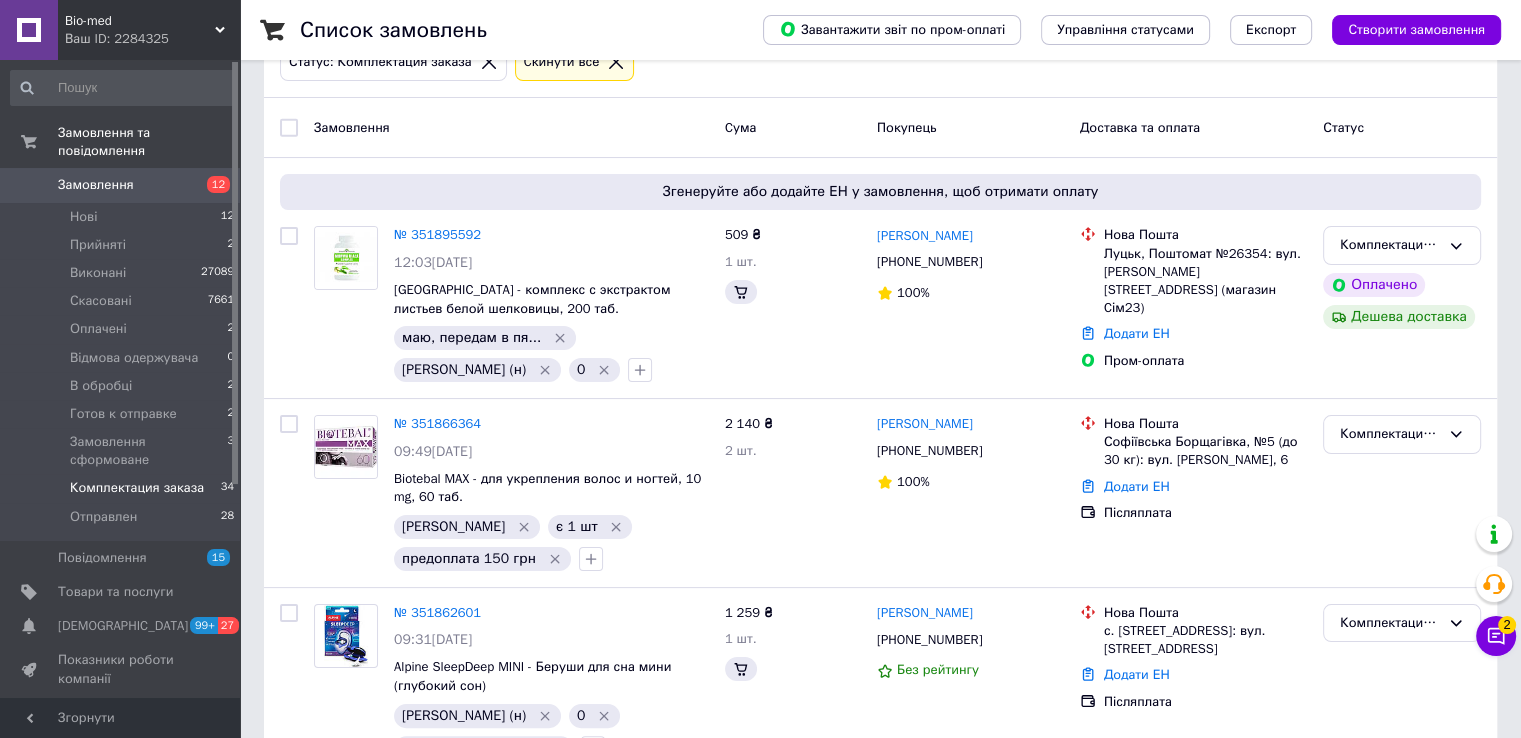 scroll, scrollTop: 0, scrollLeft: 0, axis: both 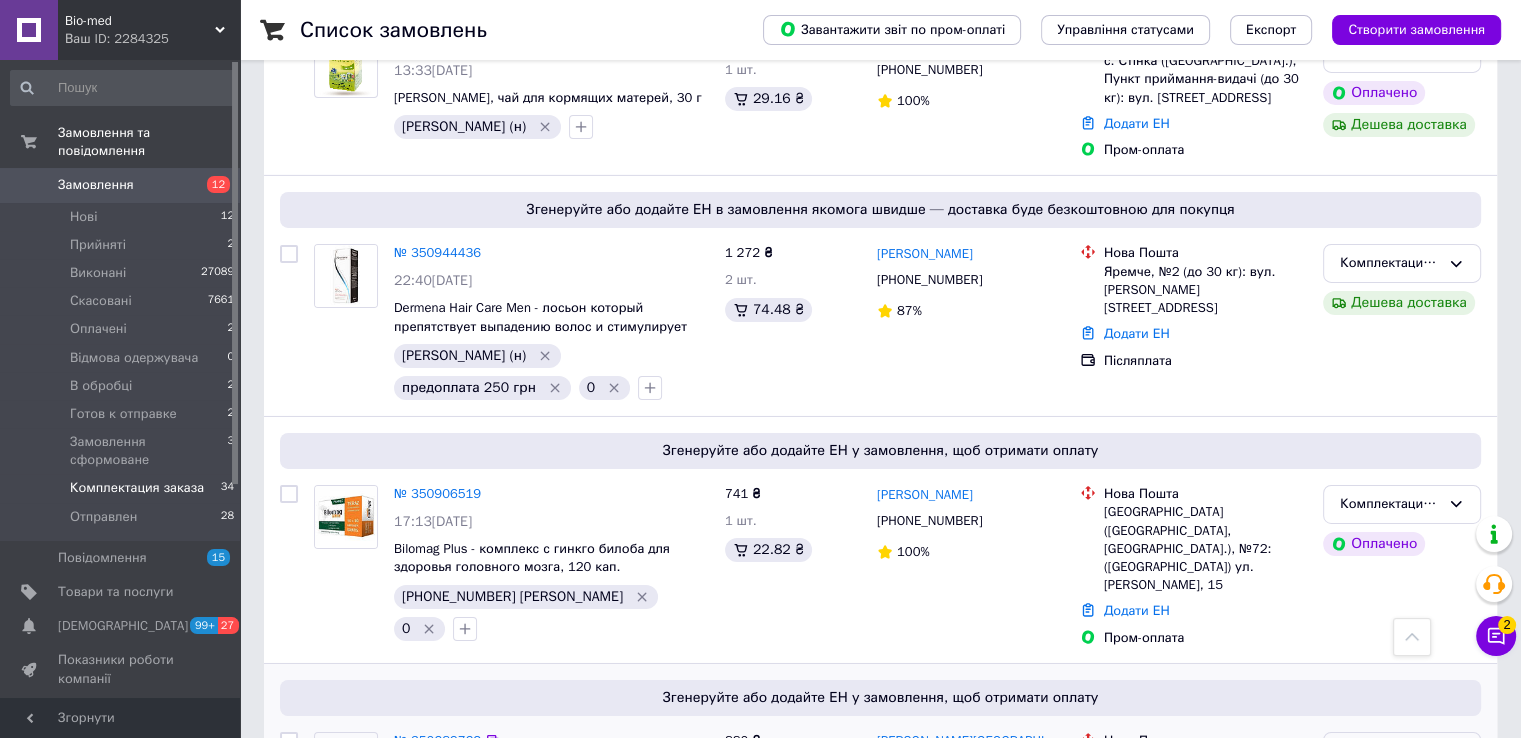 click on "Комплектация заказа" at bounding box center [1390, 751] 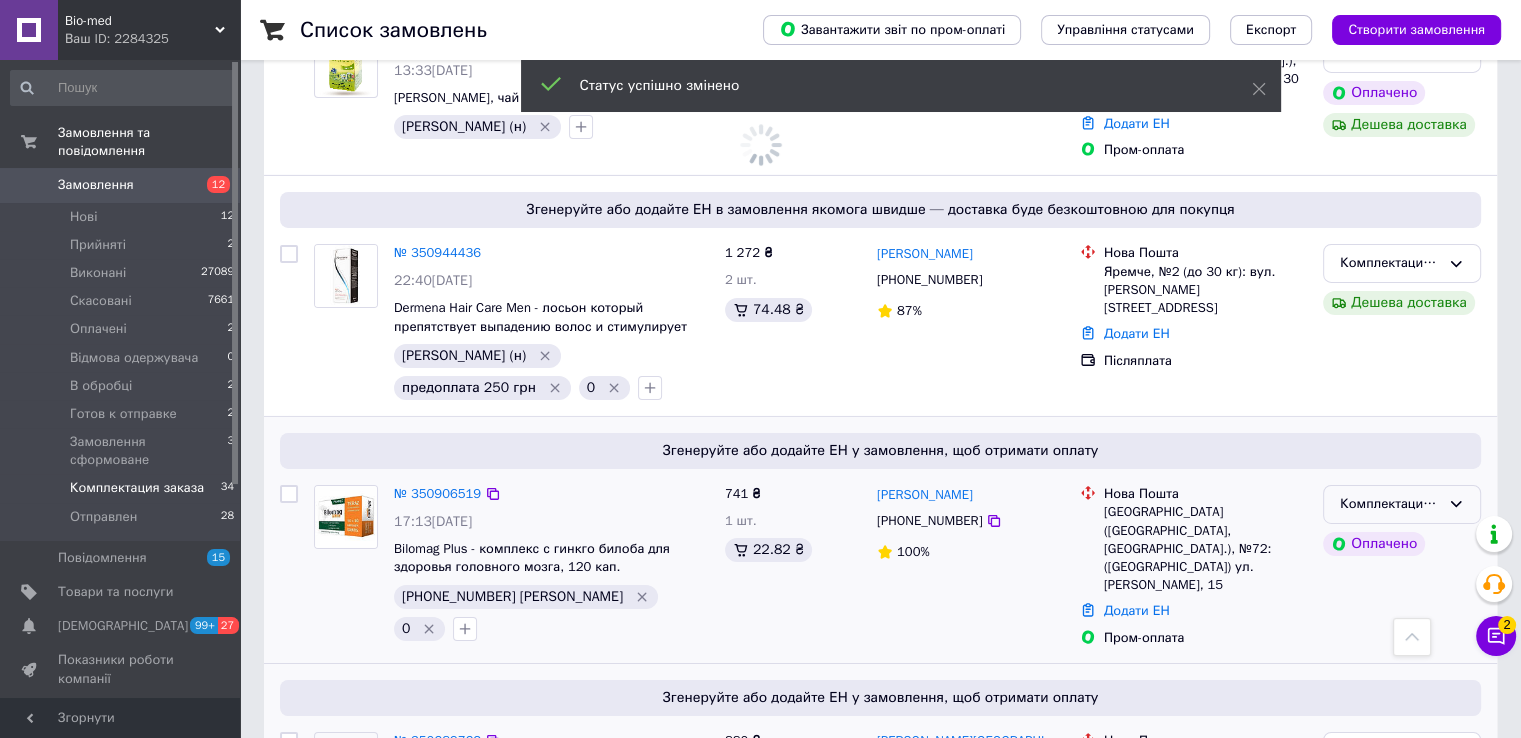 click on "Комплектация заказа" at bounding box center (1390, 504) 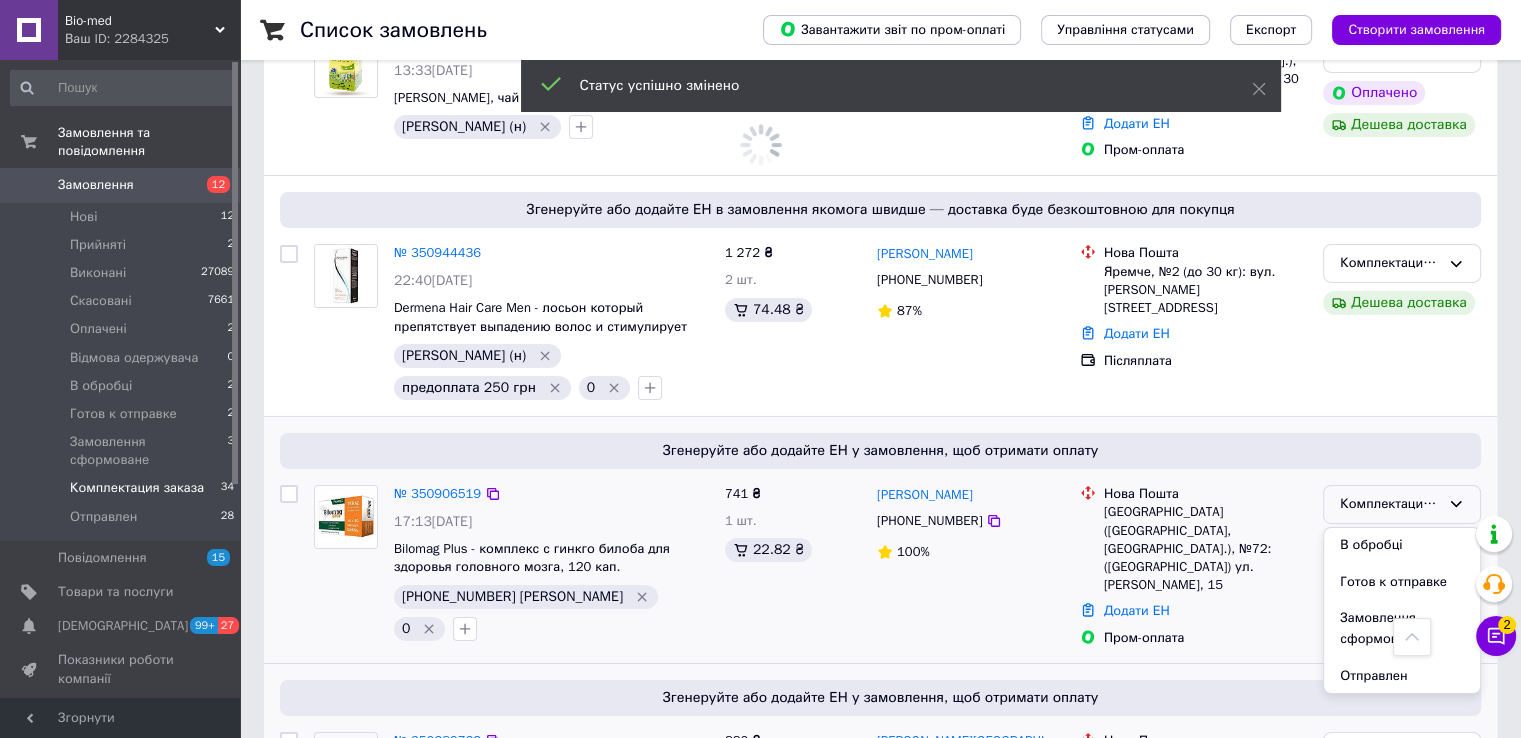 scroll, scrollTop: 204, scrollLeft: 0, axis: vertical 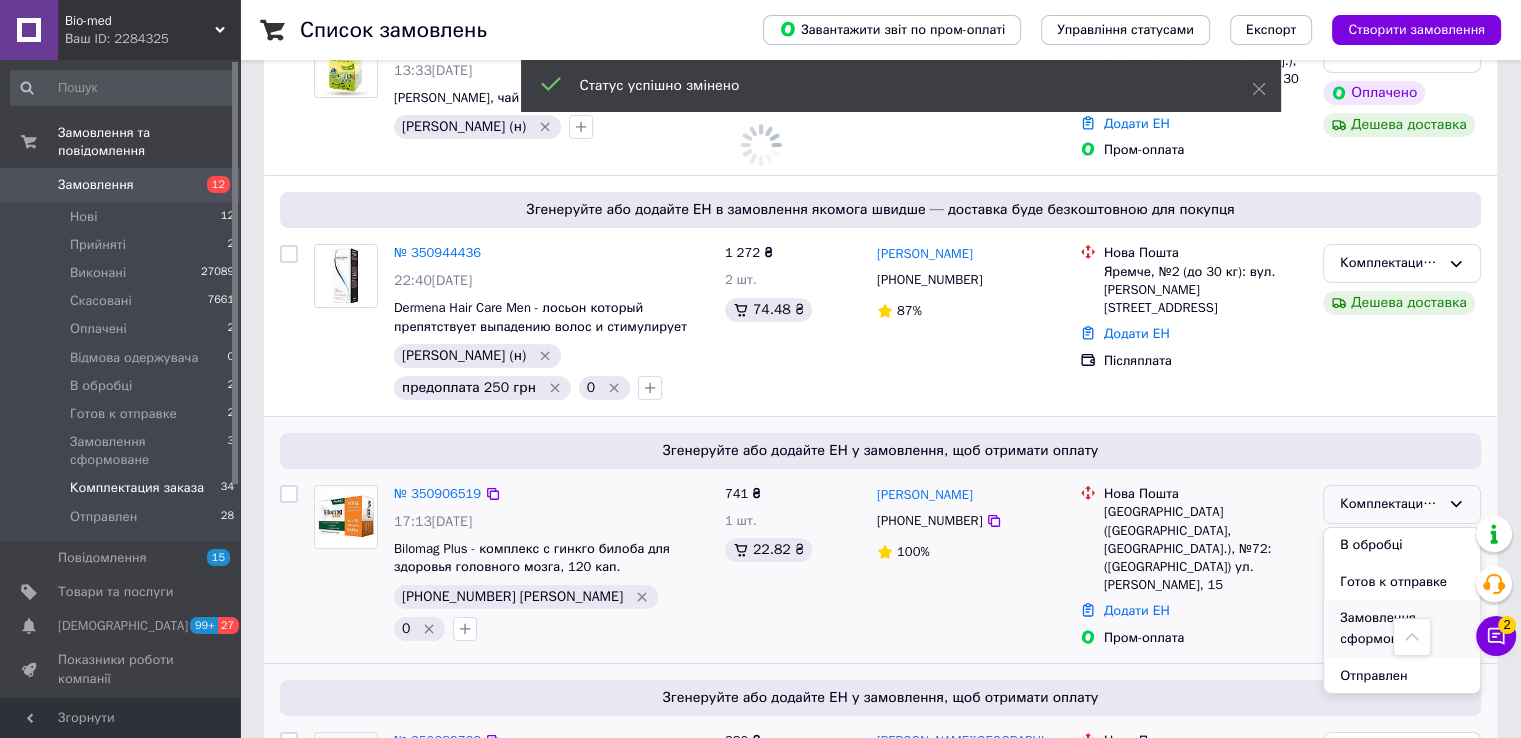 click on "Замовлення сформоване" at bounding box center (1402, 628) 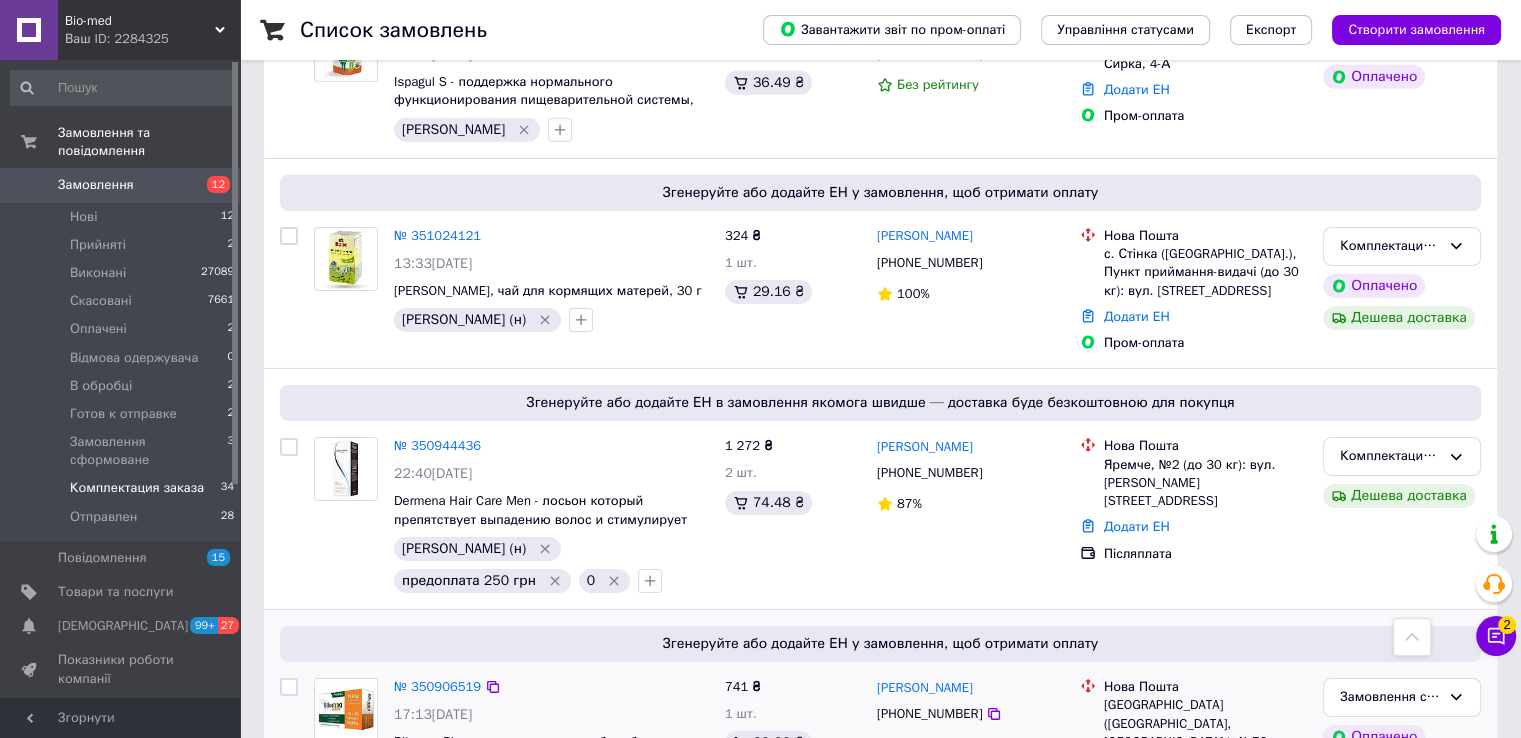 scroll, scrollTop: 6352, scrollLeft: 0, axis: vertical 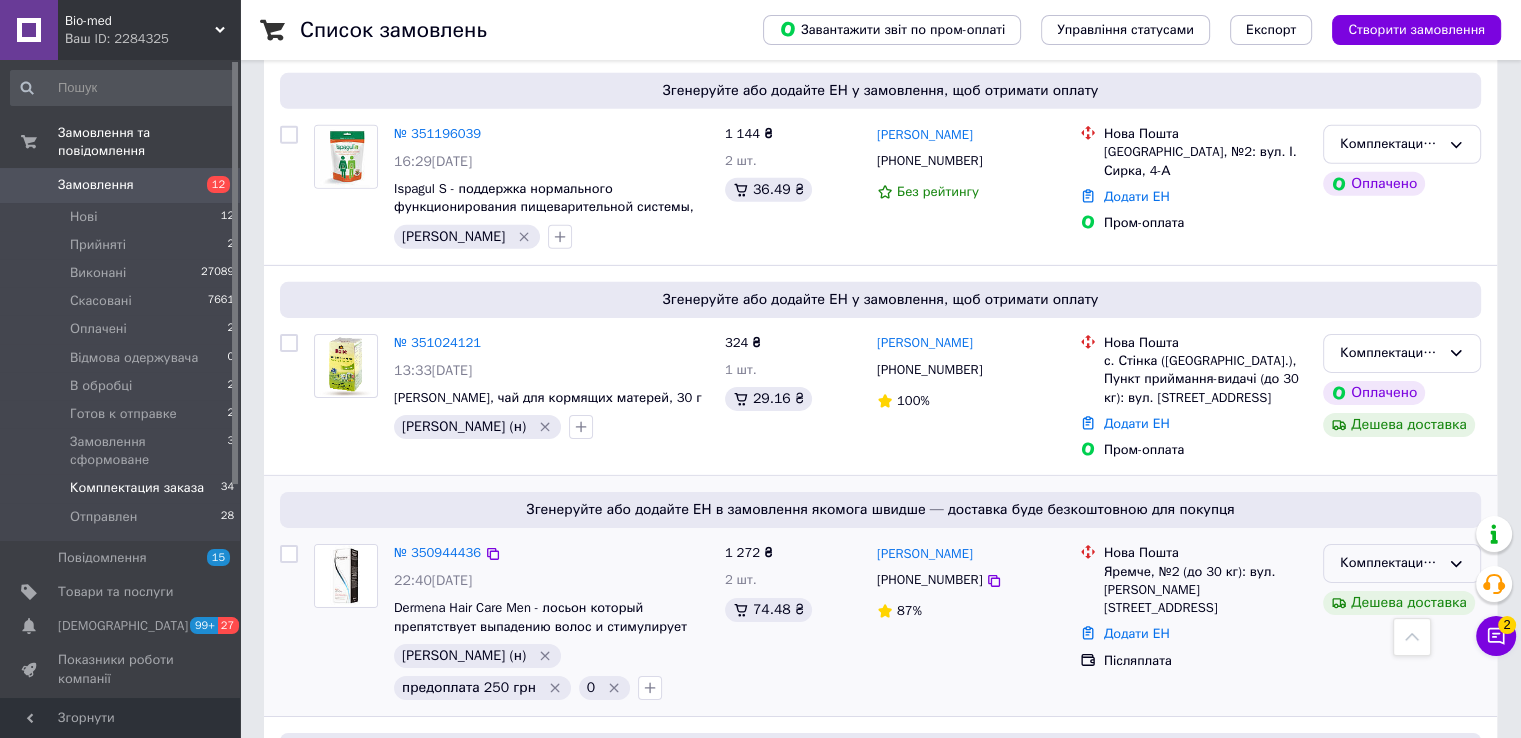 click on "Комплектация заказа" at bounding box center [1390, 563] 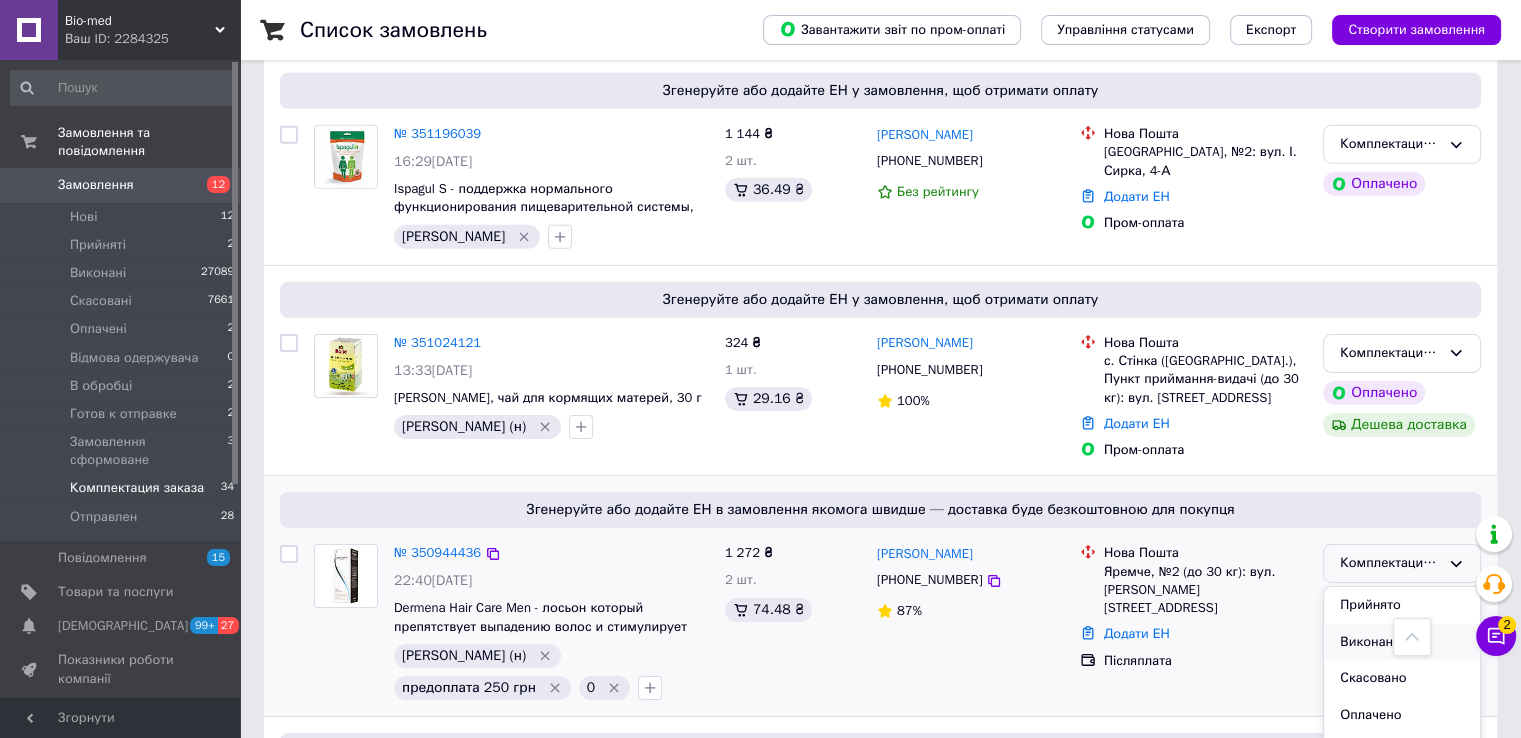 scroll, scrollTop: 200, scrollLeft: 0, axis: vertical 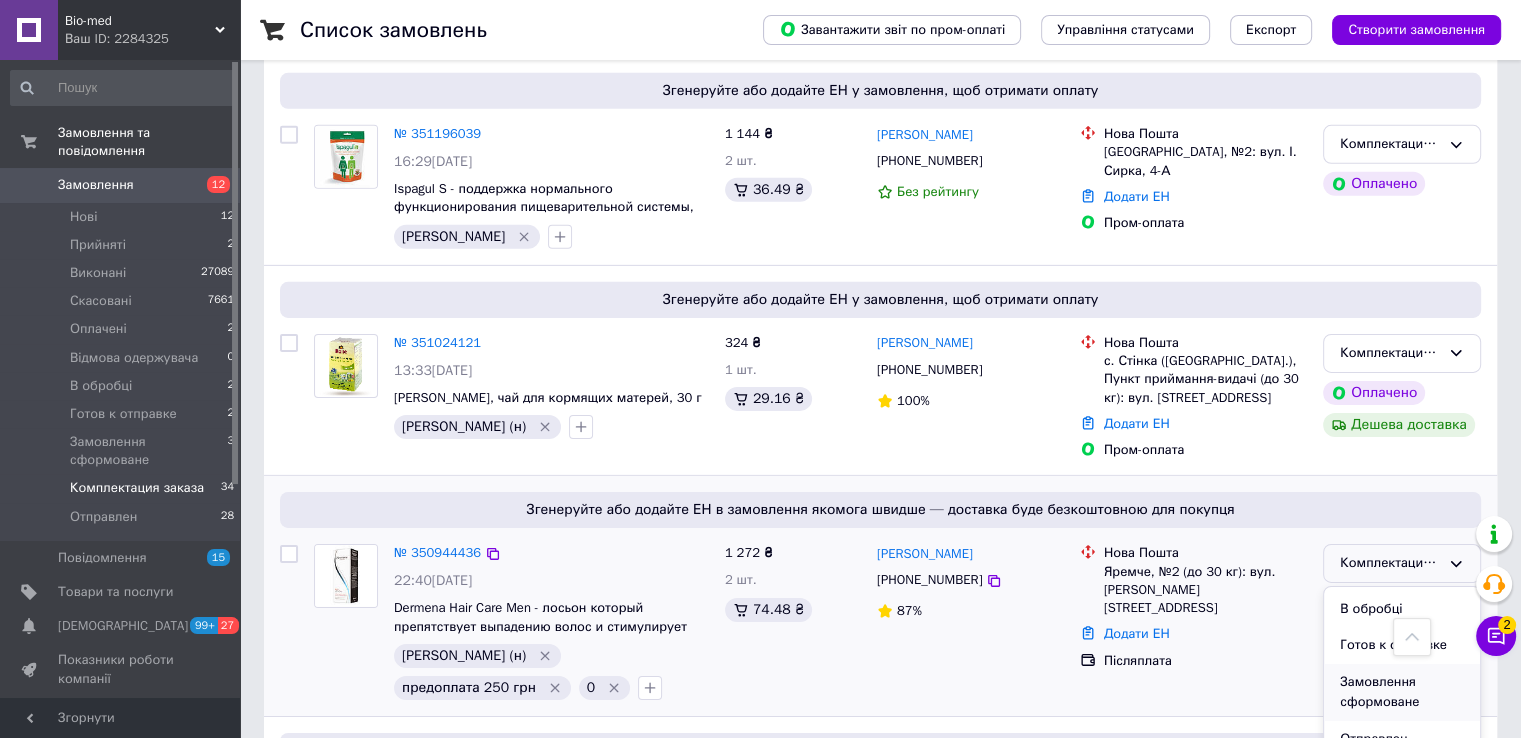 click on "Замовлення сформоване" at bounding box center (1402, 692) 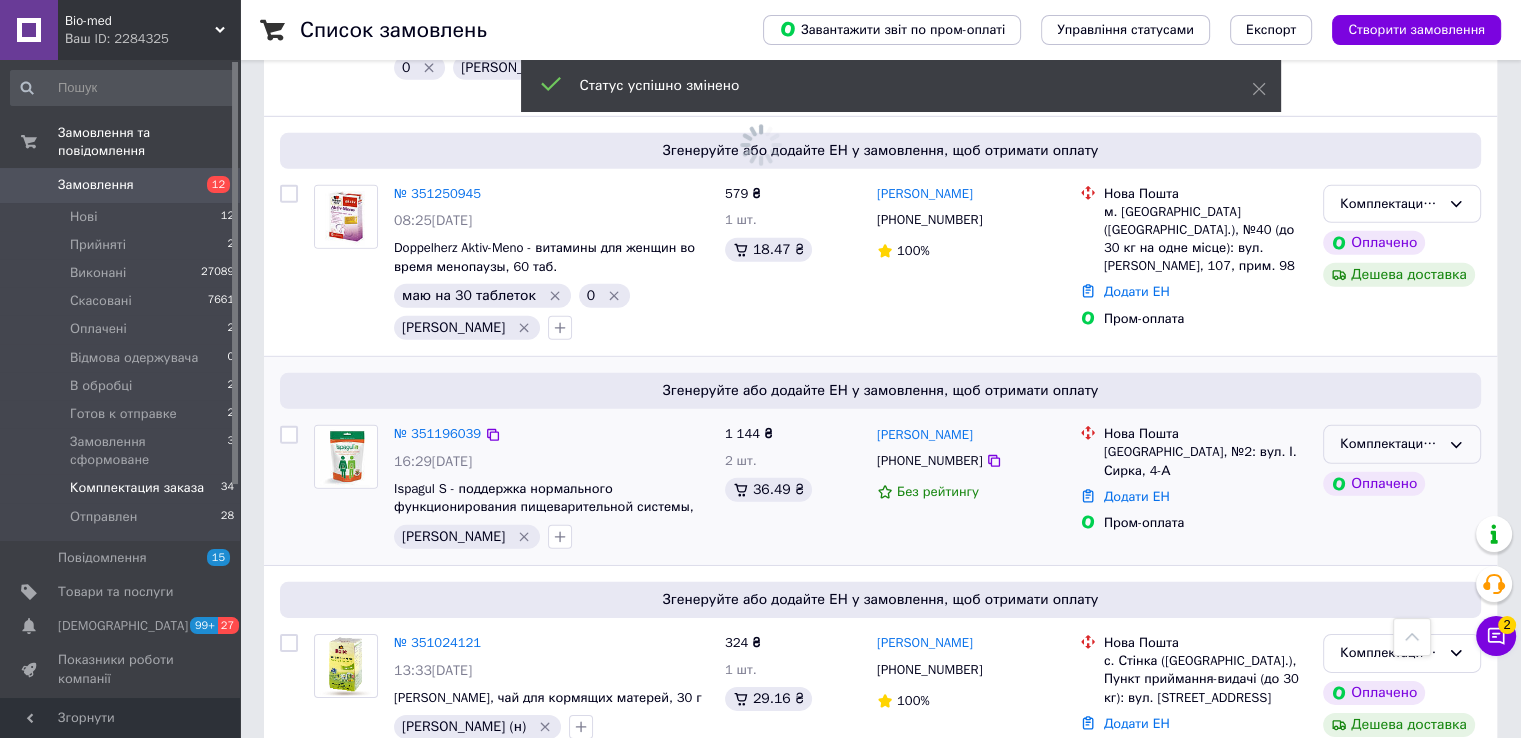 scroll, scrollTop: 5952, scrollLeft: 0, axis: vertical 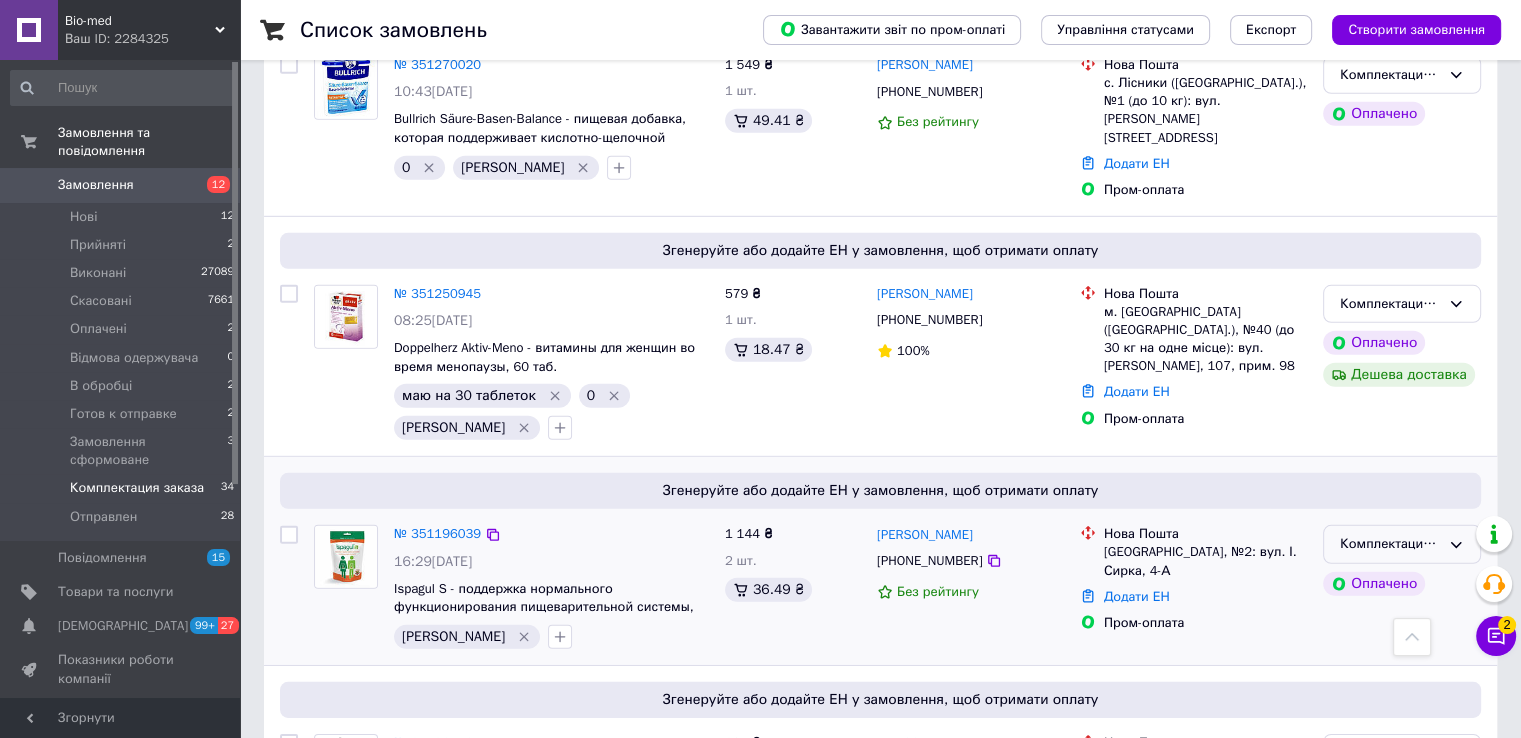 click on "Комплектация заказа" at bounding box center (1390, 544) 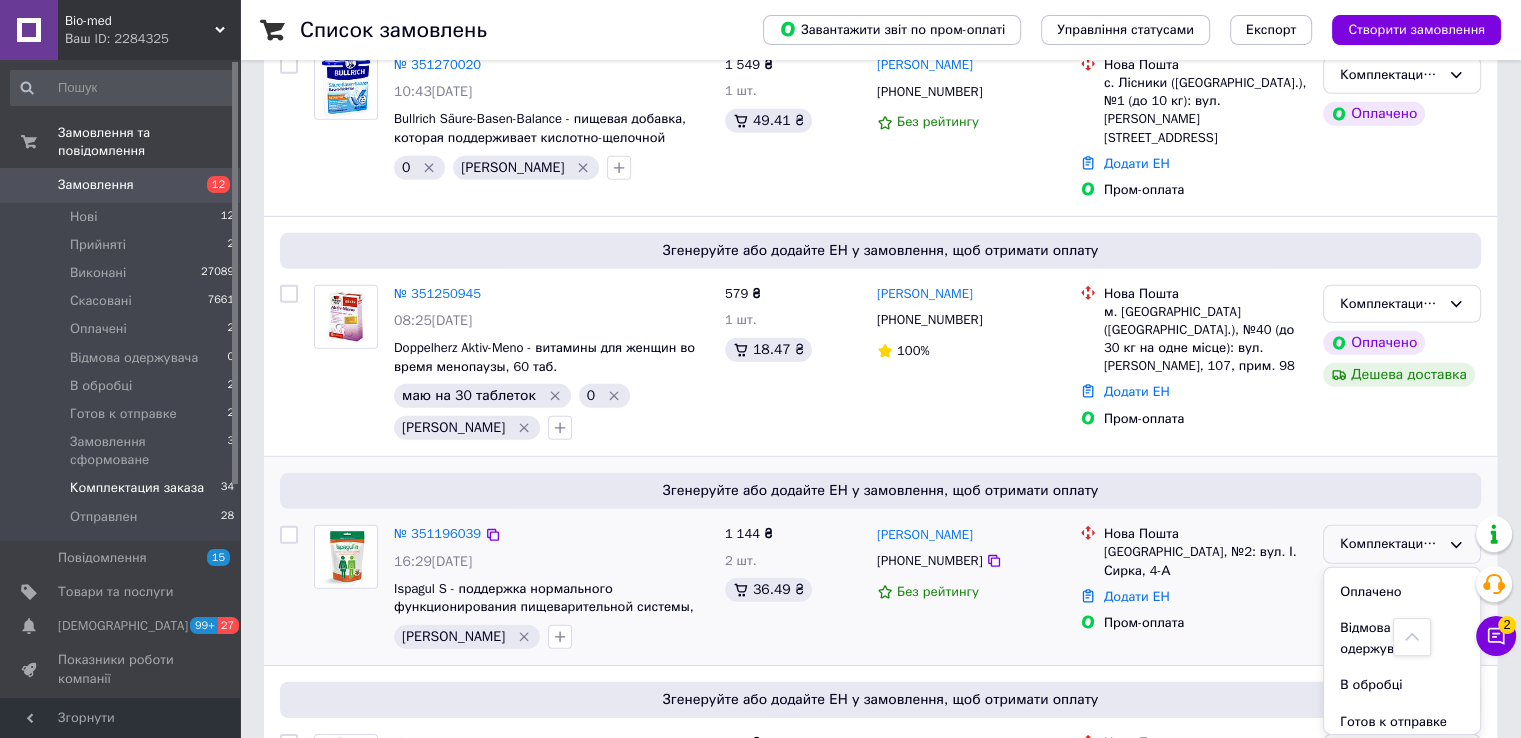 scroll, scrollTop: 200, scrollLeft: 0, axis: vertical 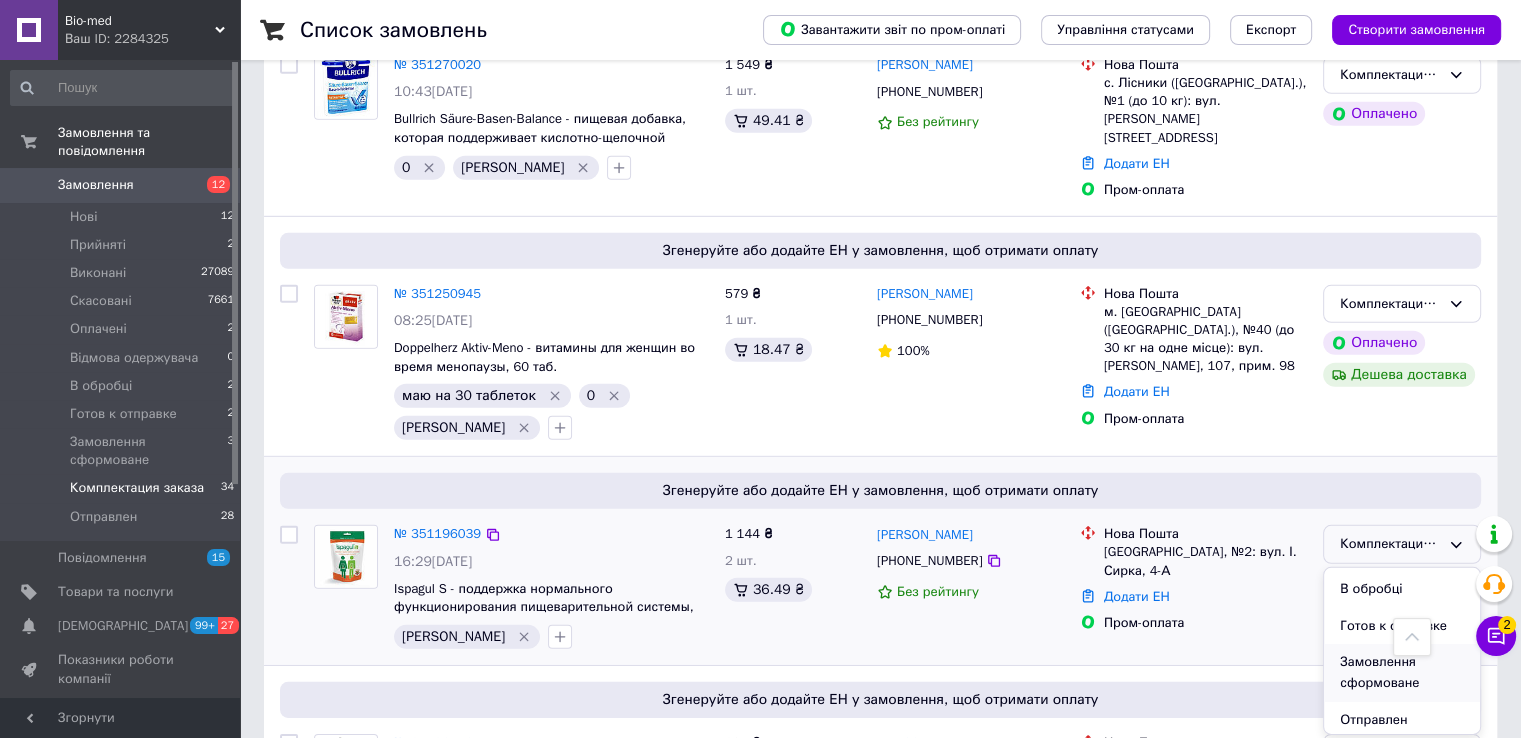 click on "Замовлення сформоване" at bounding box center (1402, 672) 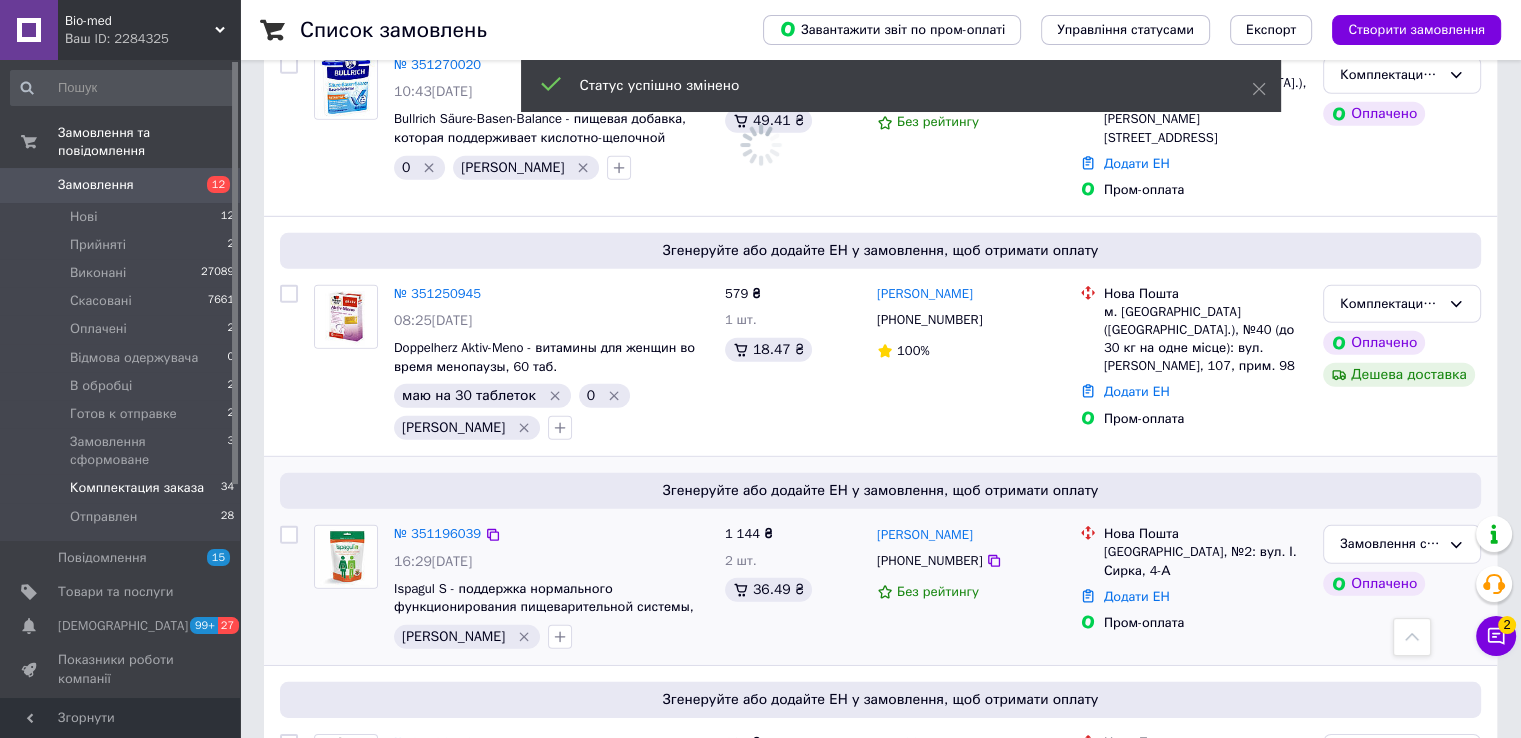 scroll, scrollTop: 5652, scrollLeft: 0, axis: vertical 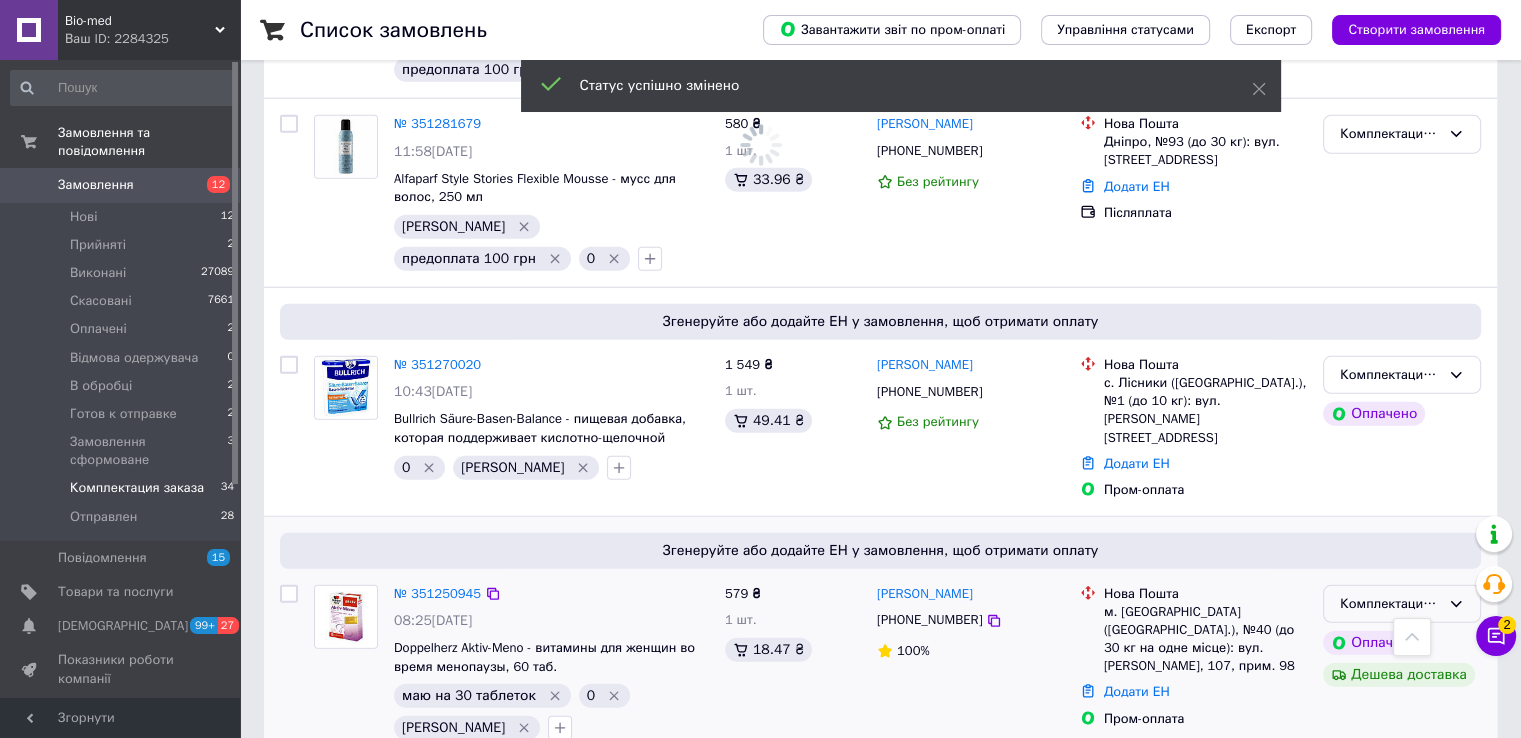 click on "Комплектация заказа" at bounding box center [1390, 604] 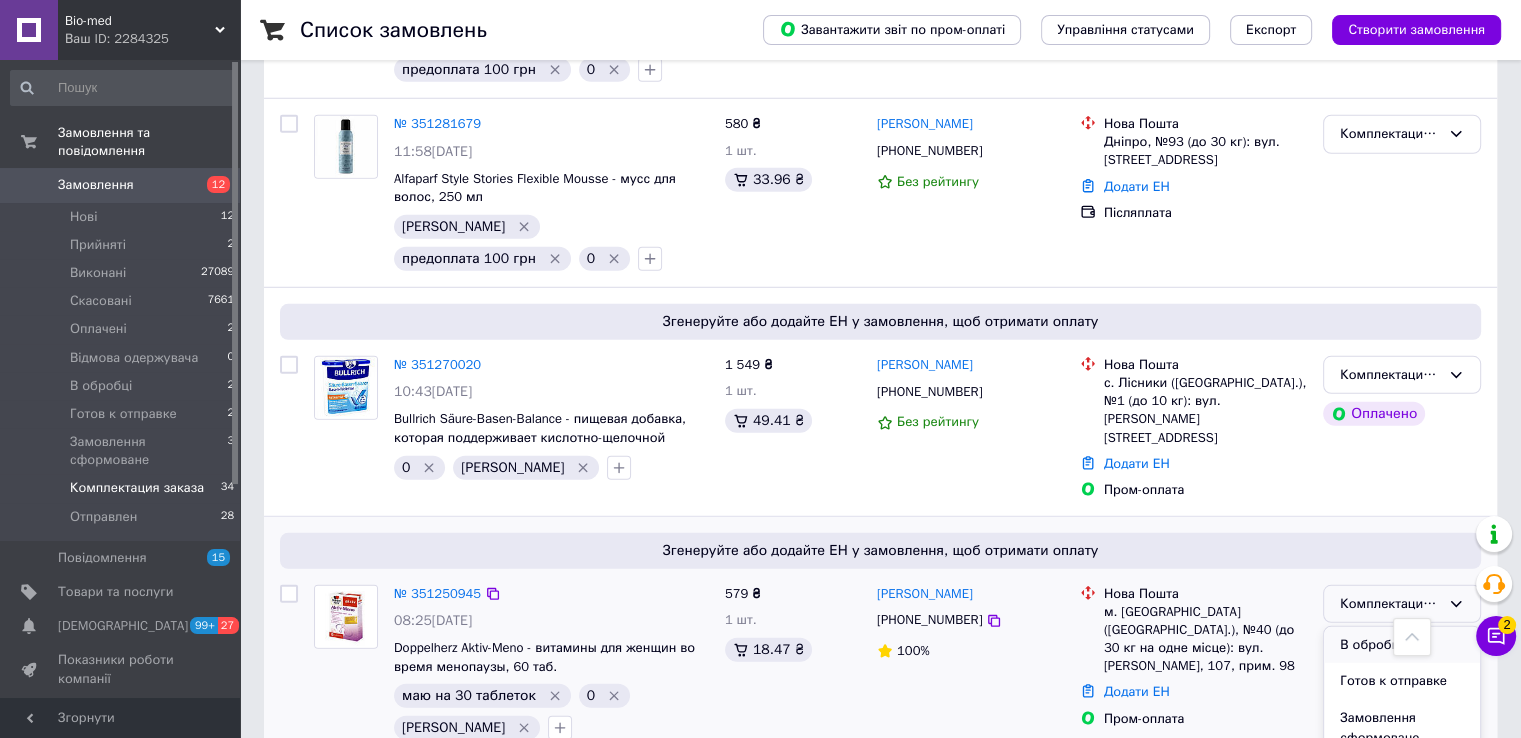 scroll, scrollTop: 204, scrollLeft: 0, axis: vertical 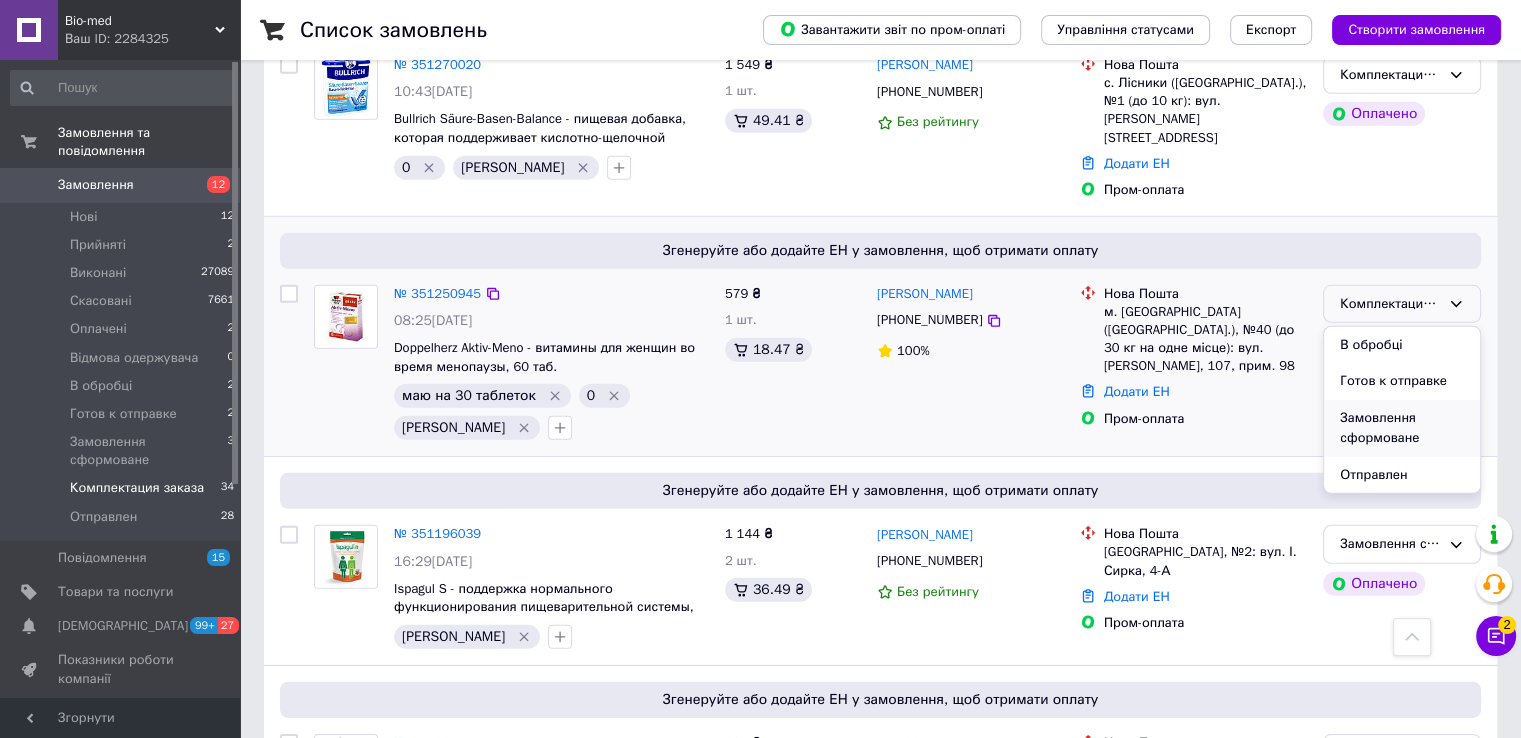 click on "Замовлення сформоване" at bounding box center (1402, 428) 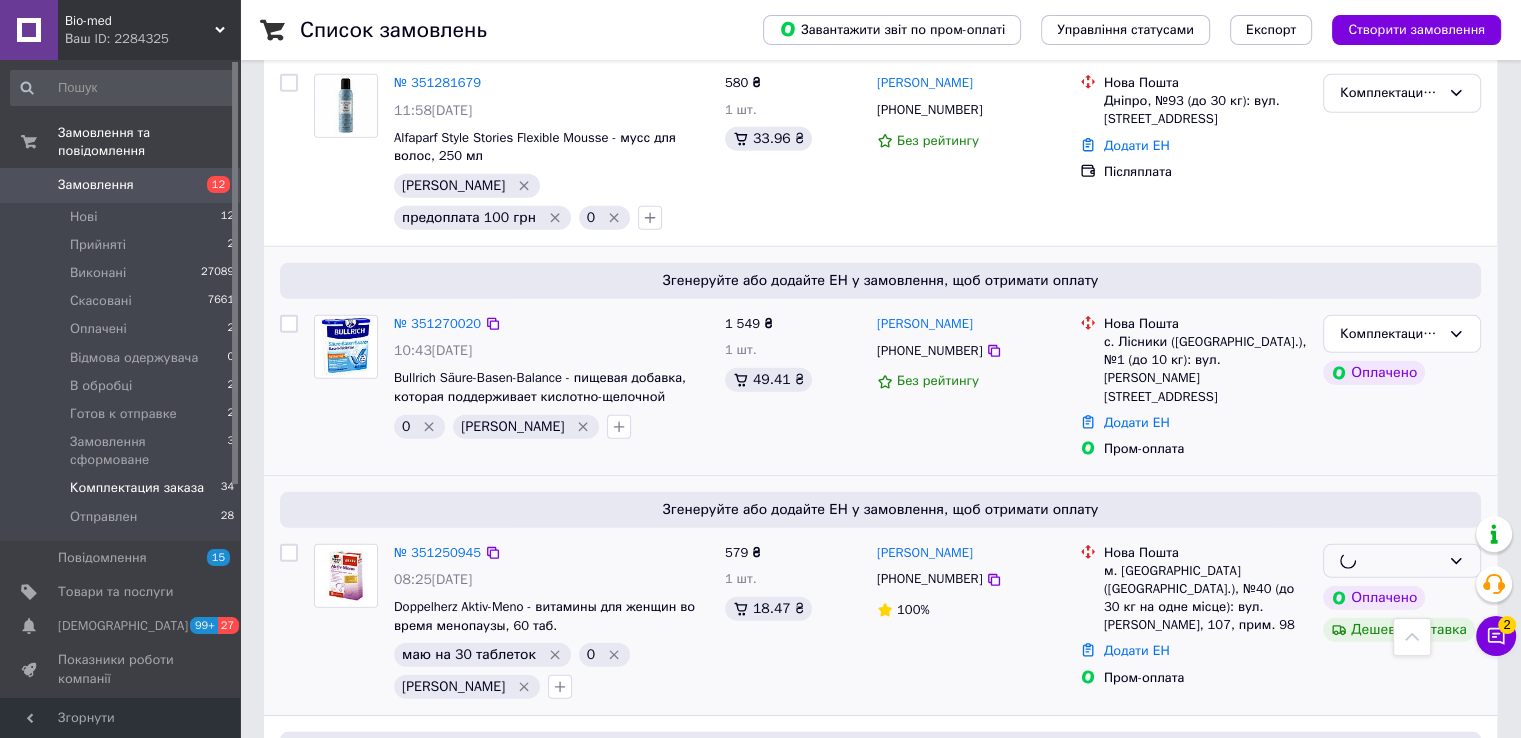 scroll, scrollTop: 5452, scrollLeft: 0, axis: vertical 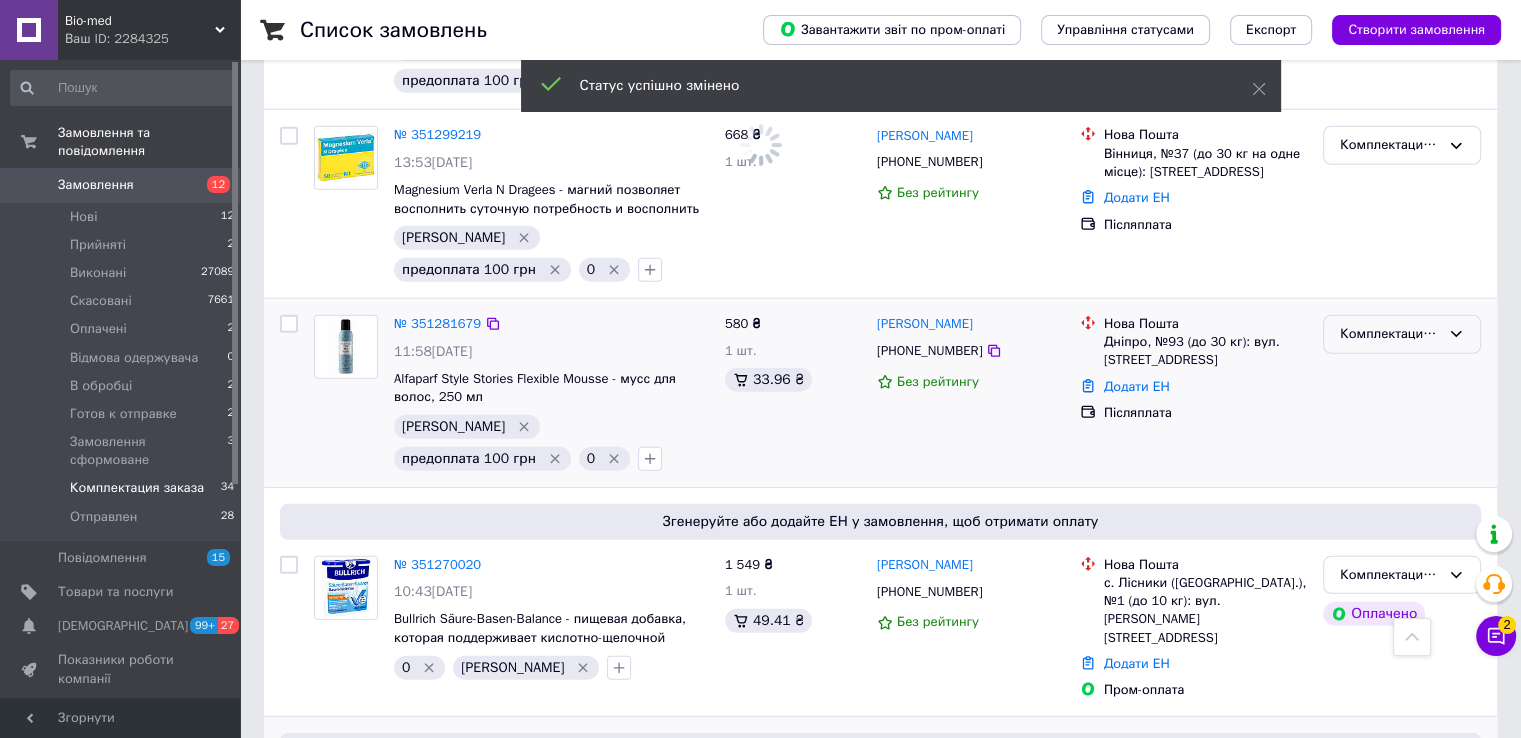 click on "Комплектация заказа" at bounding box center (1390, 334) 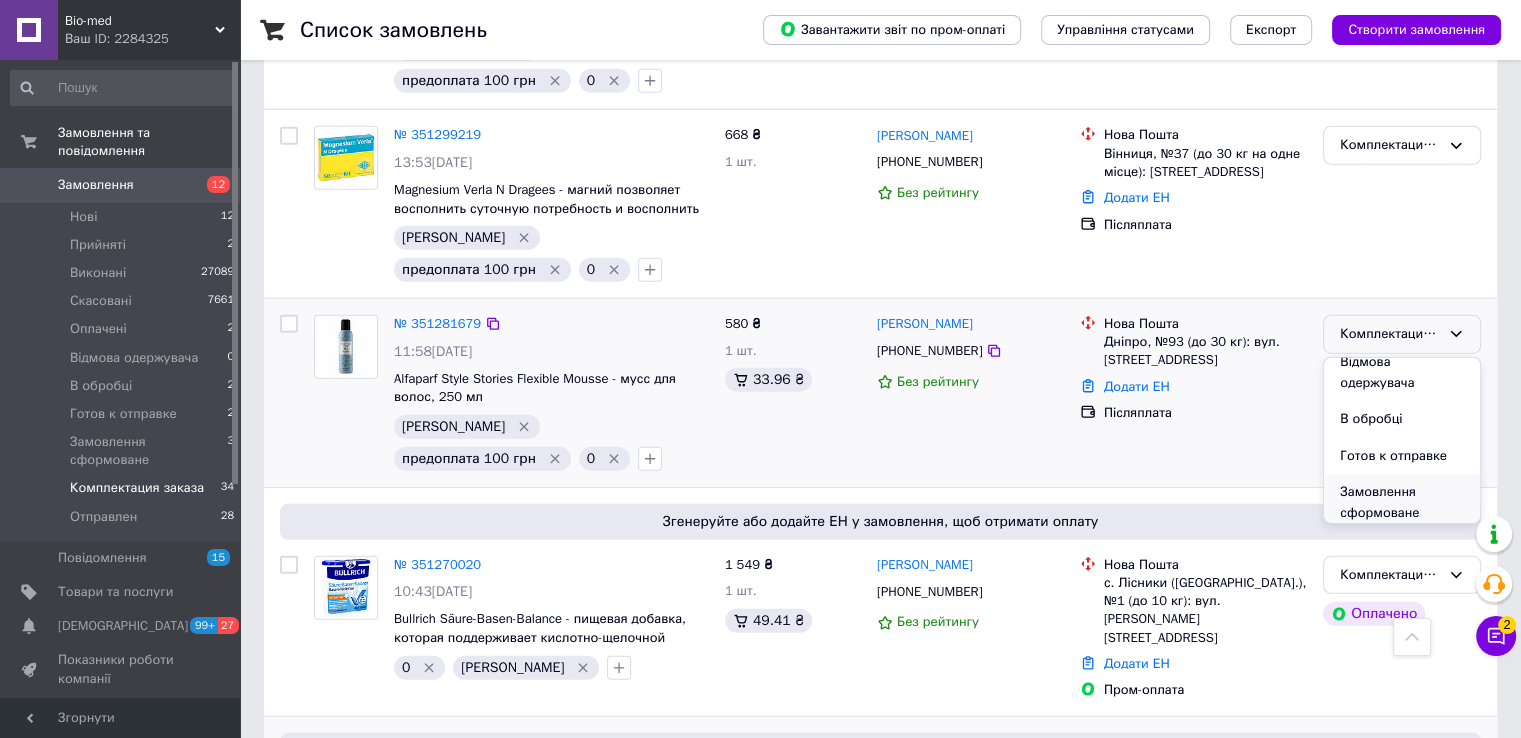 scroll, scrollTop: 200, scrollLeft: 0, axis: vertical 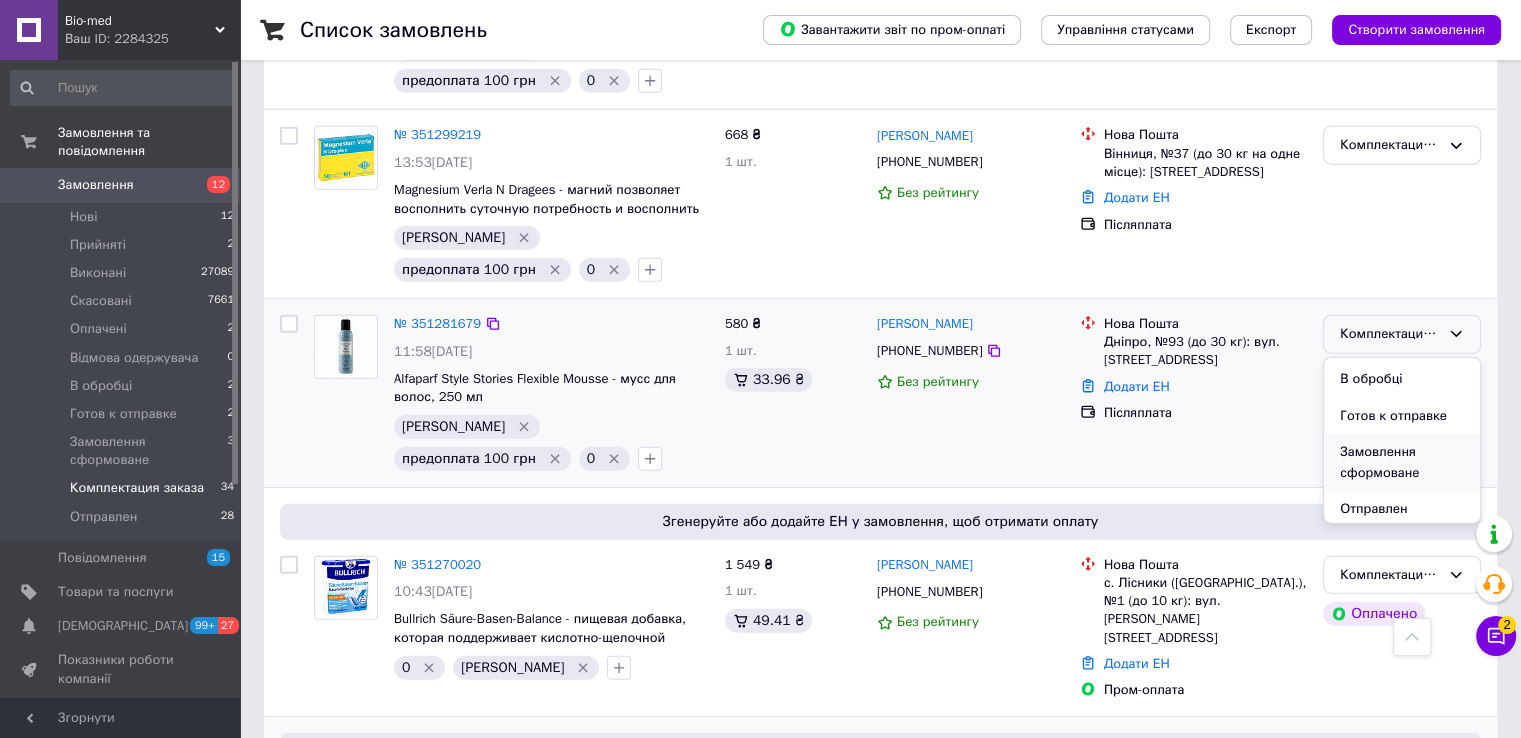 click on "Замовлення сформоване" at bounding box center (1402, 462) 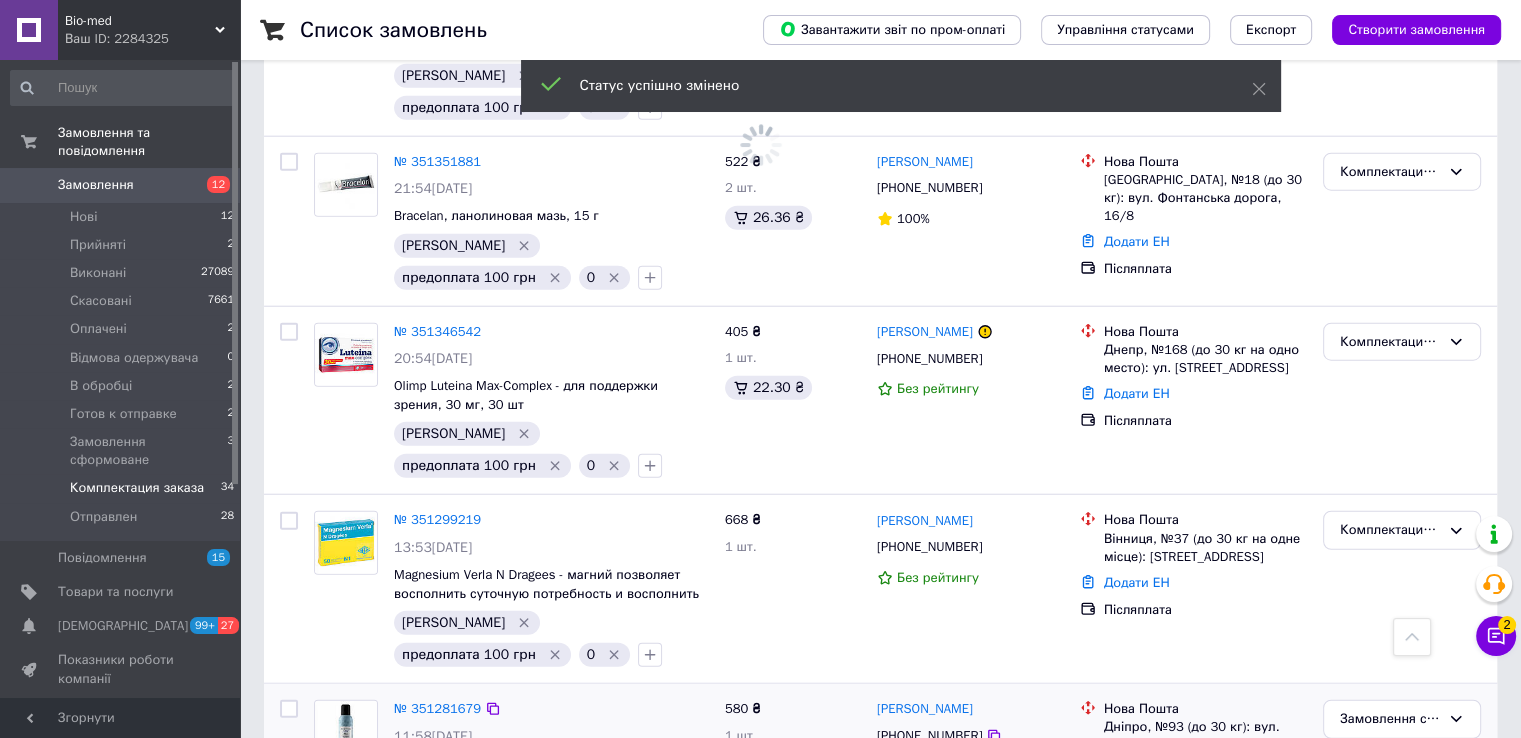 scroll, scrollTop: 4952, scrollLeft: 0, axis: vertical 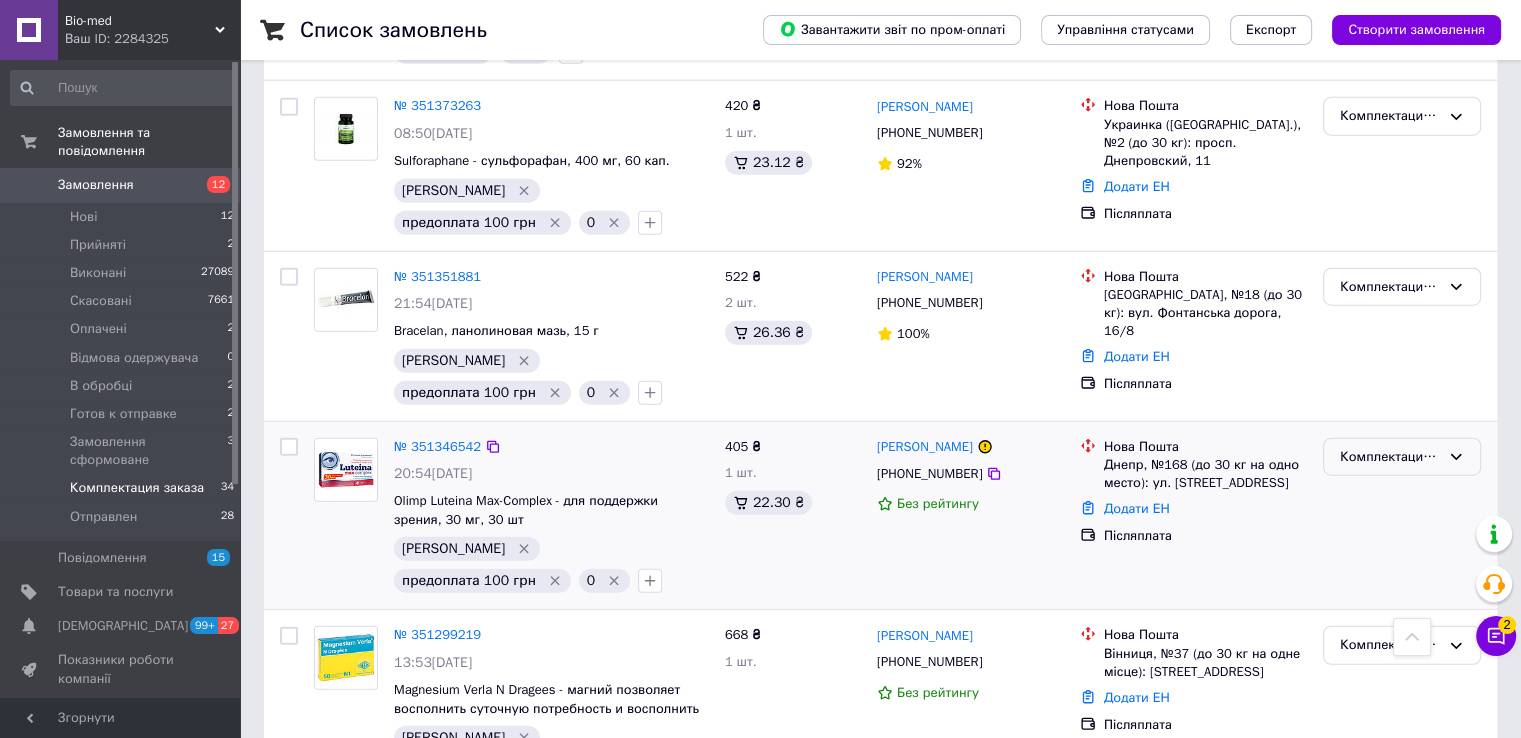 click on "Комплектация заказа" at bounding box center [1390, 457] 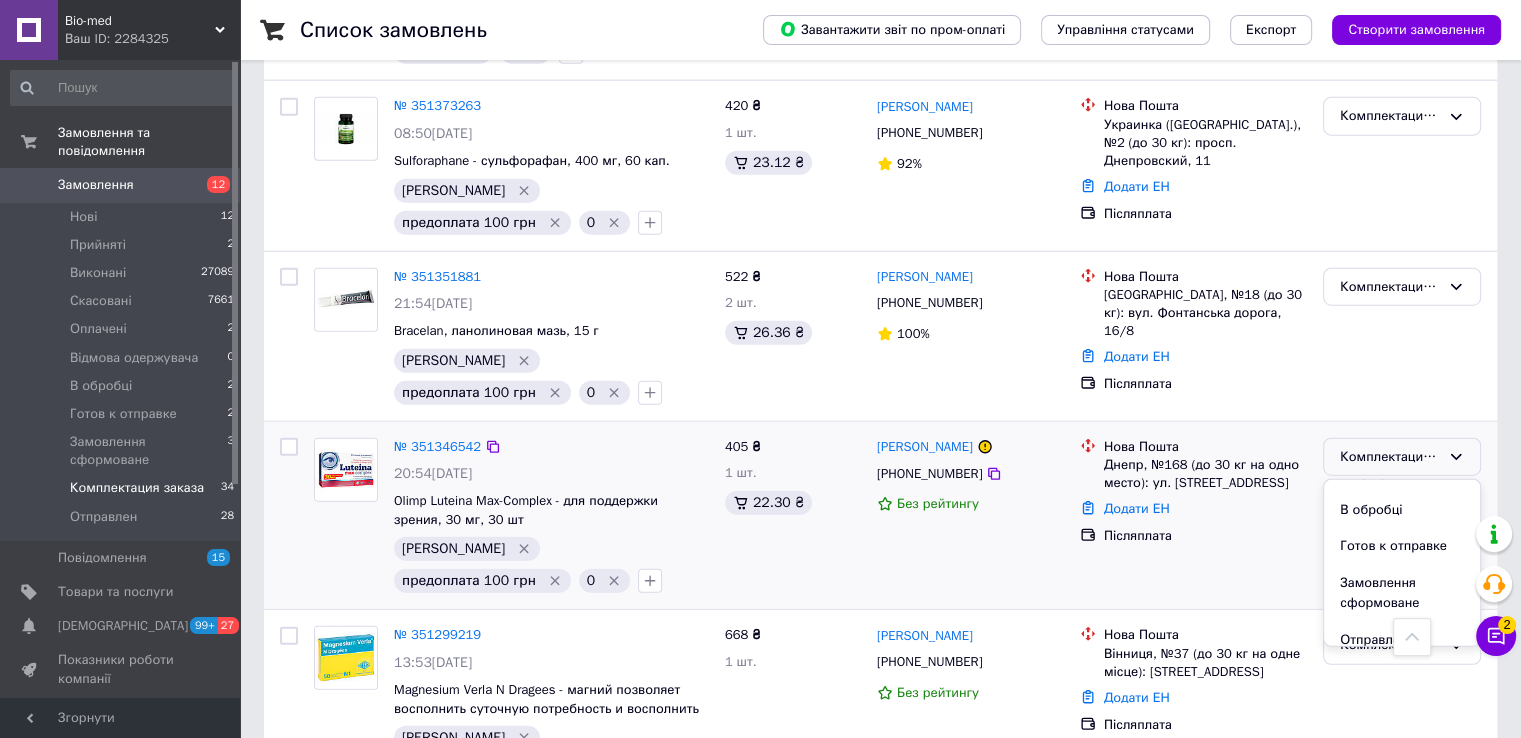 scroll, scrollTop: 204, scrollLeft: 0, axis: vertical 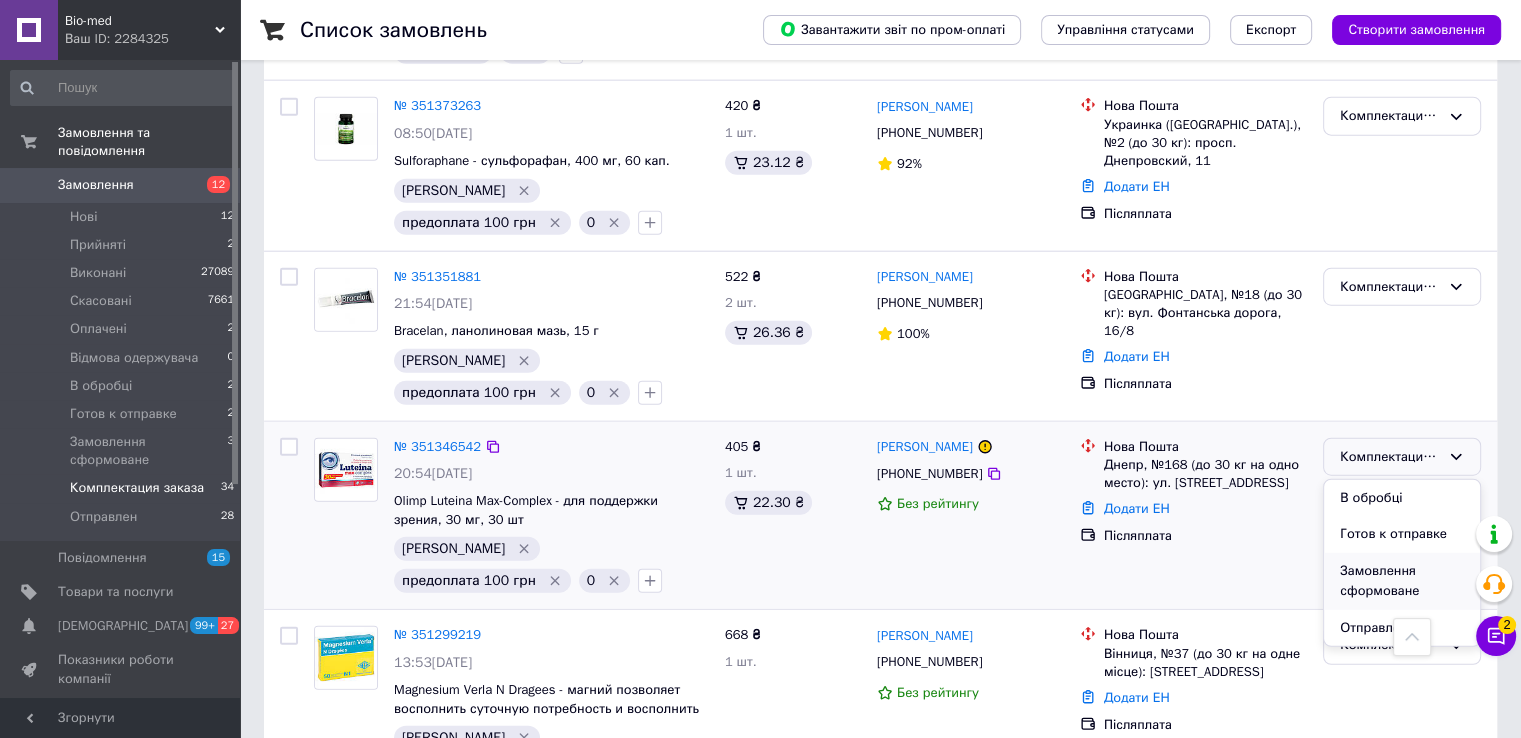 click on "Замовлення сформоване" at bounding box center [1402, 581] 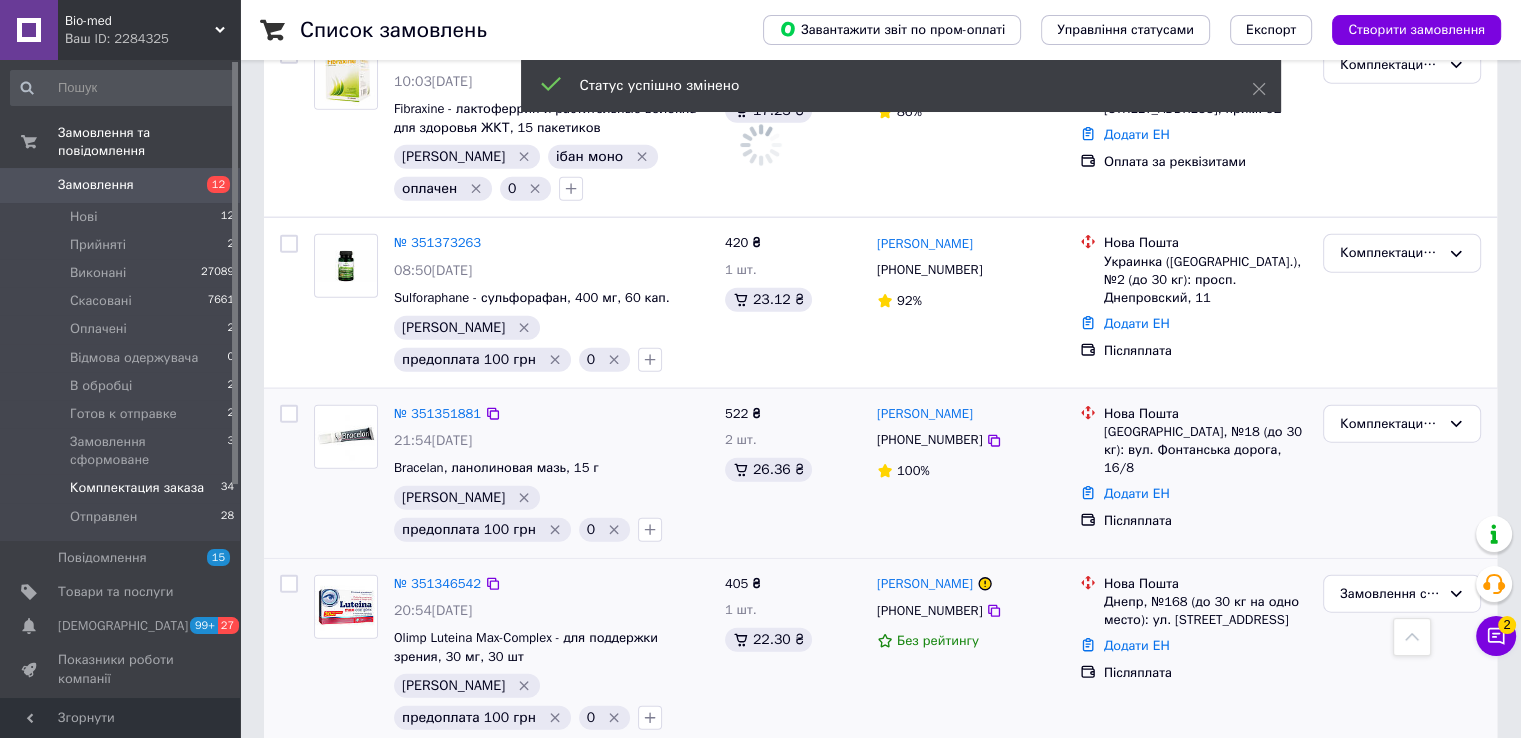 scroll, scrollTop: 4752, scrollLeft: 0, axis: vertical 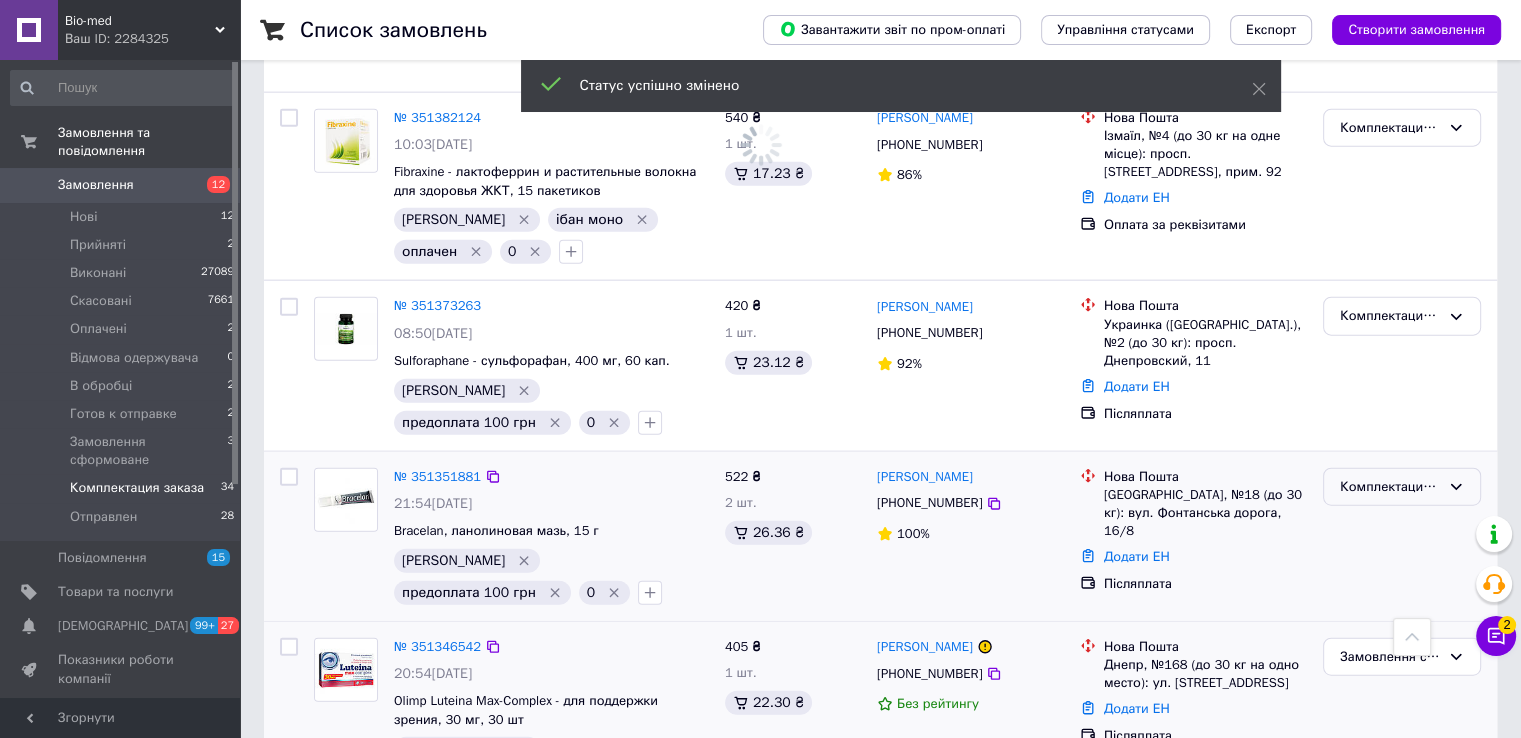 click on "Комплектация заказа" at bounding box center (1390, 487) 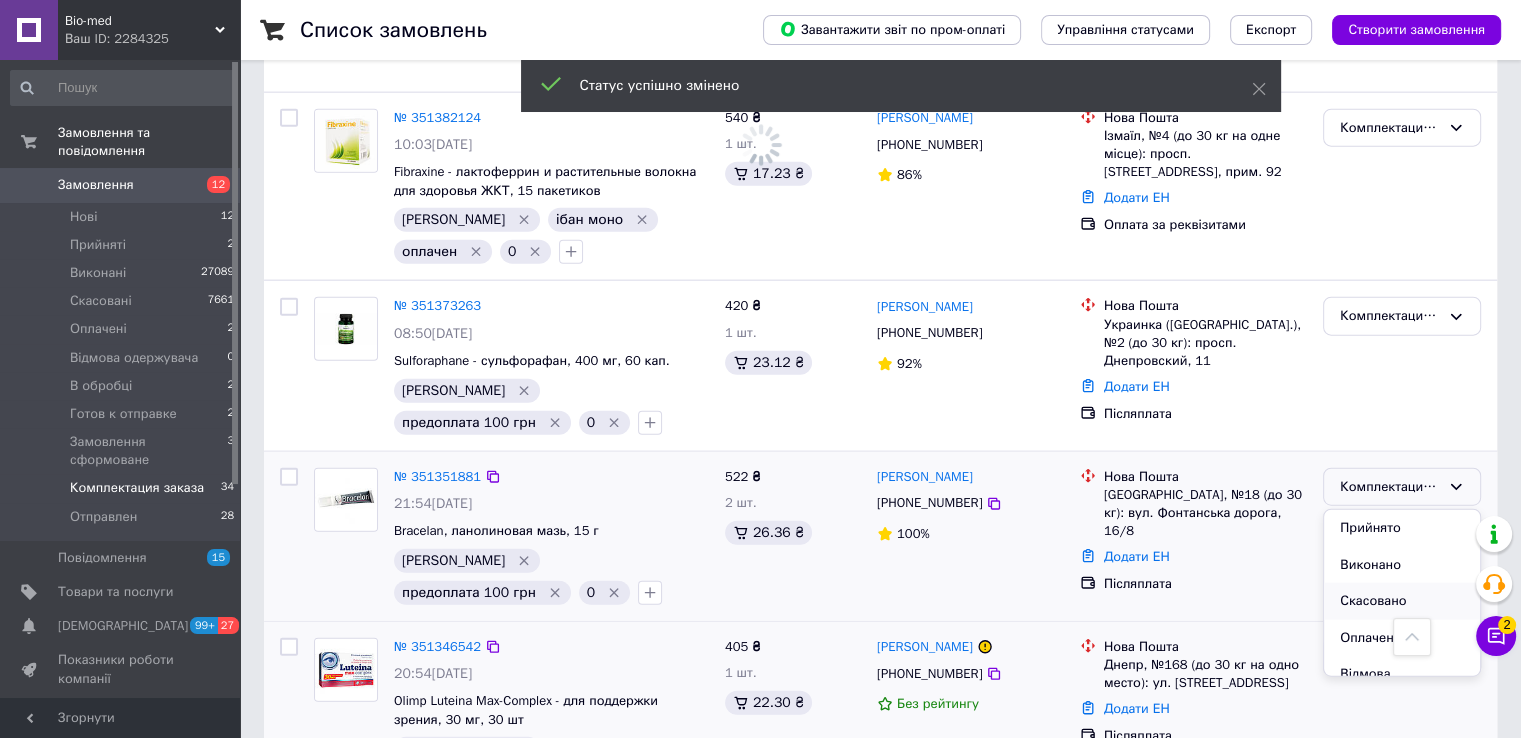 scroll, scrollTop: 96, scrollLeft: 0, axis: vertical 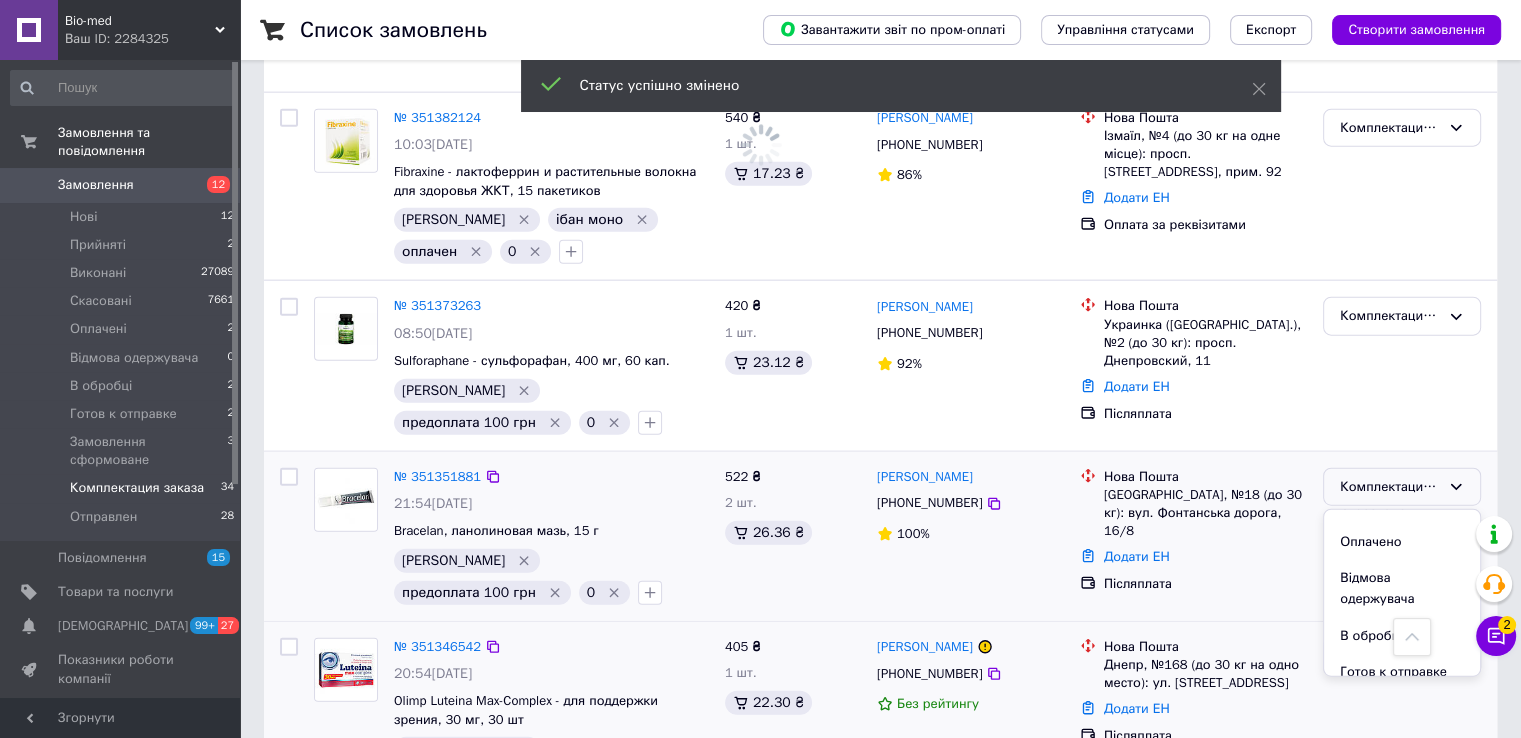 click on "Замовлення сформоване" at bounding box center [1402, 719] 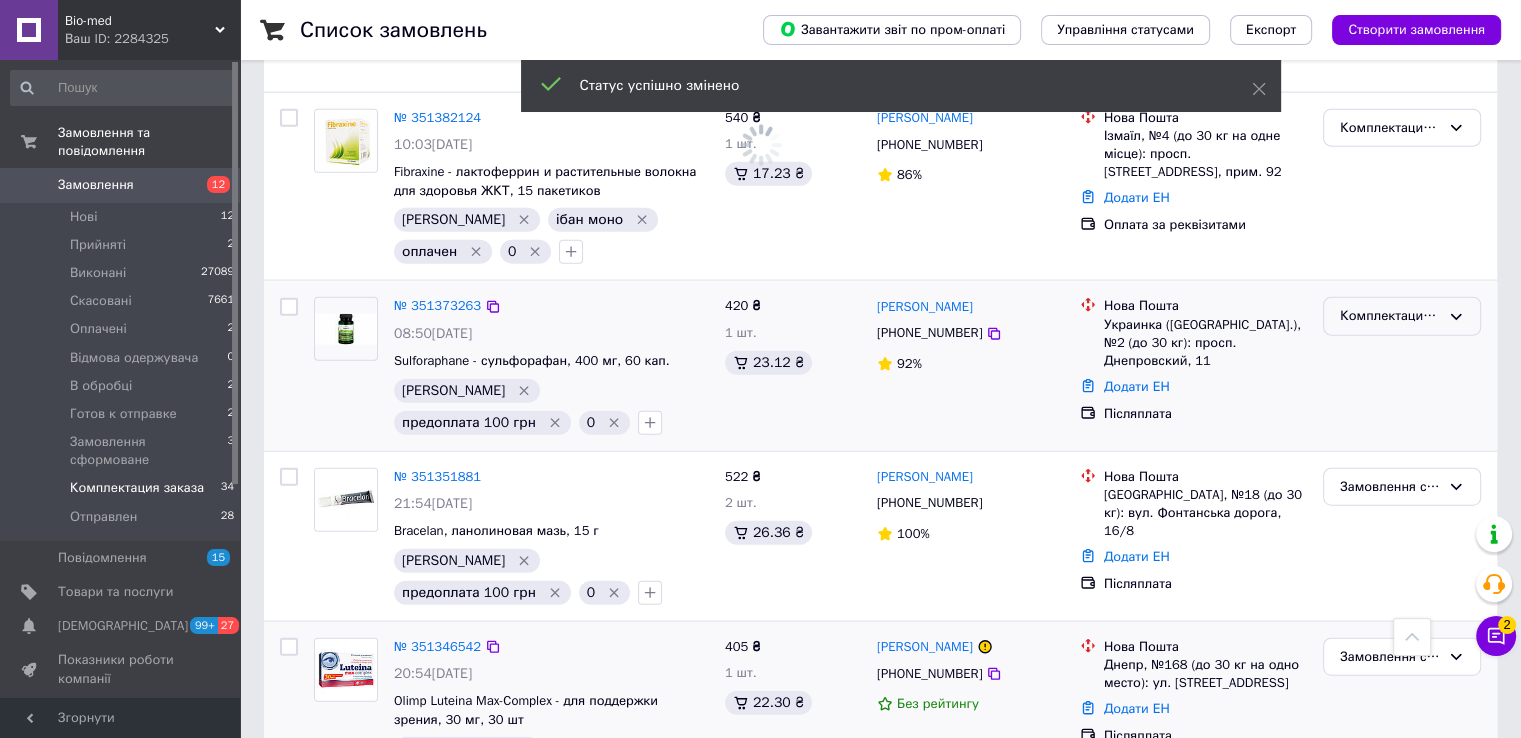 scroll, scrollTop: 4452, scrollLeft: 0, axis: vertical 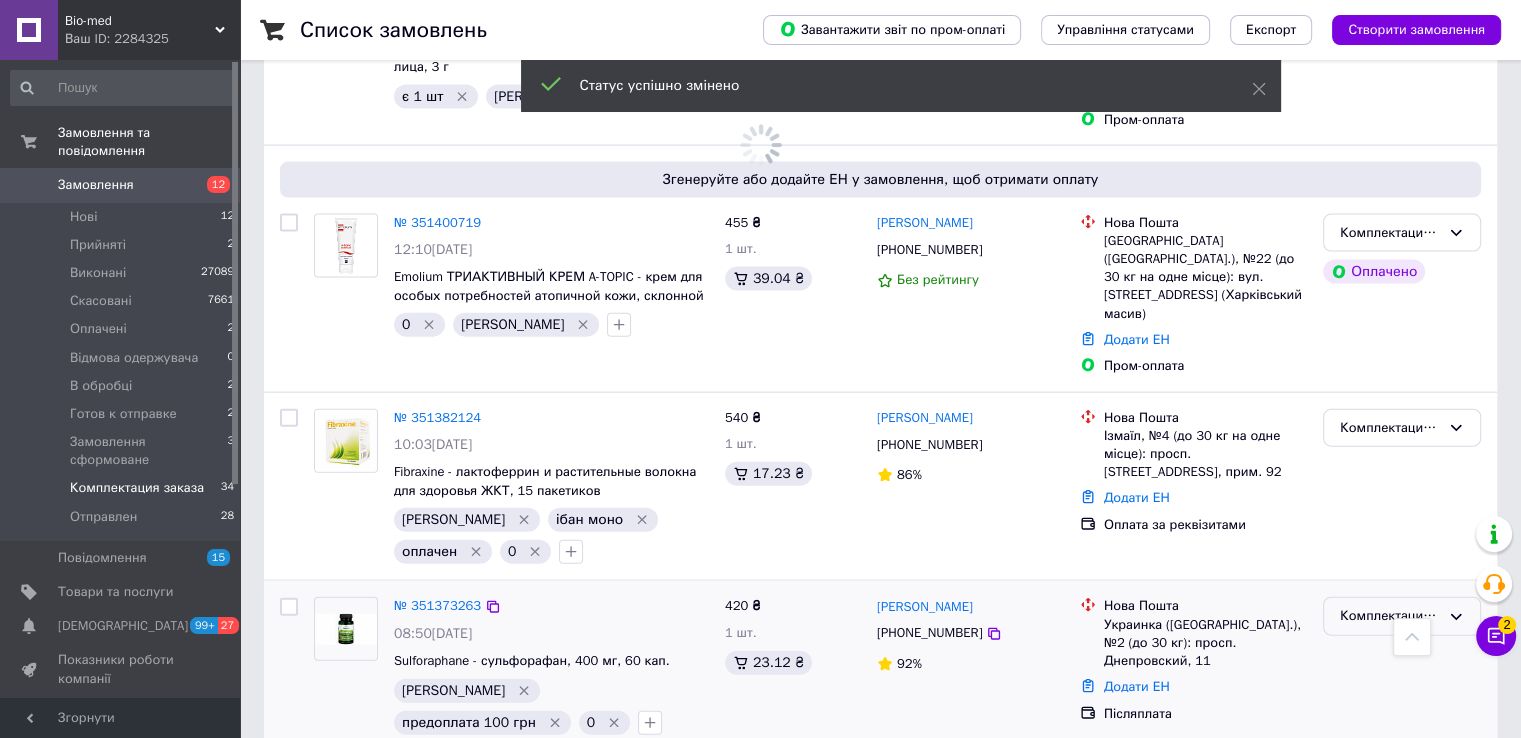 click on "Комплектация заказа" at bounding box center (1390, 616) 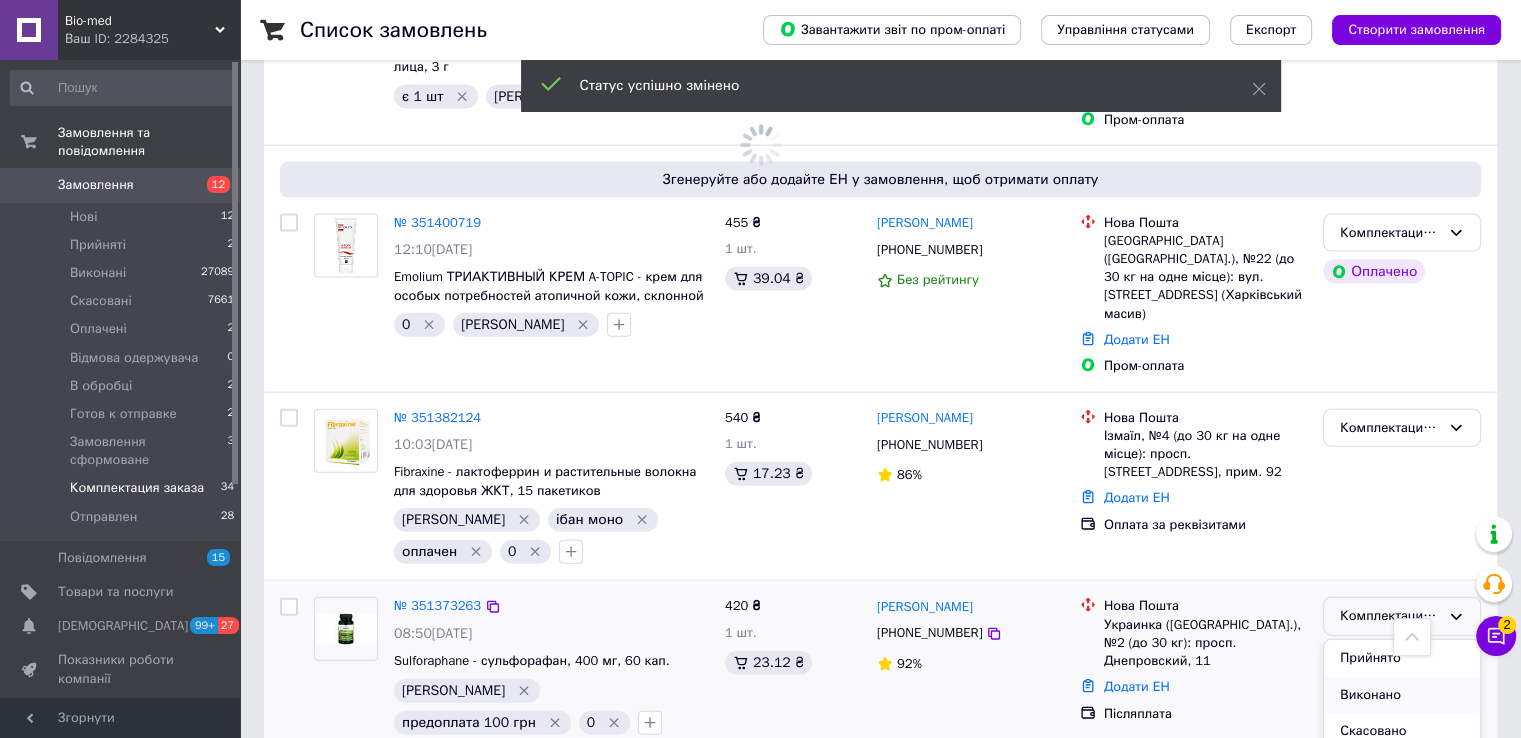 scroll, scrollTop: 204, scrollLeft: 0, axis: vertical 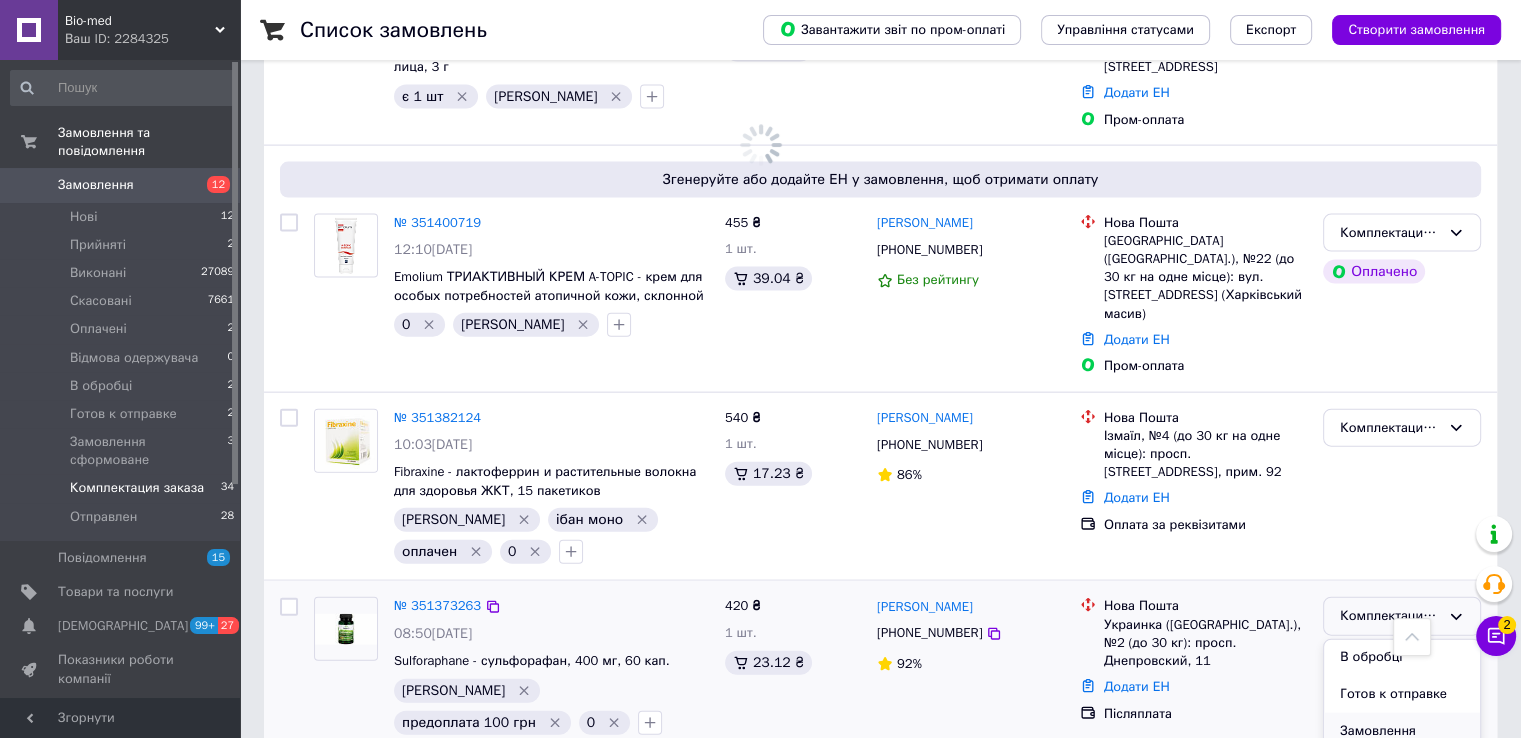 click on "Замовлення сформоване" at bounding box center [1402, 741] 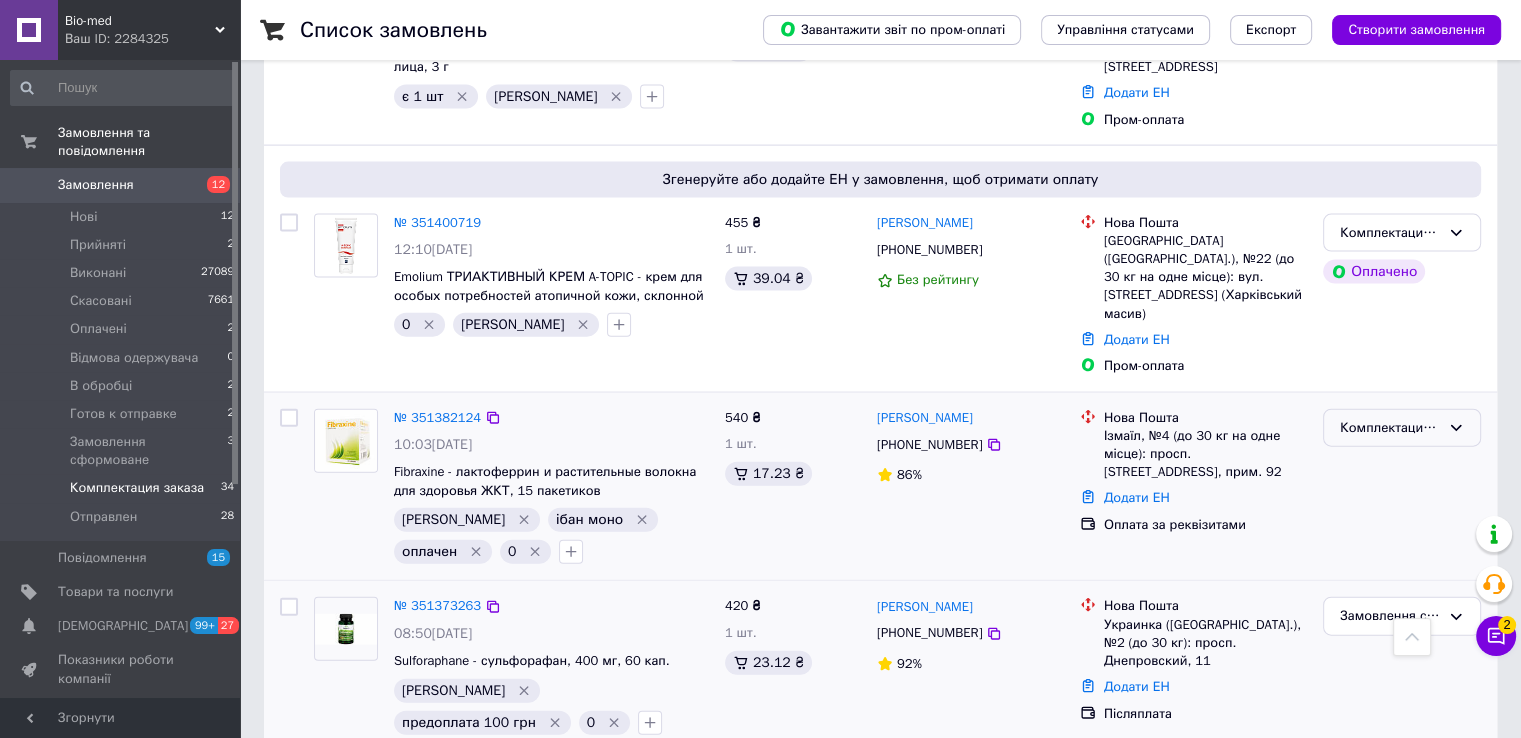 click on "Комплектация заказа" at bounding box center [1390, 428] 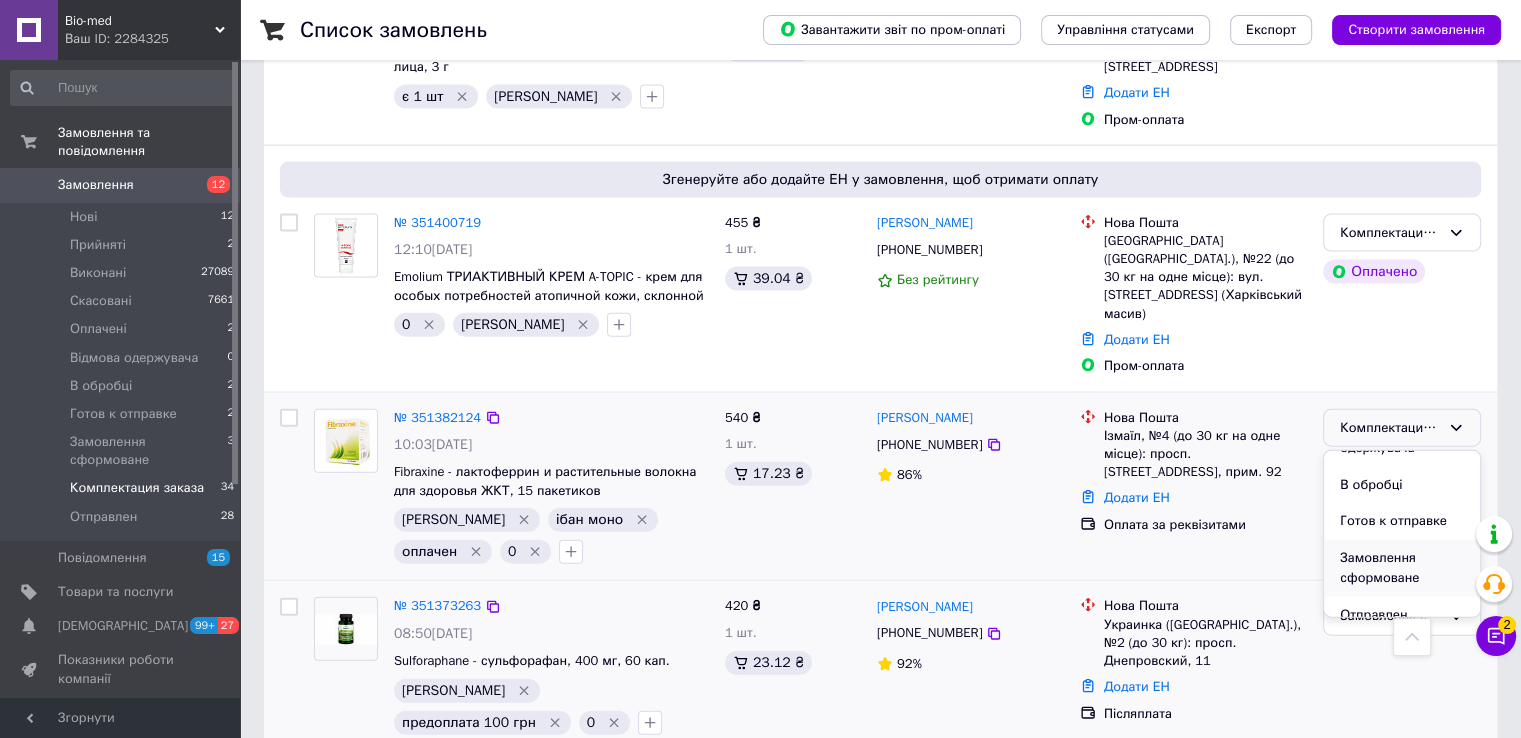 scroll, scrollTop: 204, scrollLeft: 0, axis: vertical 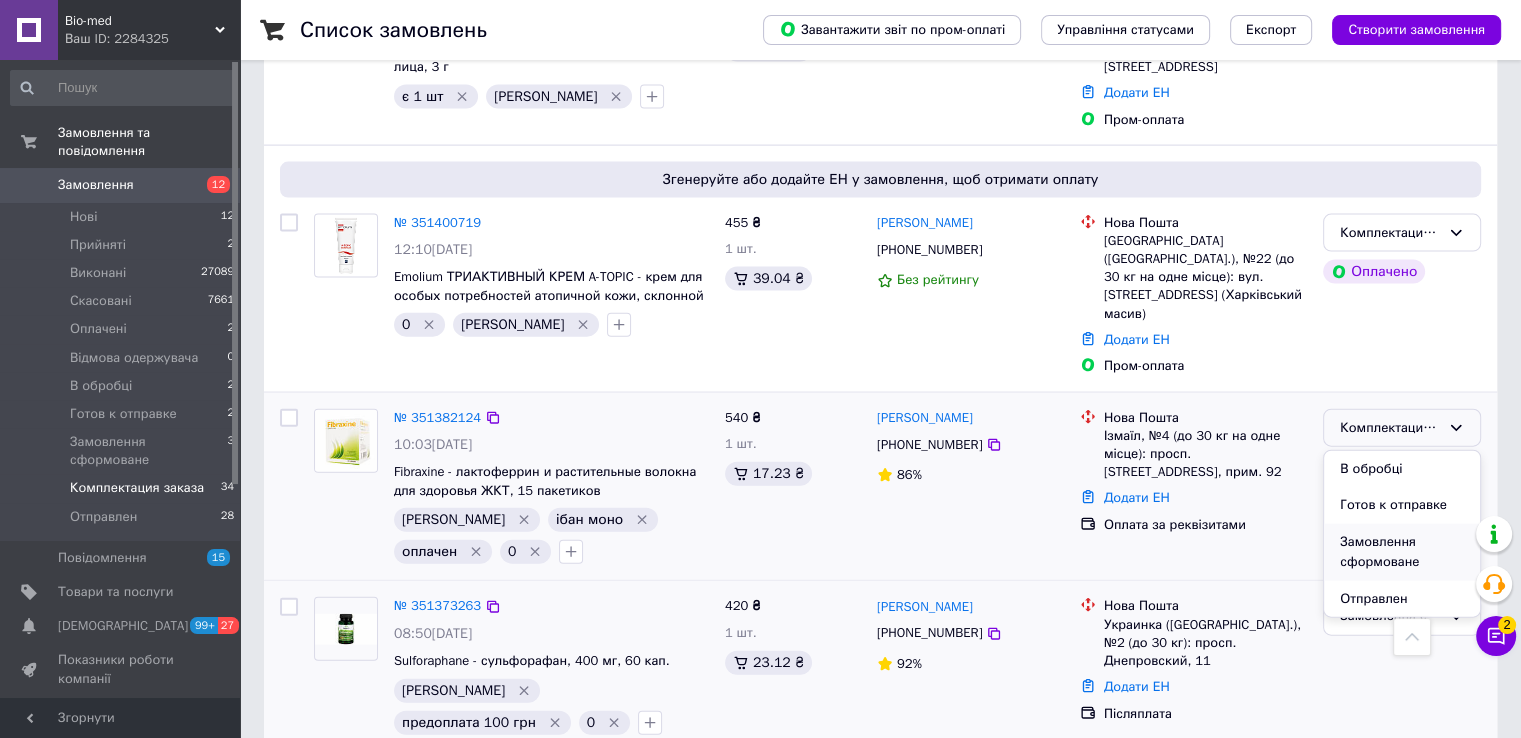 click on "Замовлення сформоване" at bounding box center (1402, 552) 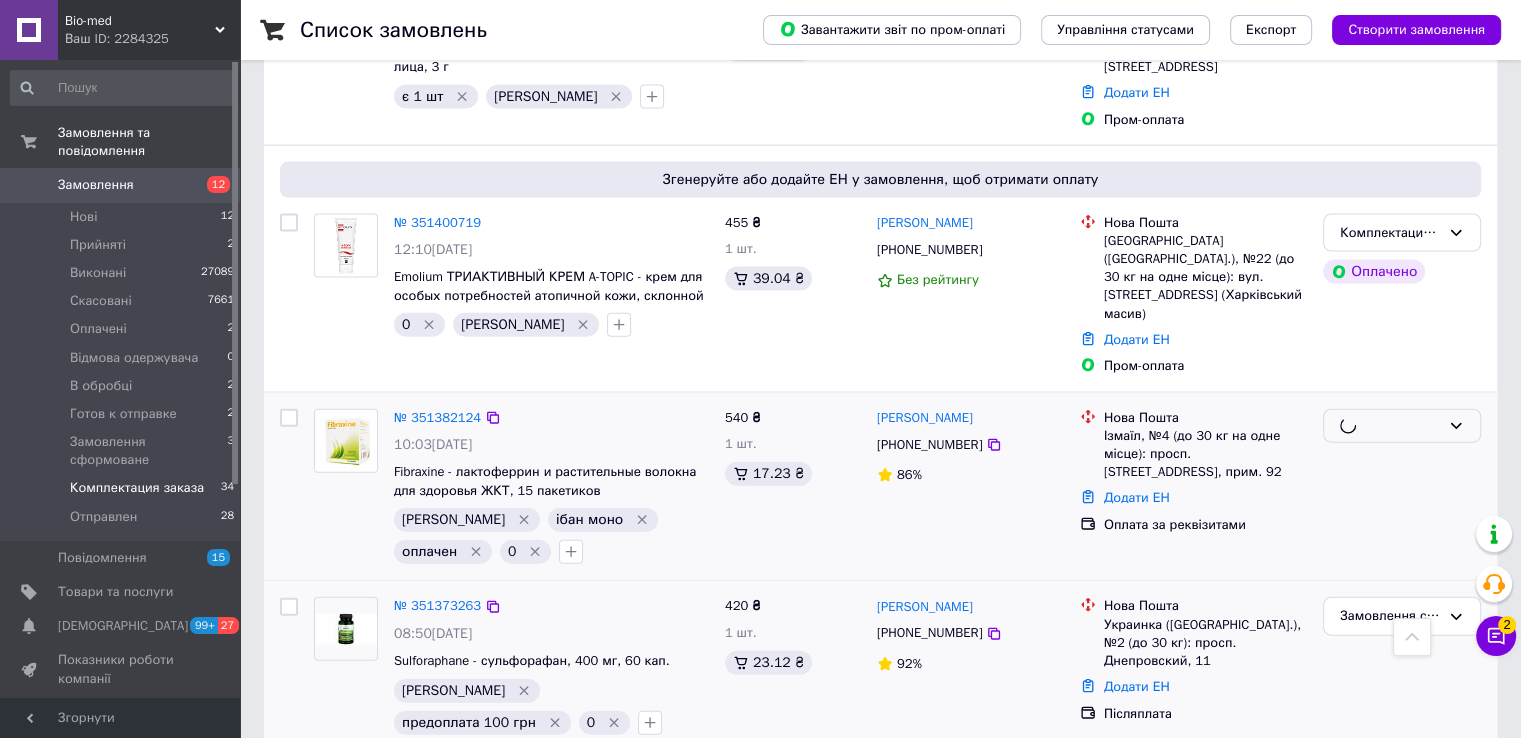 scroll, scrollTop: 4252, scrollLeft: 0, axis: vertical 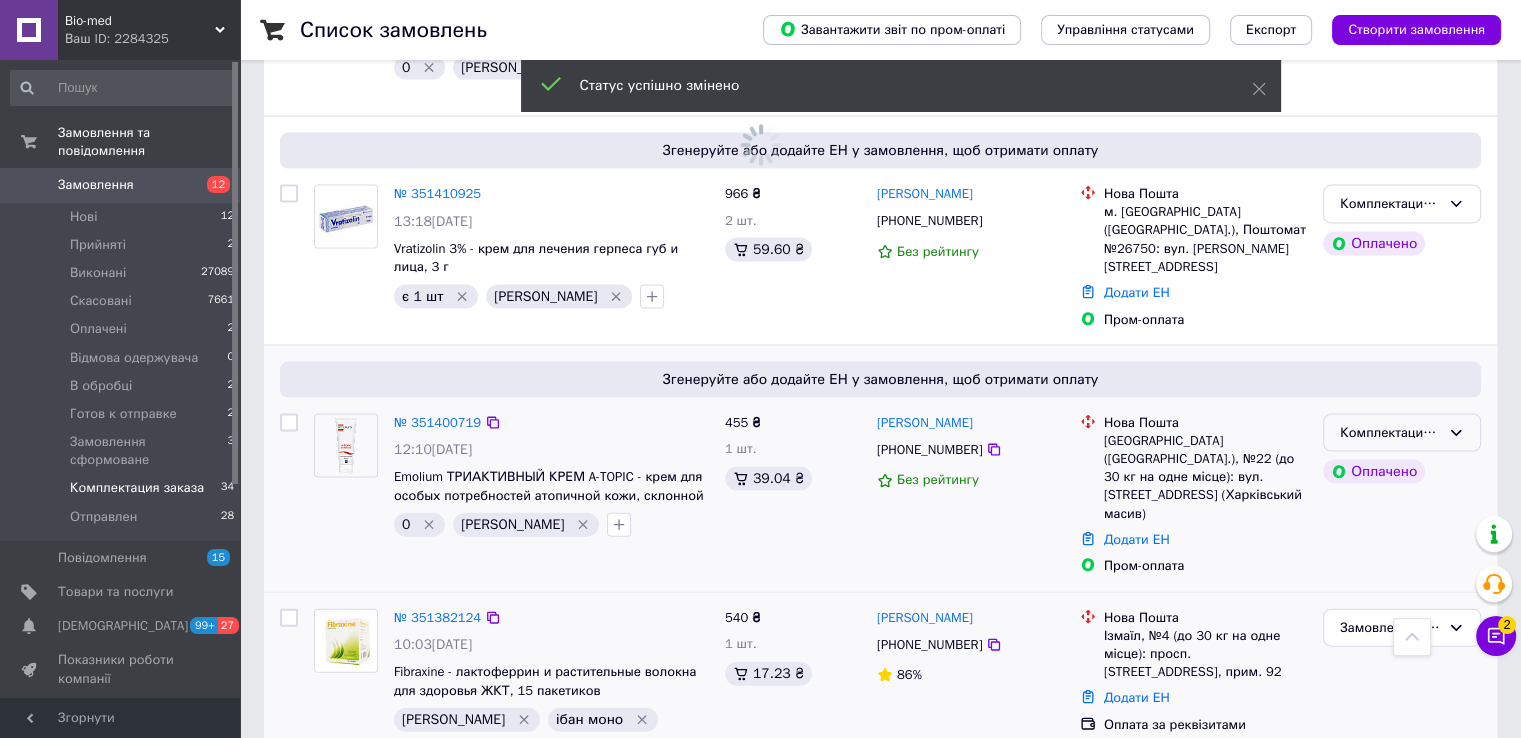 click on "Комплектация заказа" at bounding box center (1390, 433) 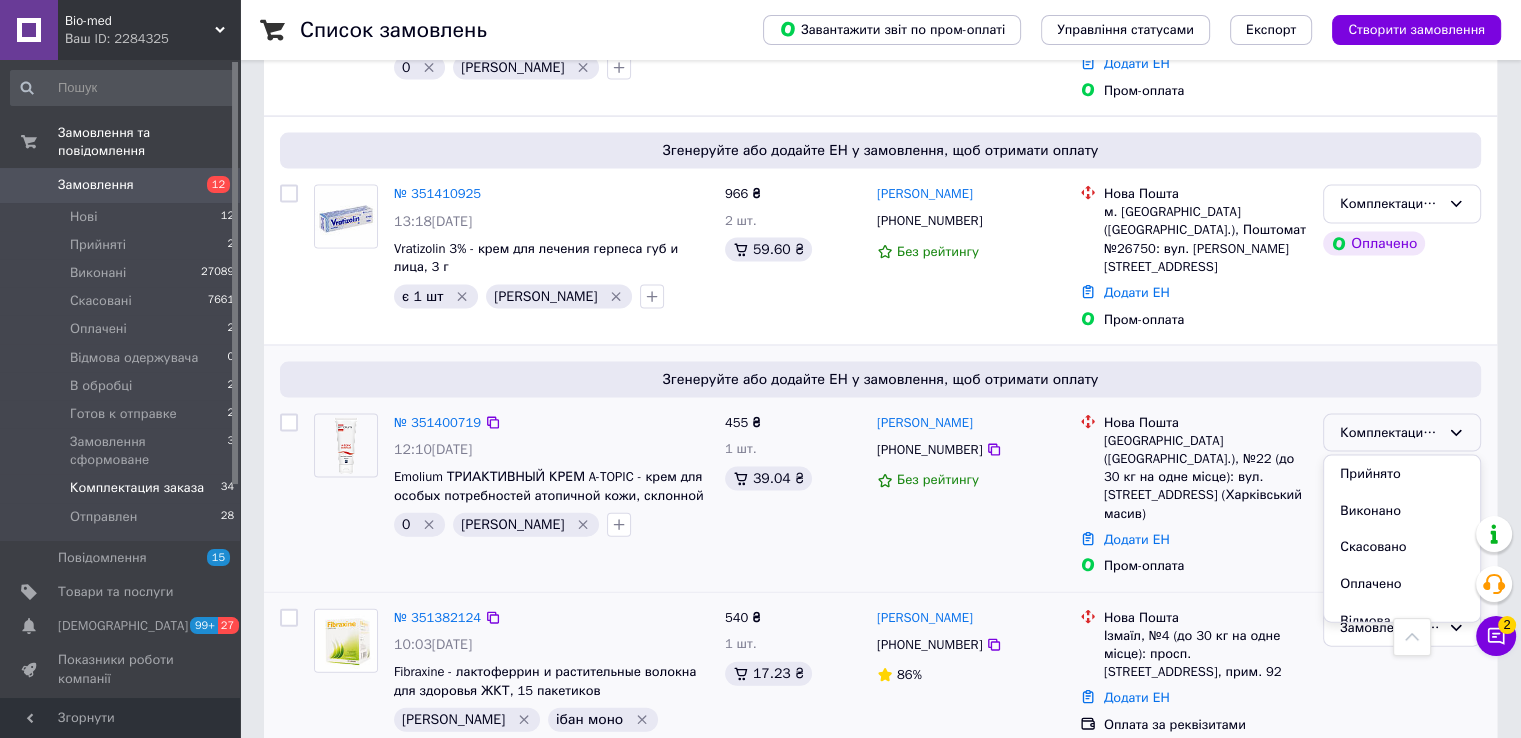 scroll, scrollTop: 200, scrollLeft: 0, axis: vertical 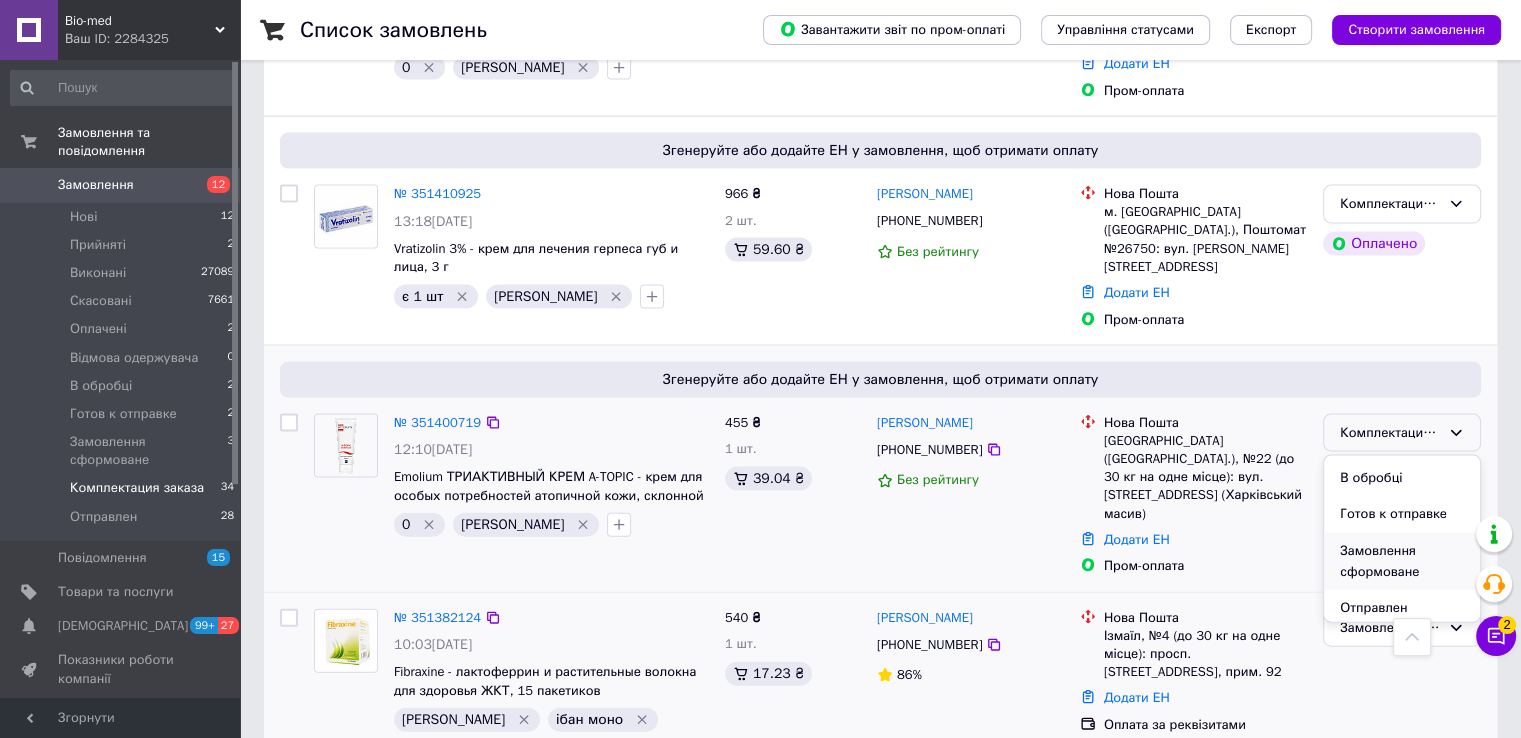 click on "Замовлення сформоване" at bounding box center [1402, 561] 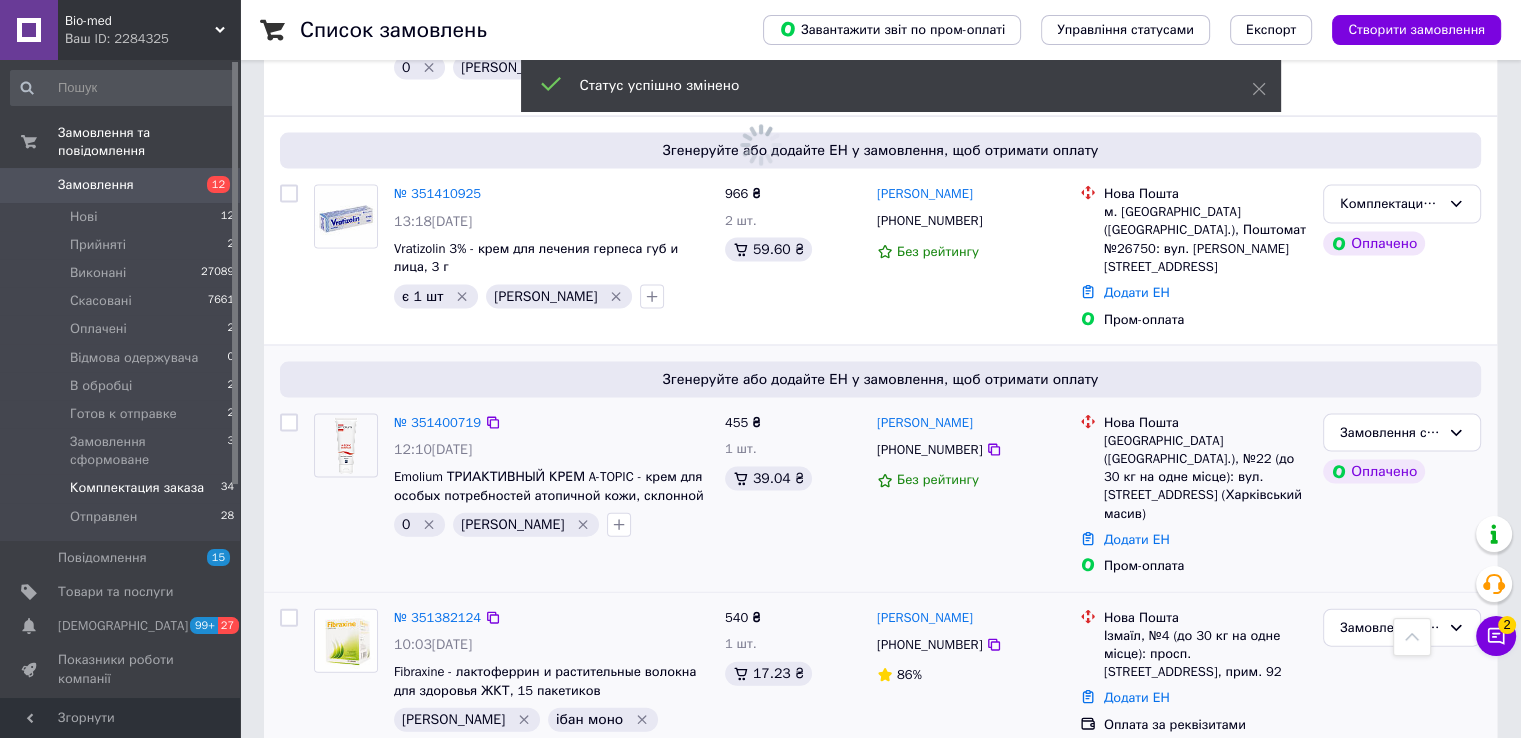 scroll, scrollTop: 3952, scrollLeft: 0, axis: vertical 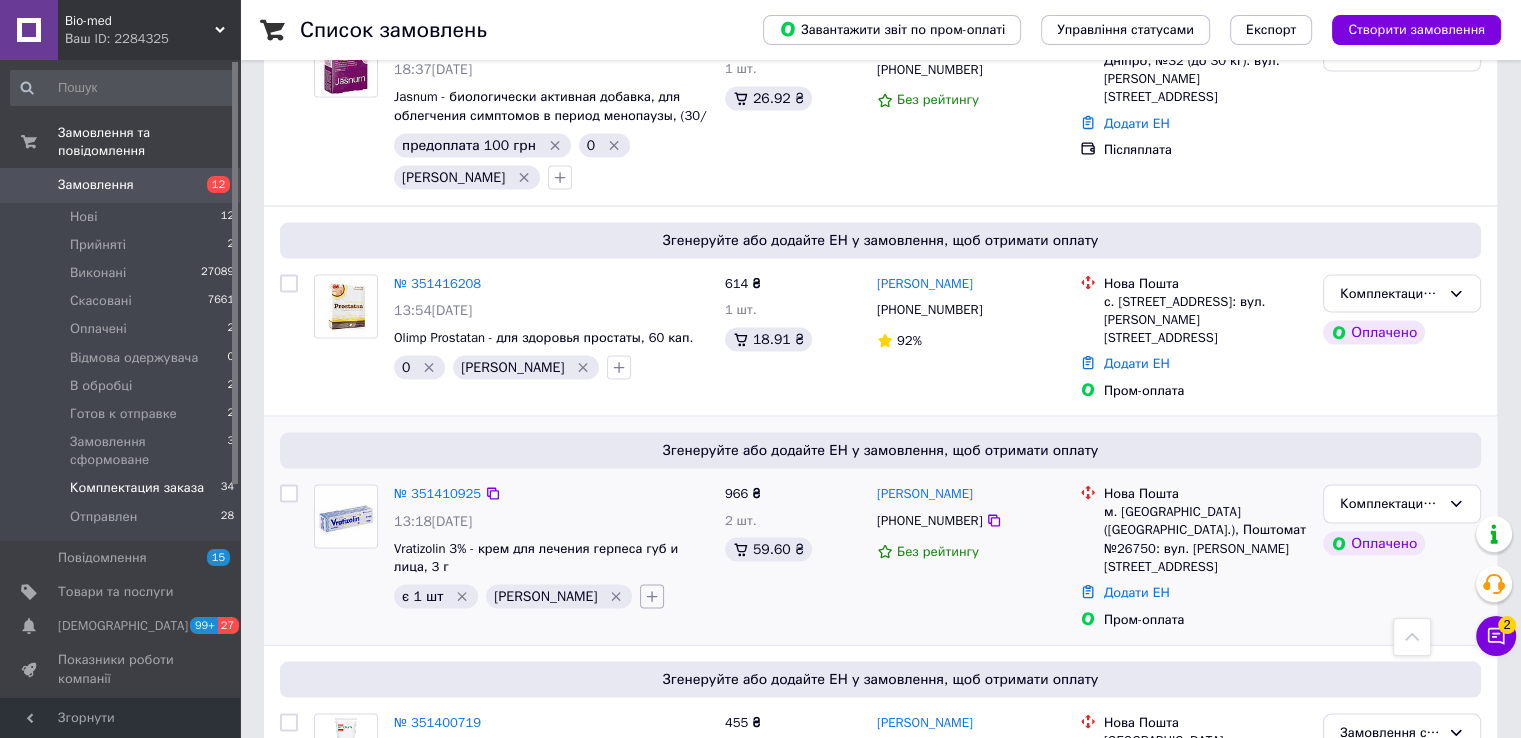 click 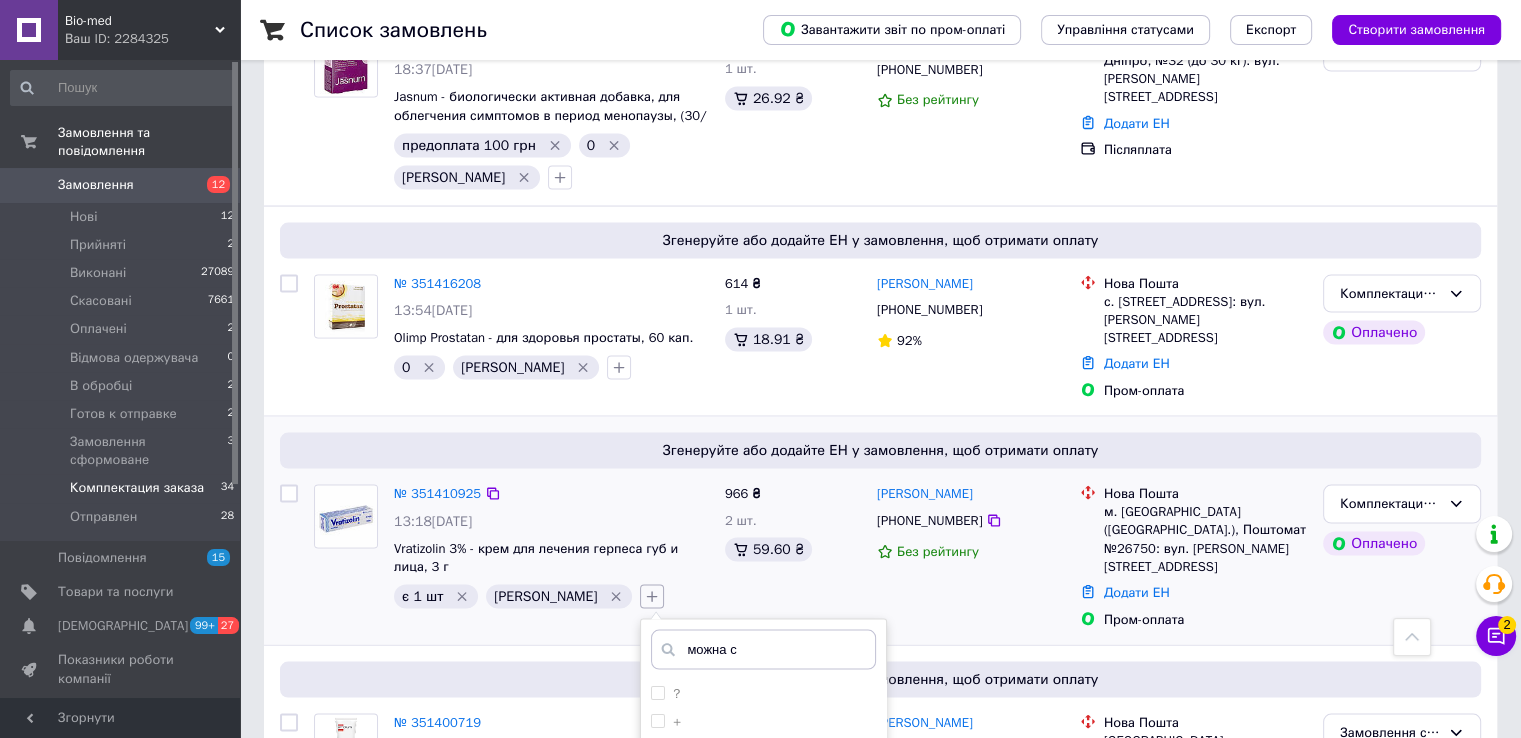 type on "можна св" 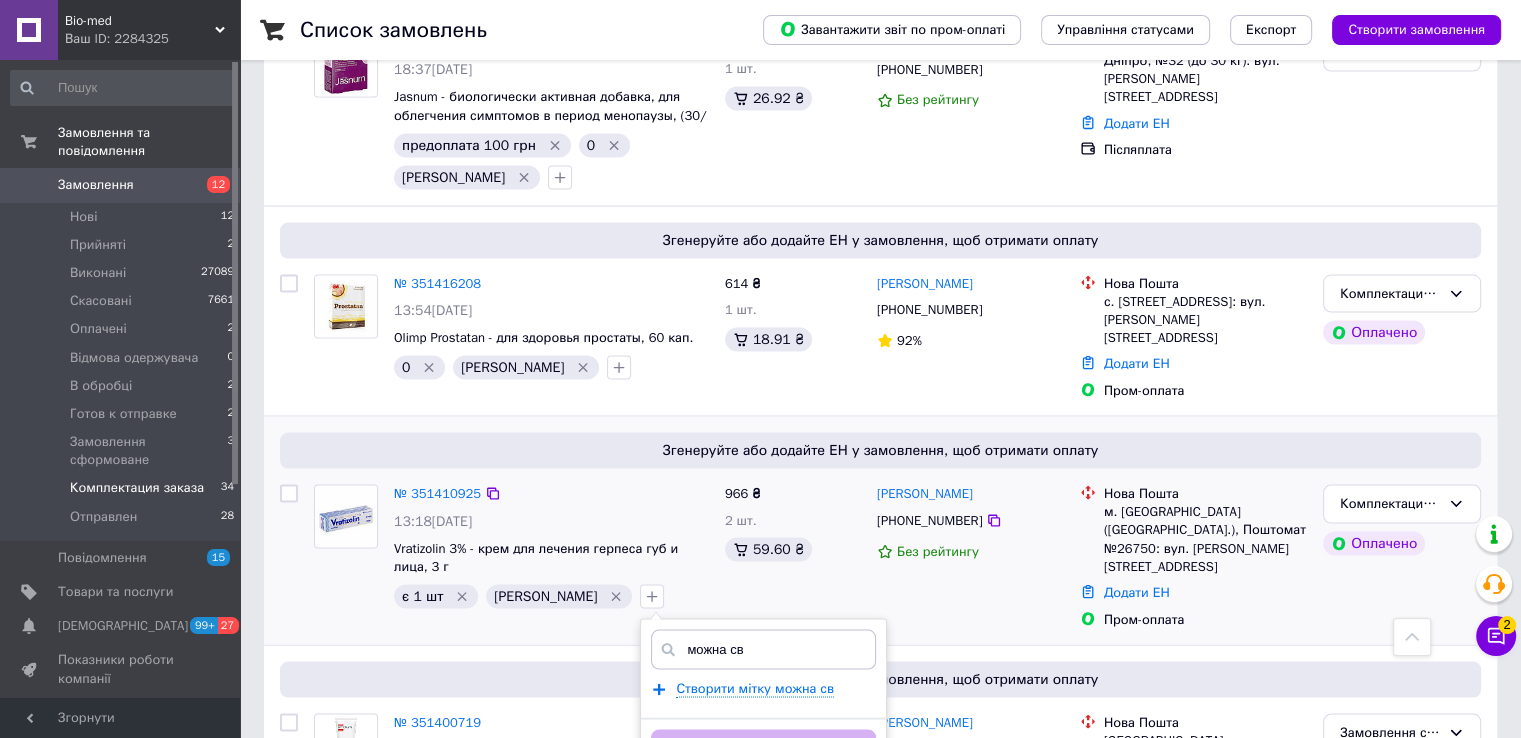 drag, startPoint x: 704, startPoint y: 480, endPoint x: 579, endPoint y: 475, distance: 125.09996 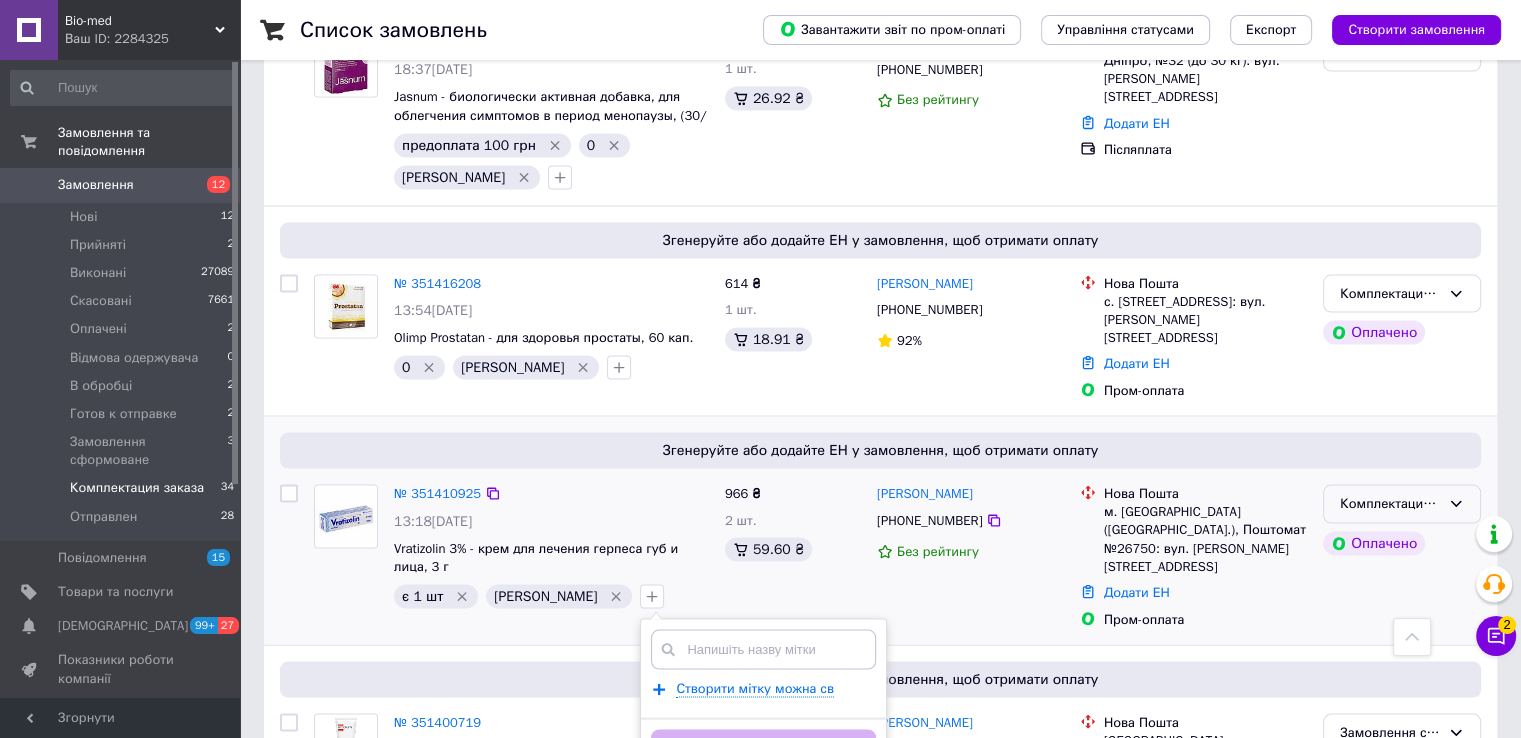 click on "Комплектация заказа" at bounding box center [1390, 504] 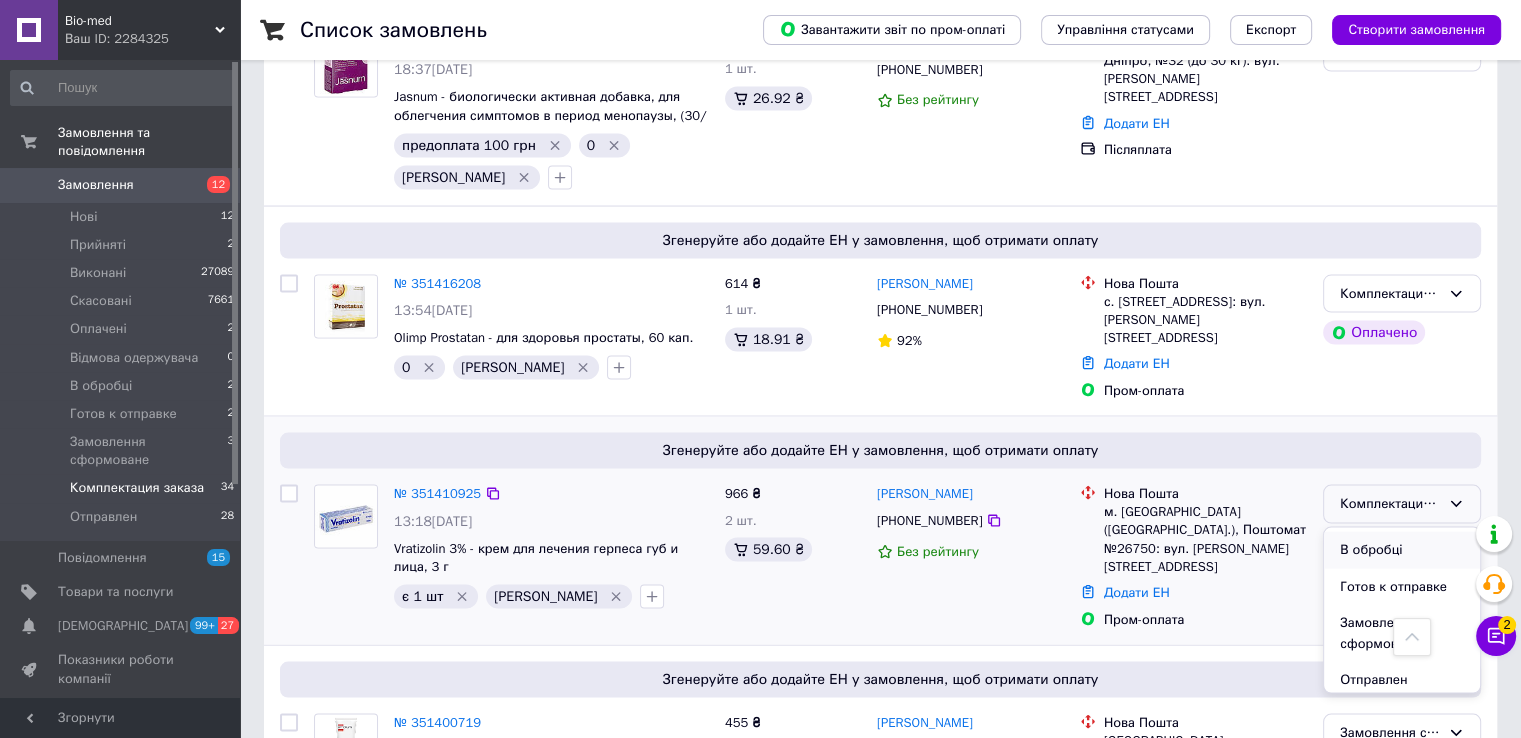 scroll, scrollTop: 204, scrollLeft: 0, axis: vertical 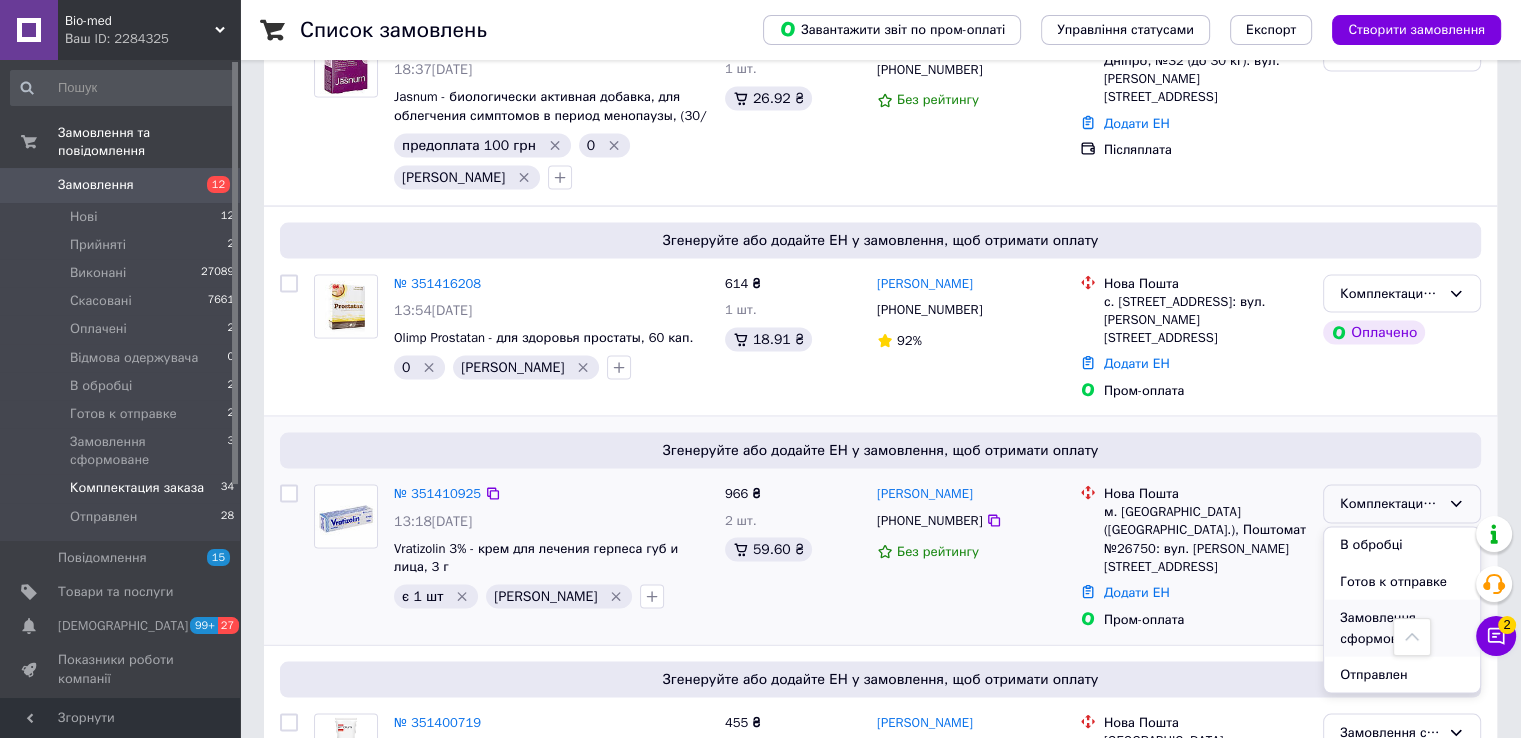 click on "Замовлення сформоване" at bounding box center [1402, 628] 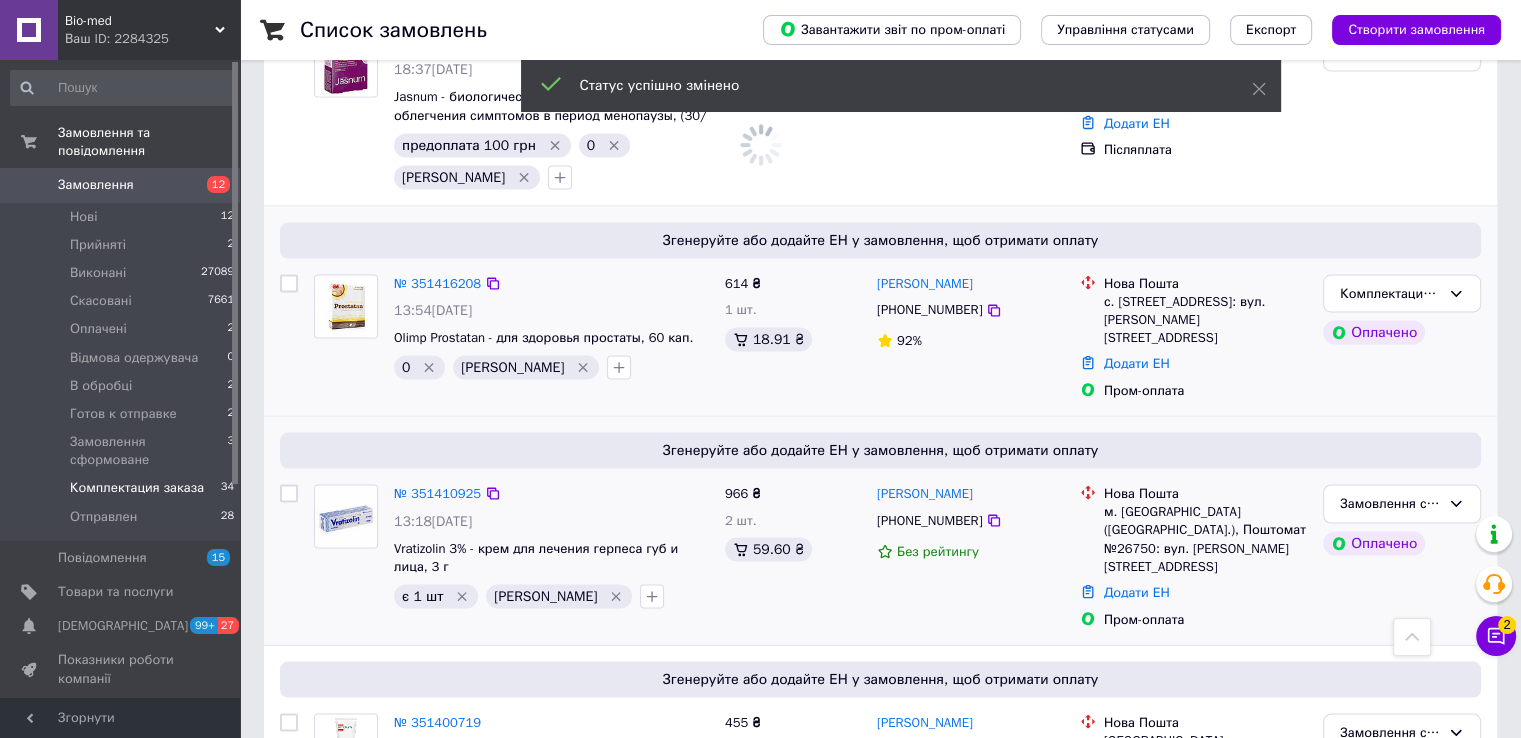 scroll, scrollTop: 3752, scrollLeft: 0, axis: vertical 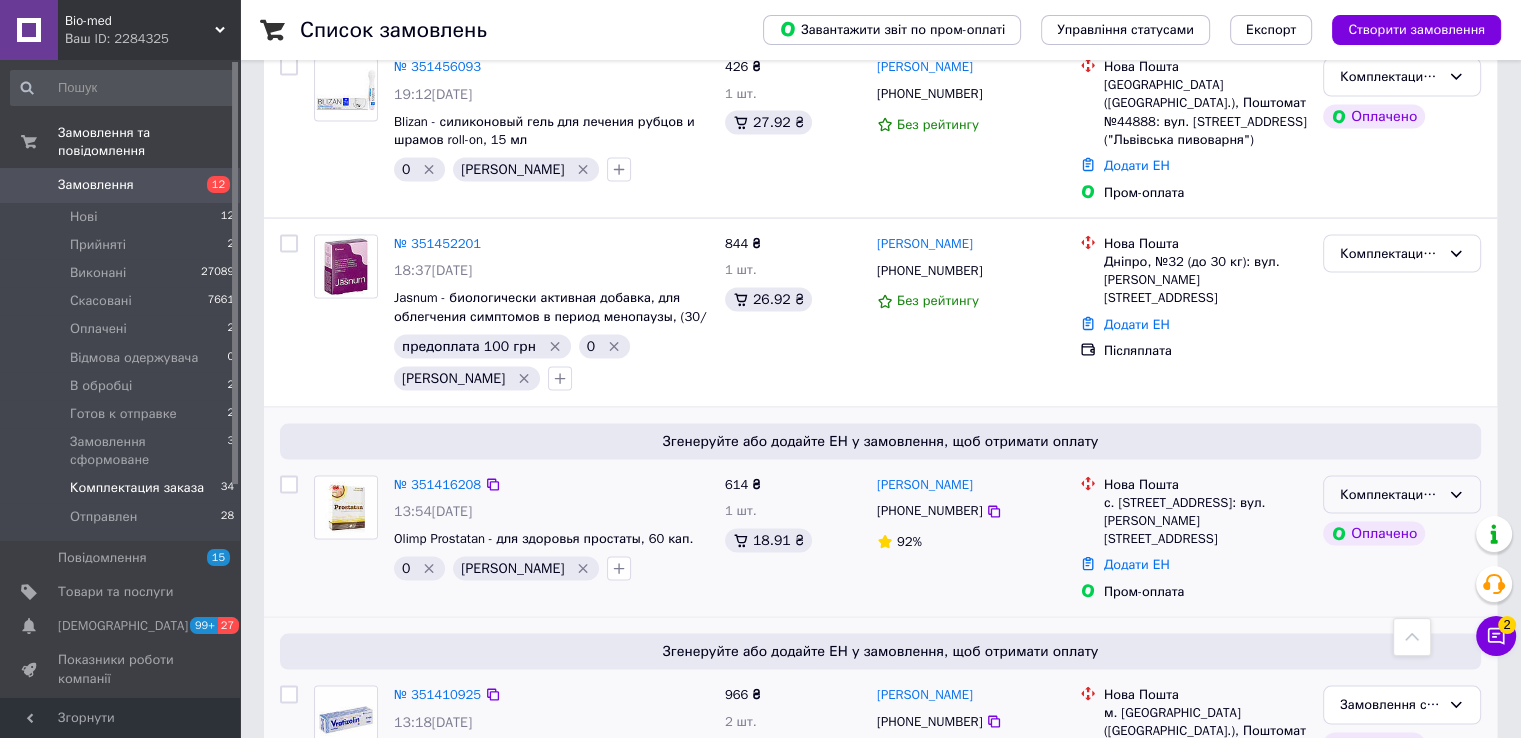 click on "Комплектация заказа" at bounding box center [1390, 494] 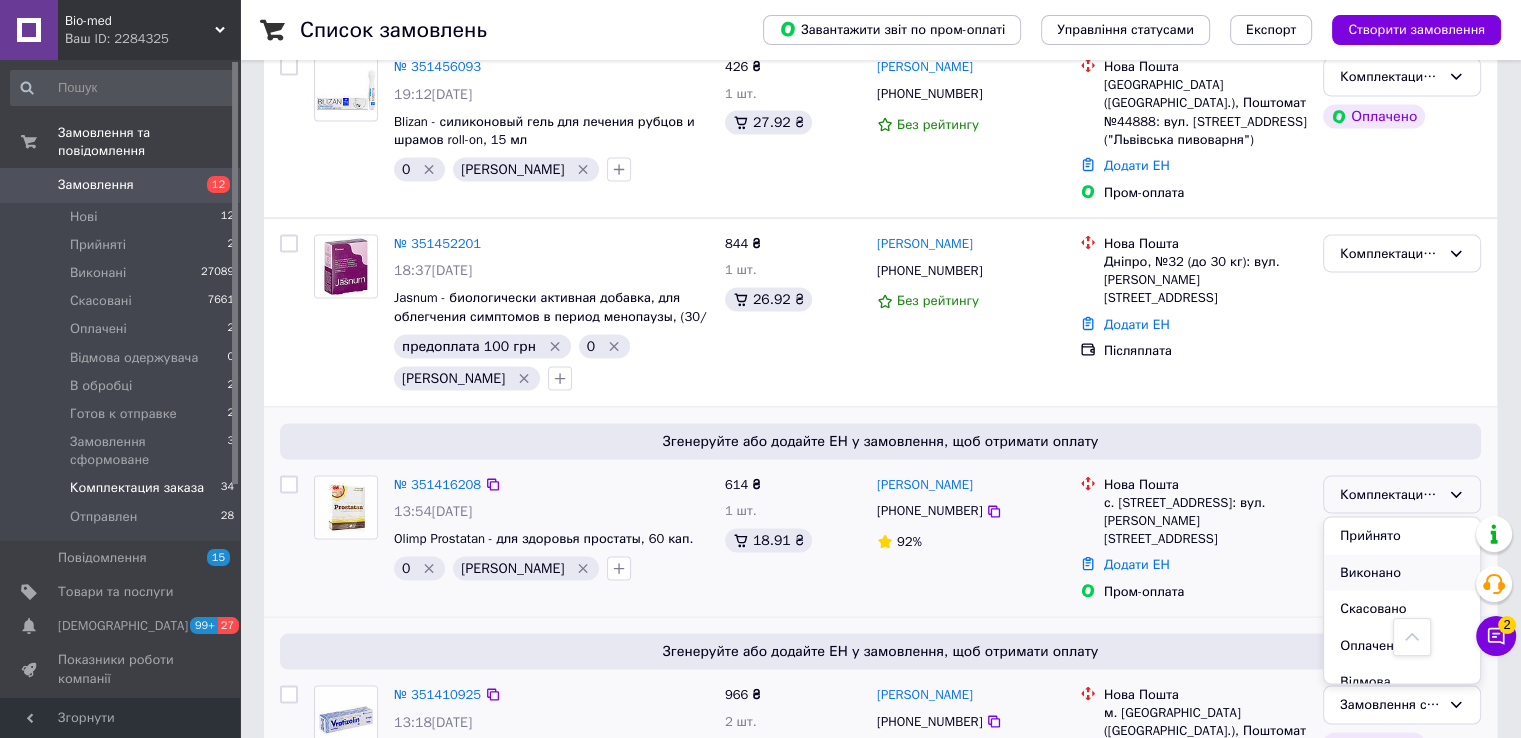 scroll, scrollTop: 200, scrollLeft: 0, axis: vertical 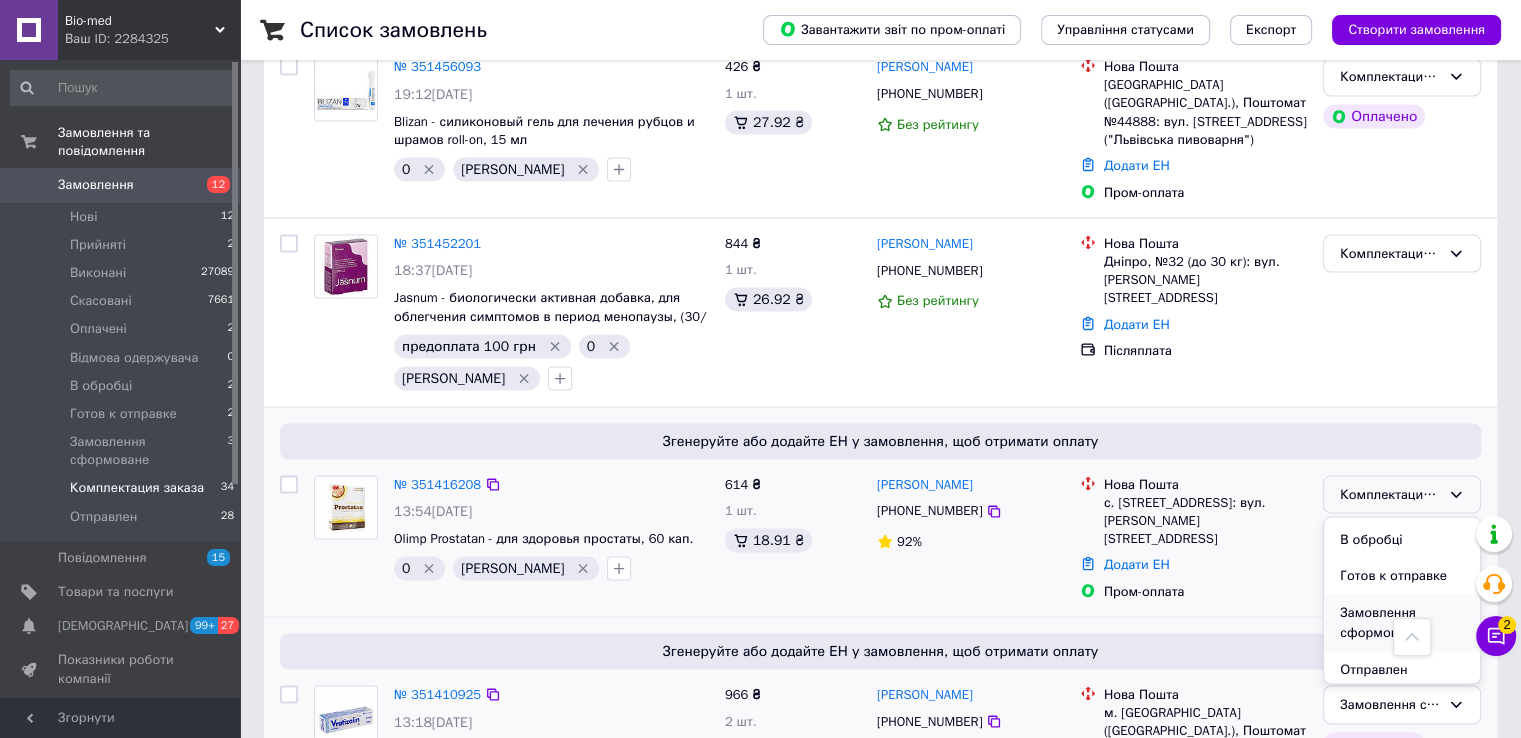 click on "Замовлення сформоване" at bounding box center (1402, 622) 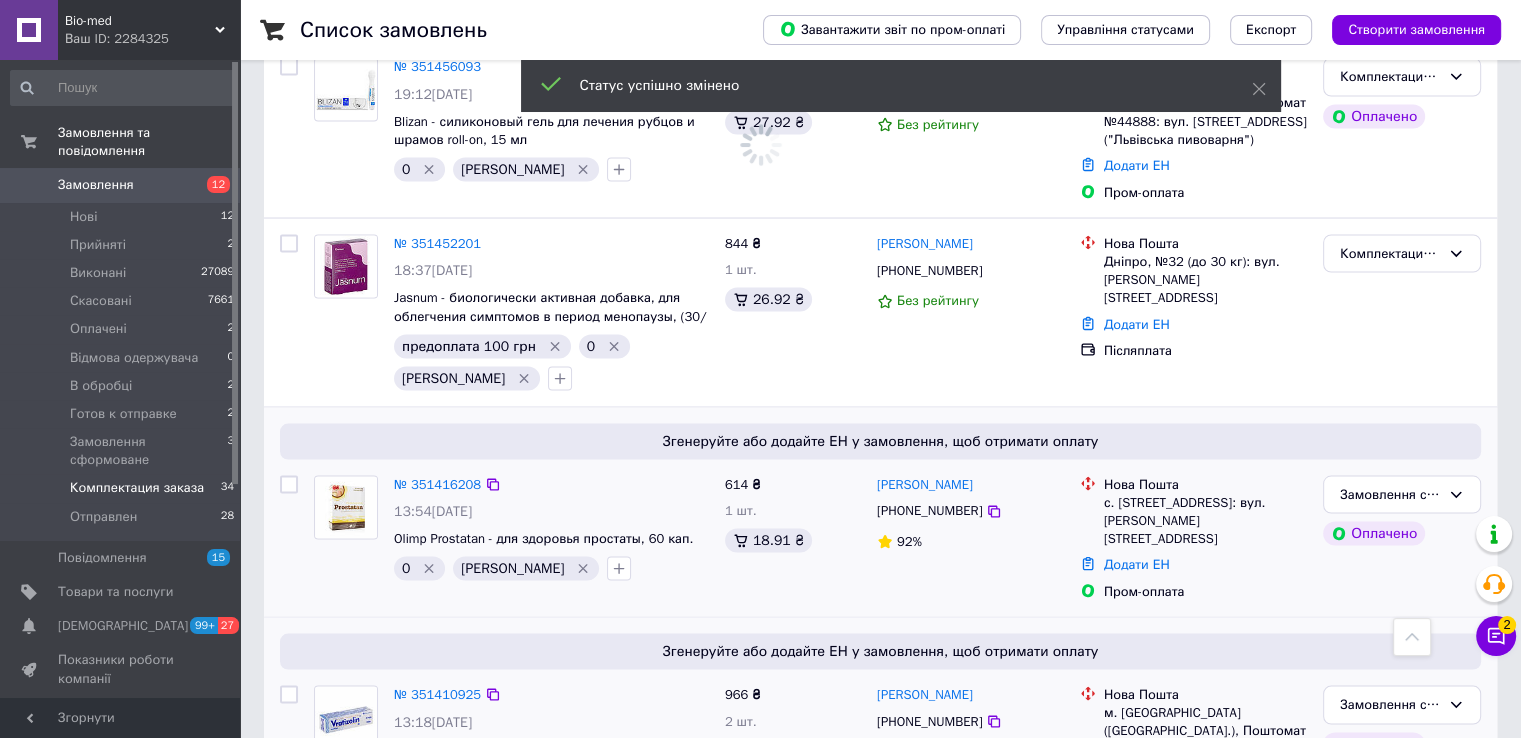 scroll, scrollTop: 3552, scrollLeft: 0, axis: vertical 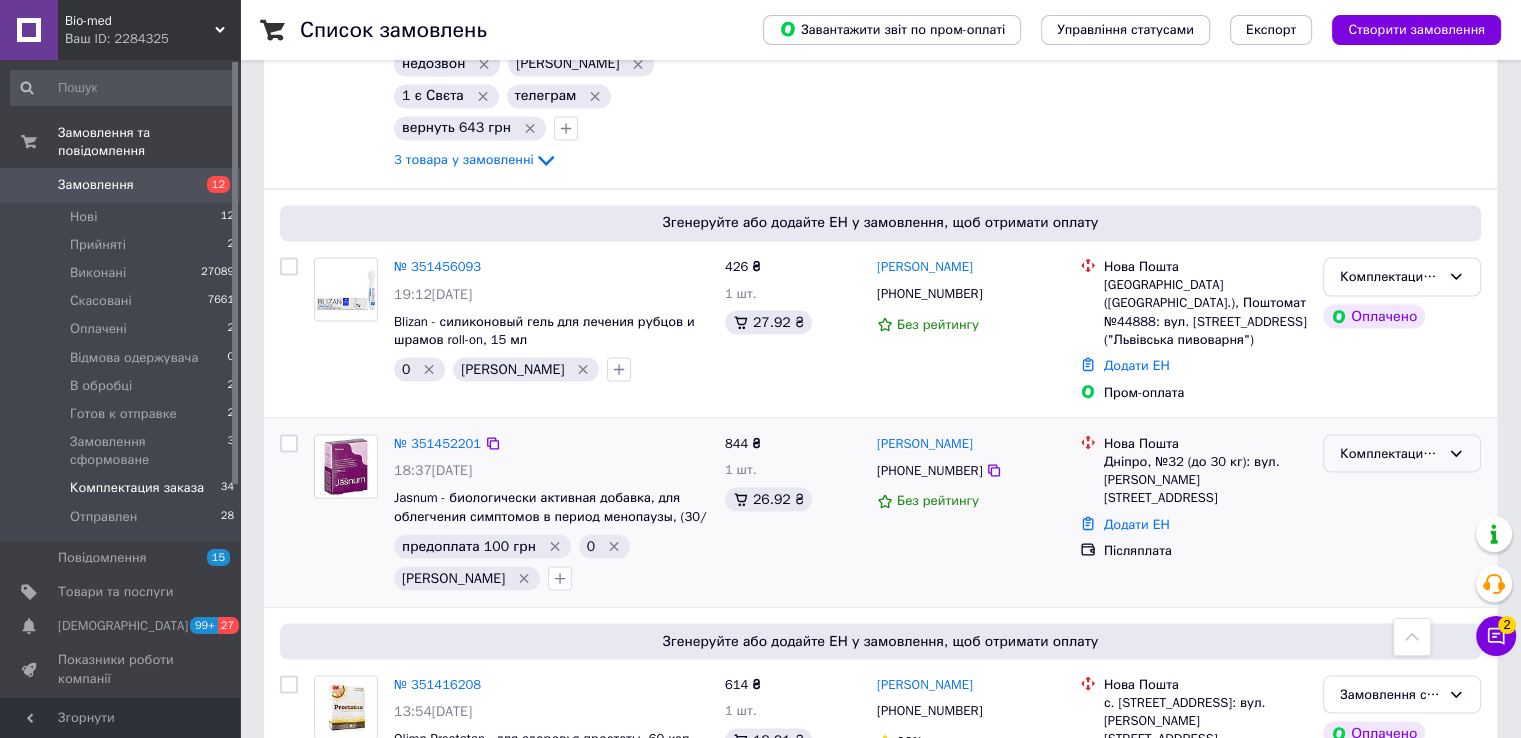 click on "Комплектация заказа" at bounding box center (1390, 453) 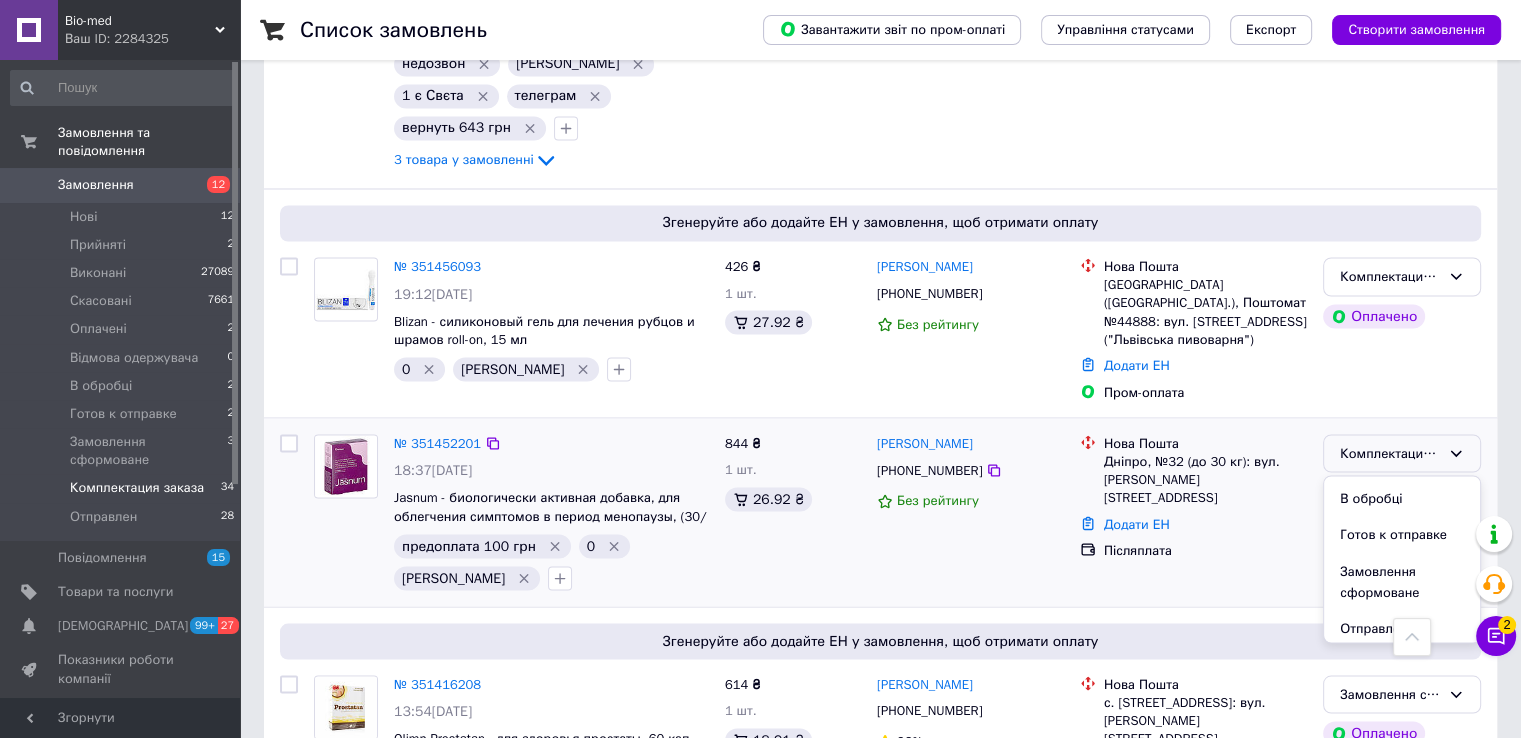scroll, scrollTop: 204, scrollLeft: 0, axis: vertical 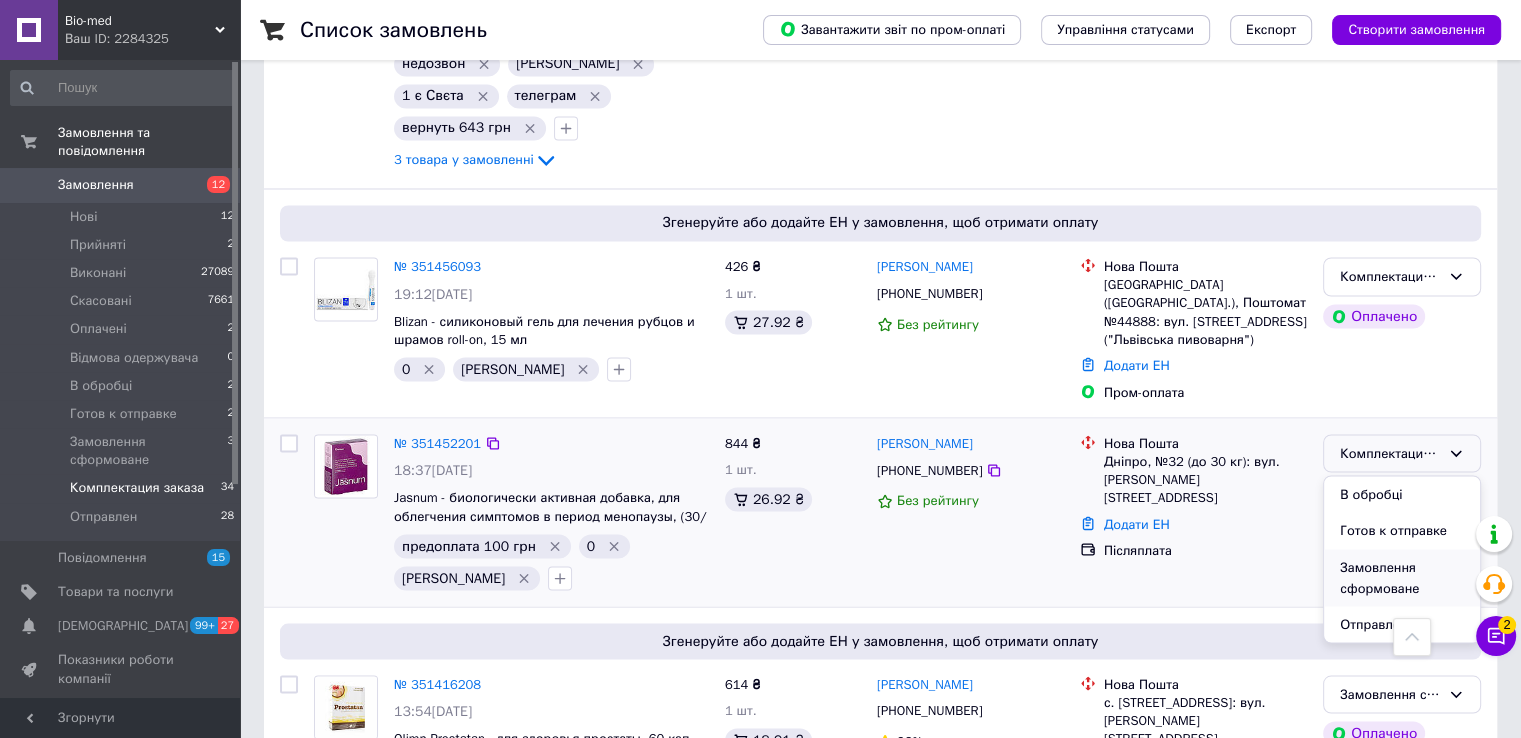 click on "Замовлення сформоване" at bounding box center (1402, 577) 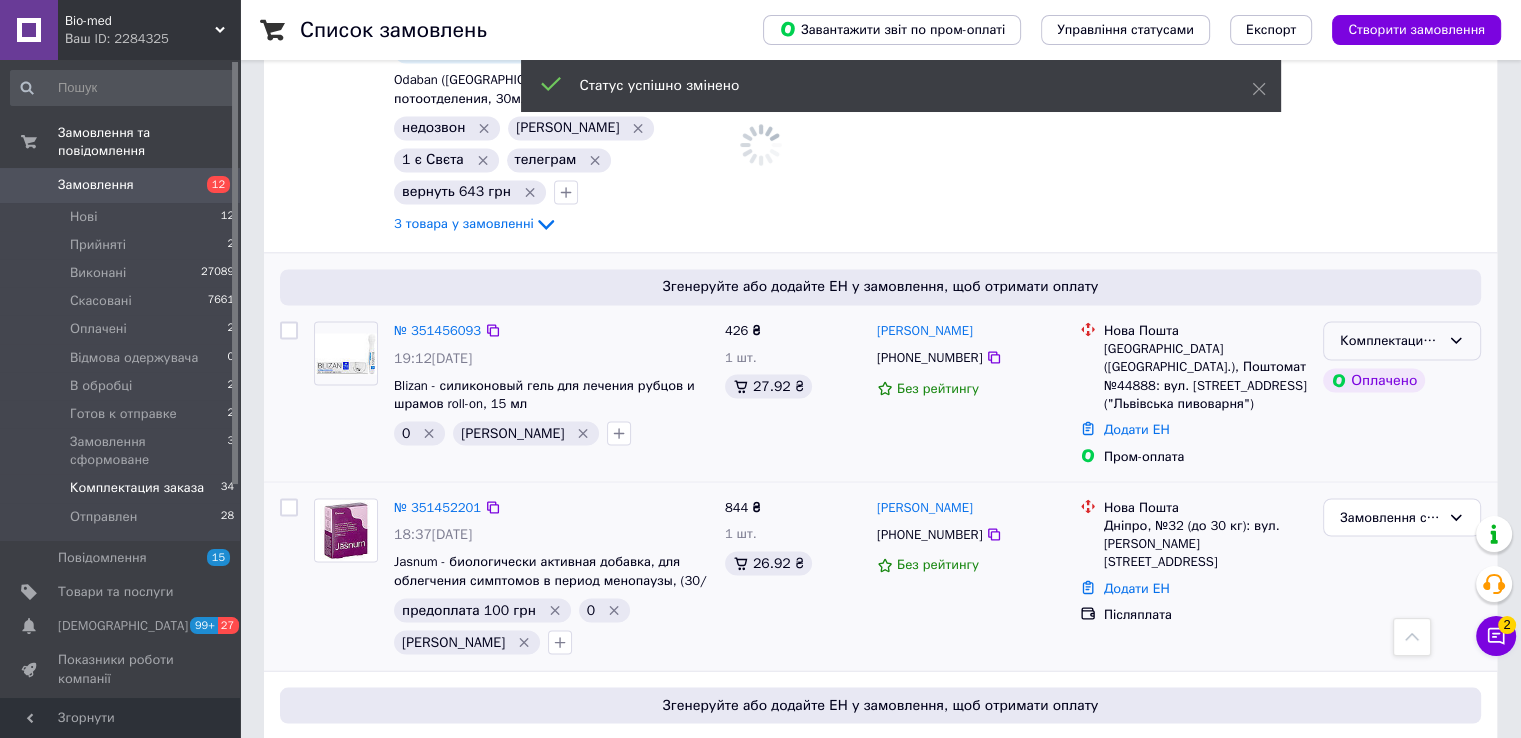 scroll, scrollTop: 3352, scrollLeft: 0, axis: vertical 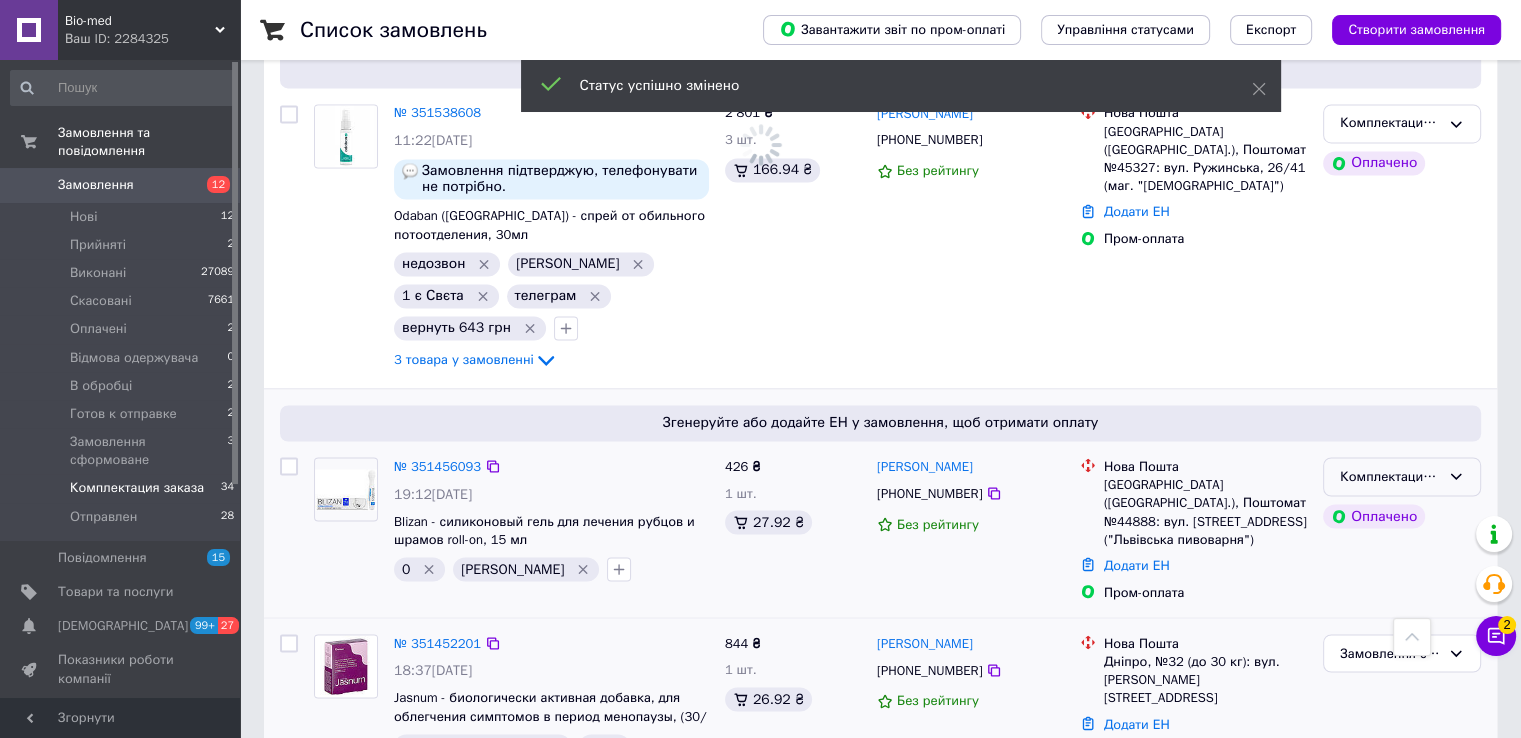 click on "Комплектация заказа" at bounding box center [1390, 476] 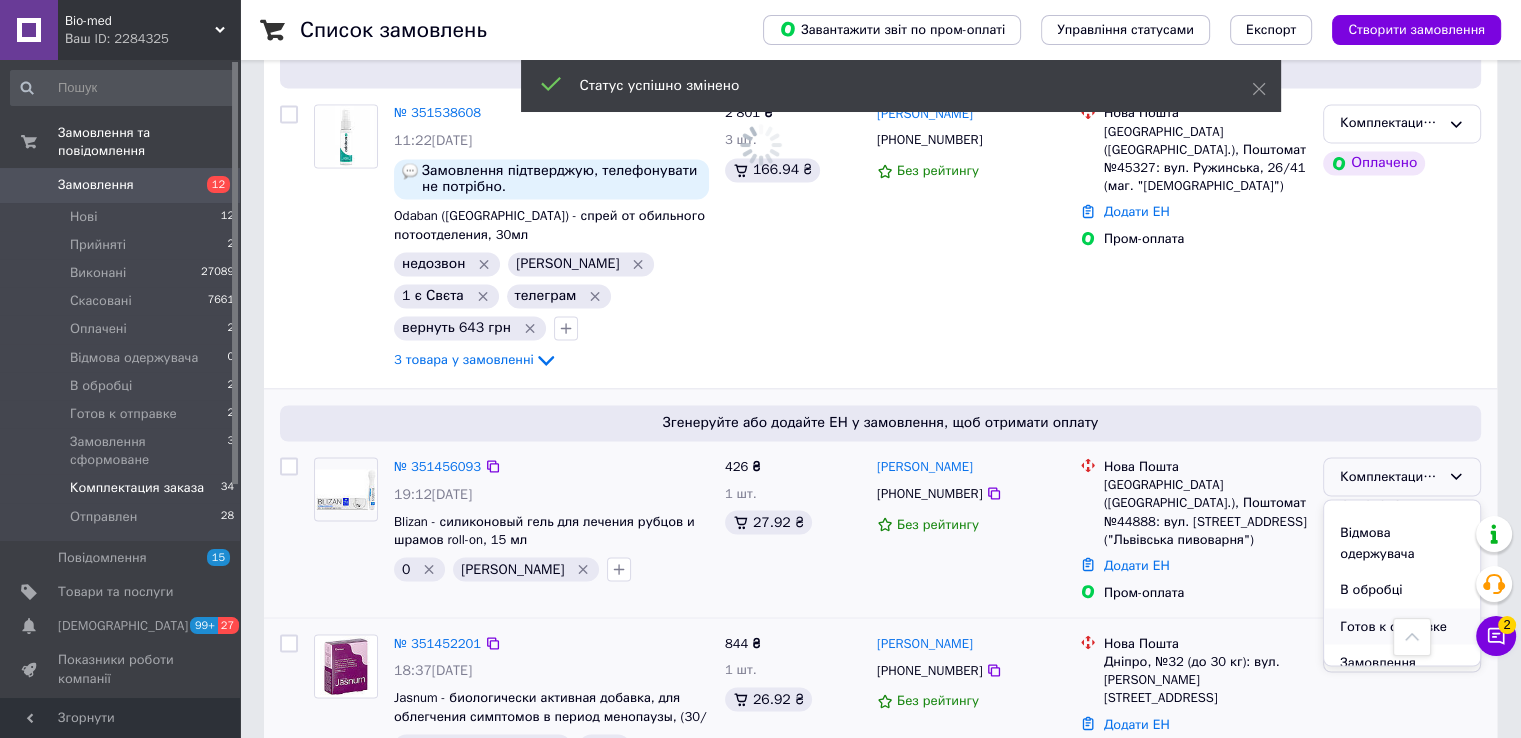 scroll, scrollTop: 204, scrollLeft: 0, axis: vertical 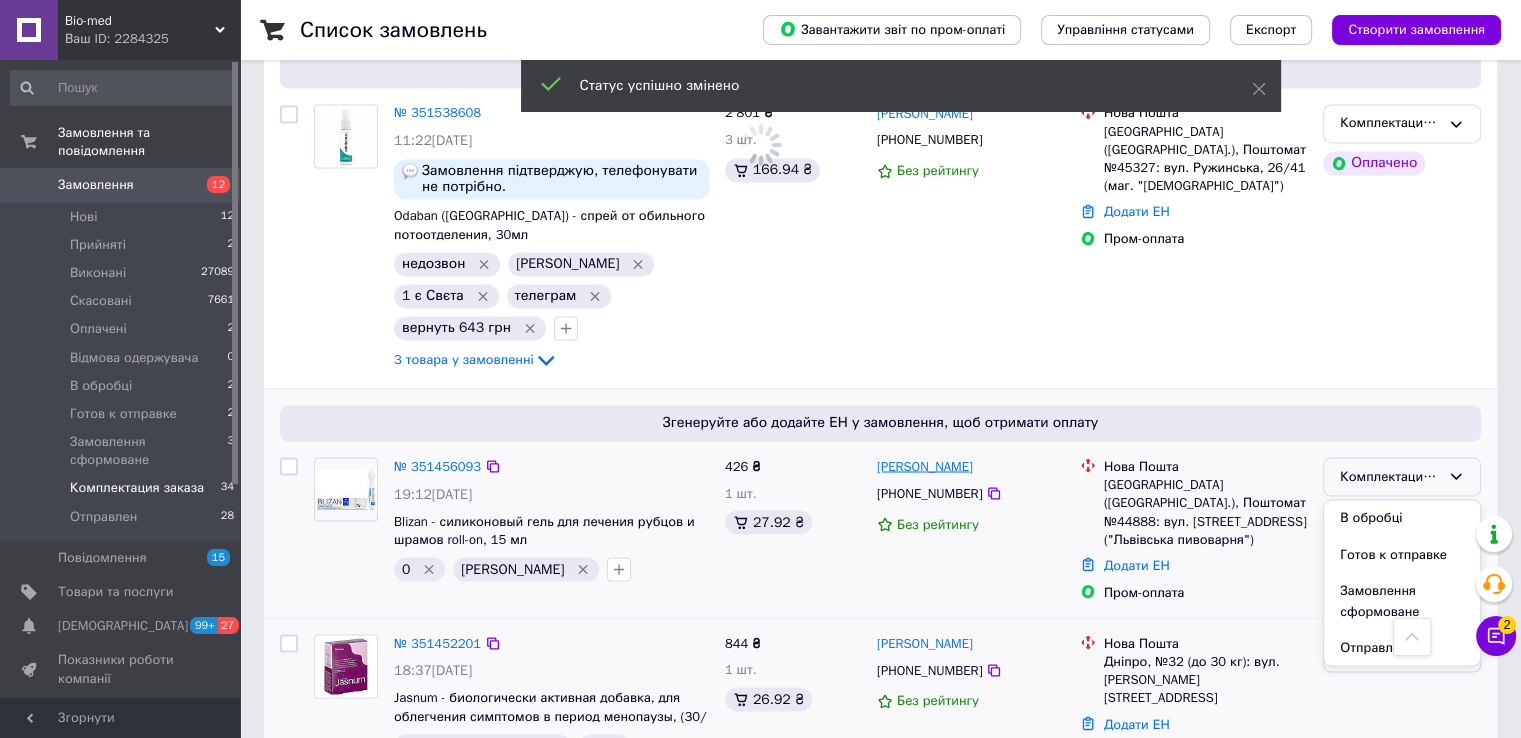 click on "Замовлення сформоване" at bounding box center [1402, 600] 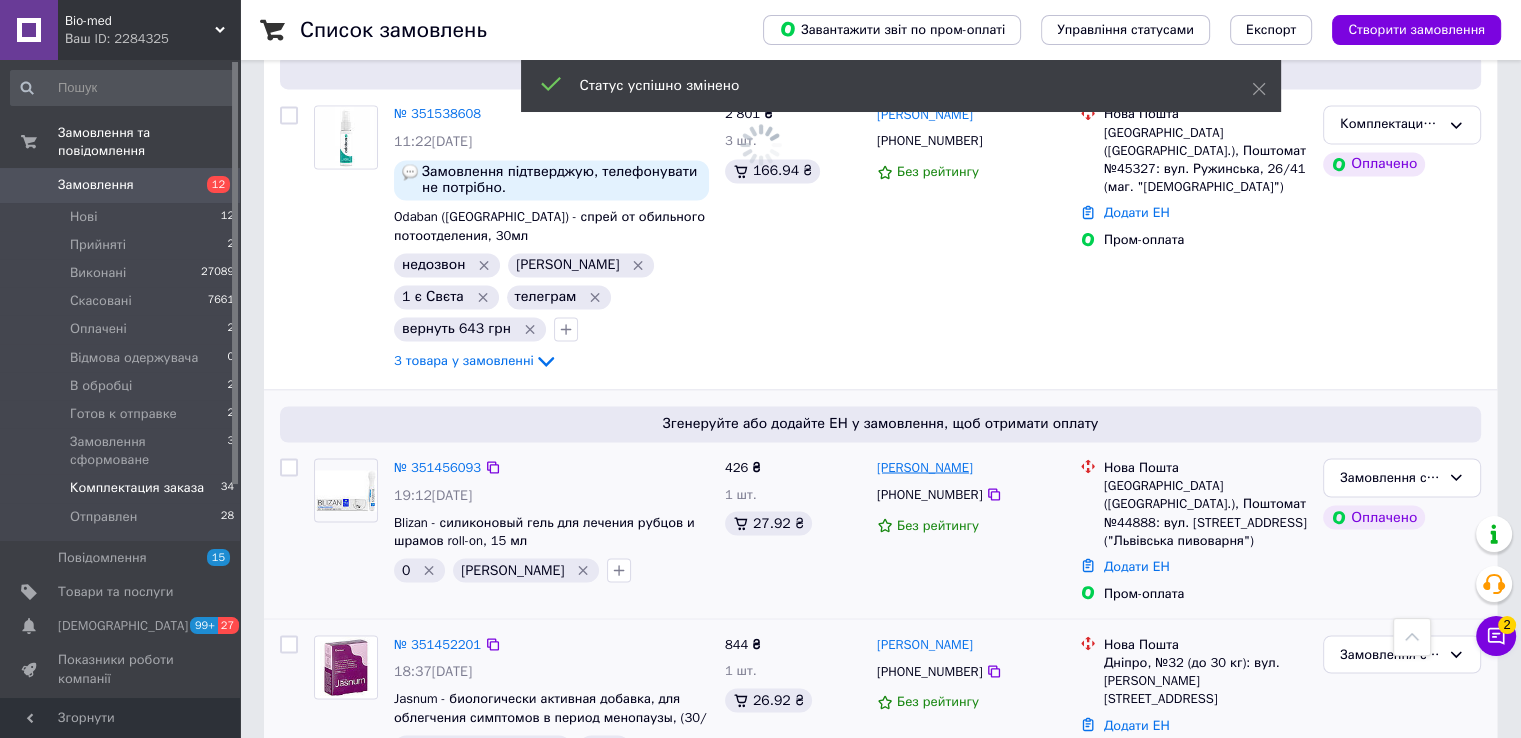 scroll, scrollTop: 3152, scrollLeft: 0, axis: vertical 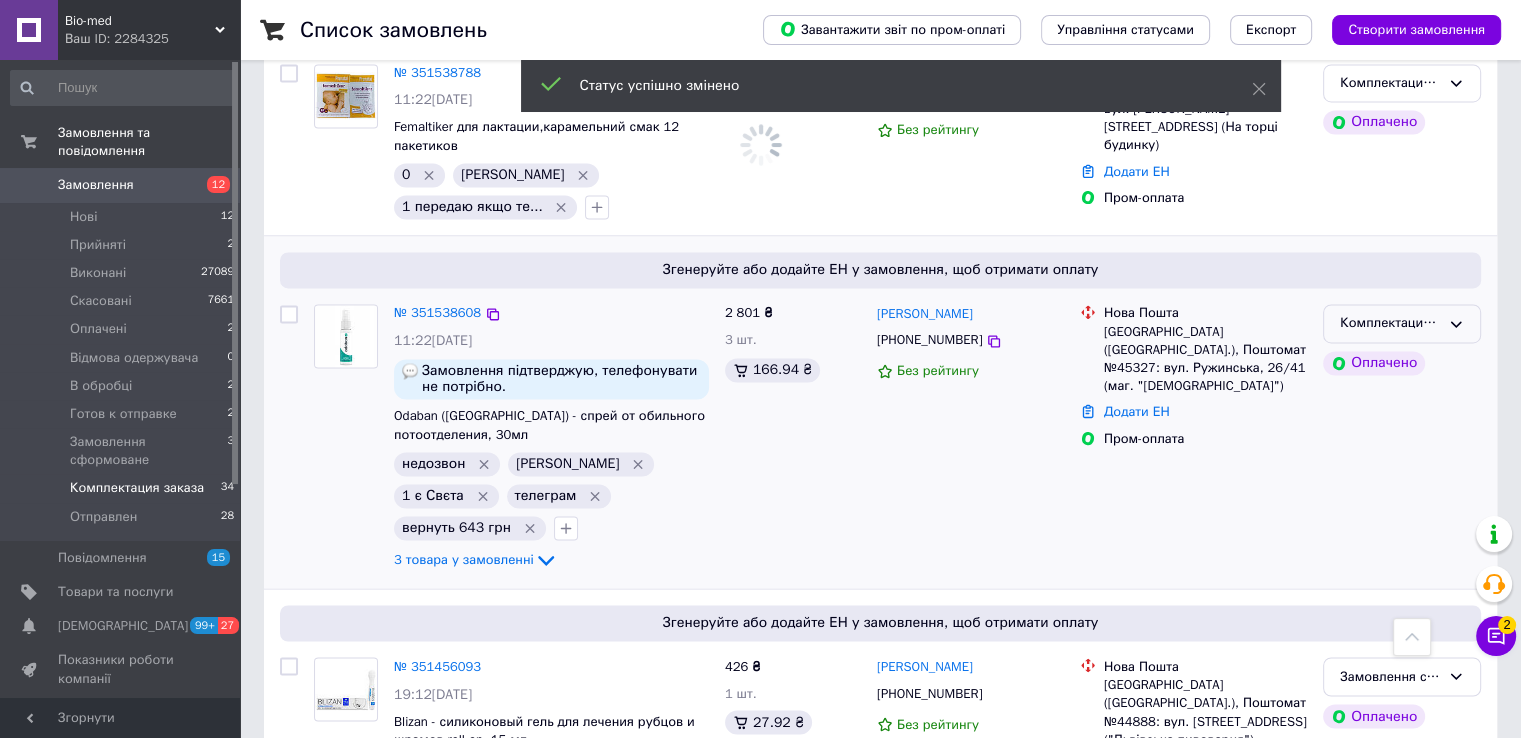 click on "Комплектация заказа" at bounding box center (1390, 323) 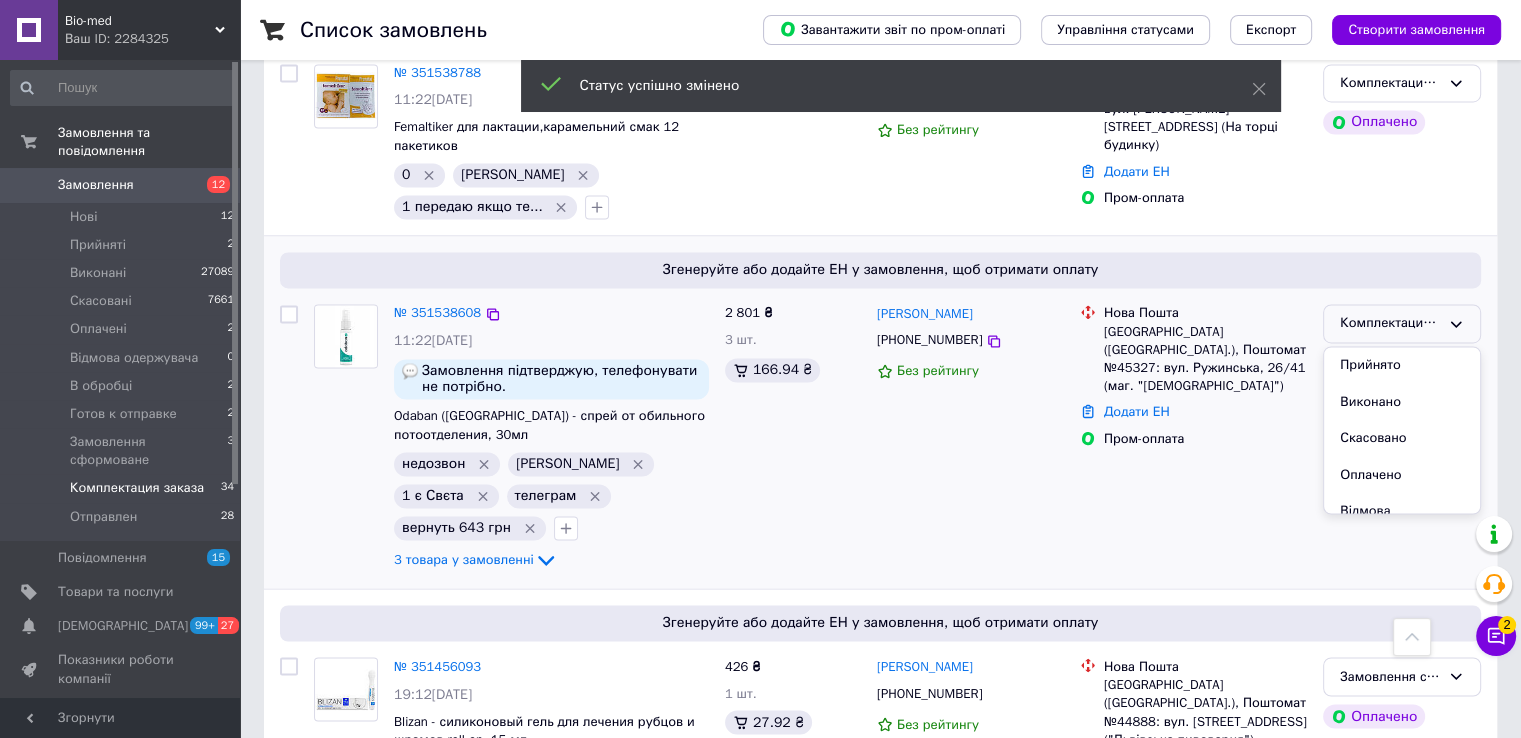 scroll, scrollTop: 200, scrollLeft: 0, axis: vertical 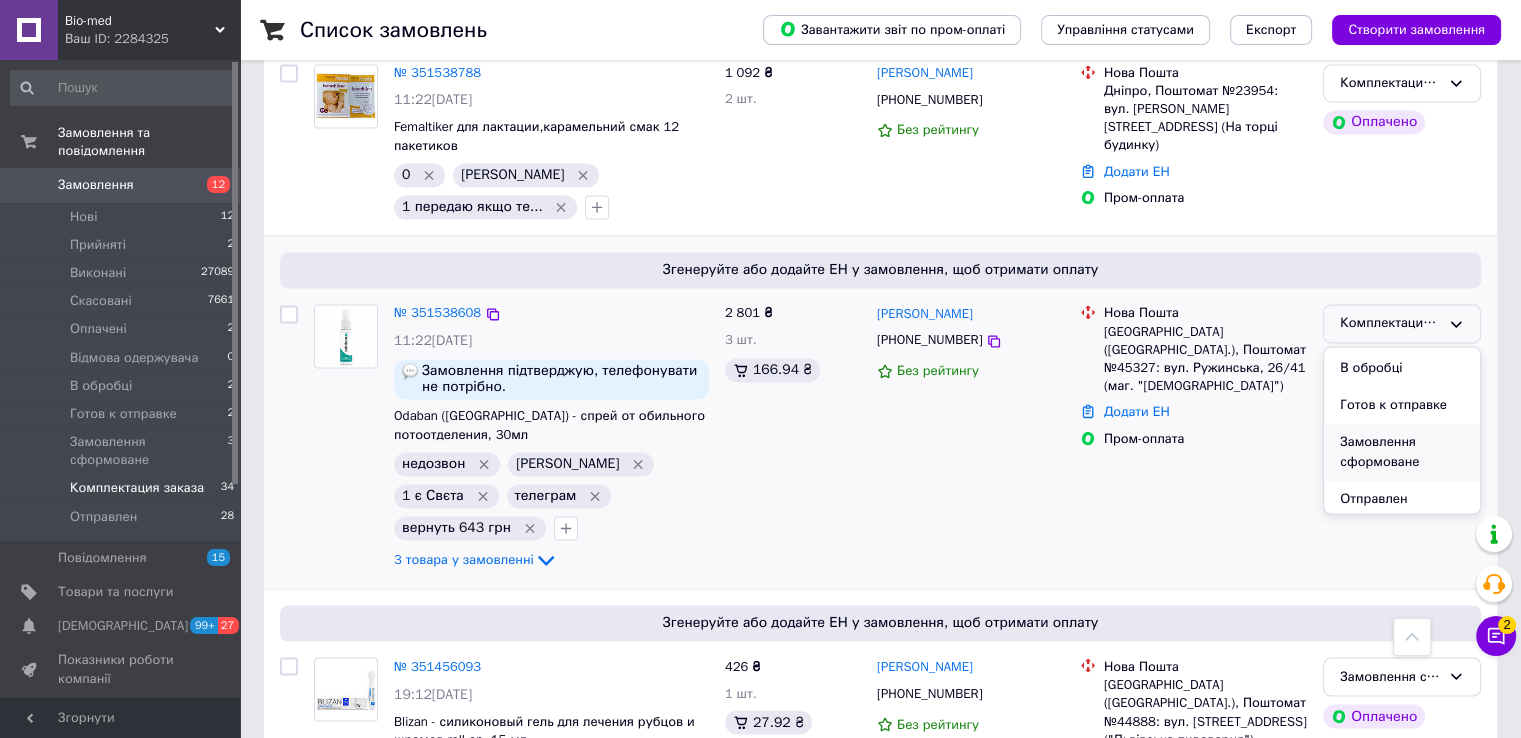 click on "Замовлення сформоване" at bounding box center [1402, 452] 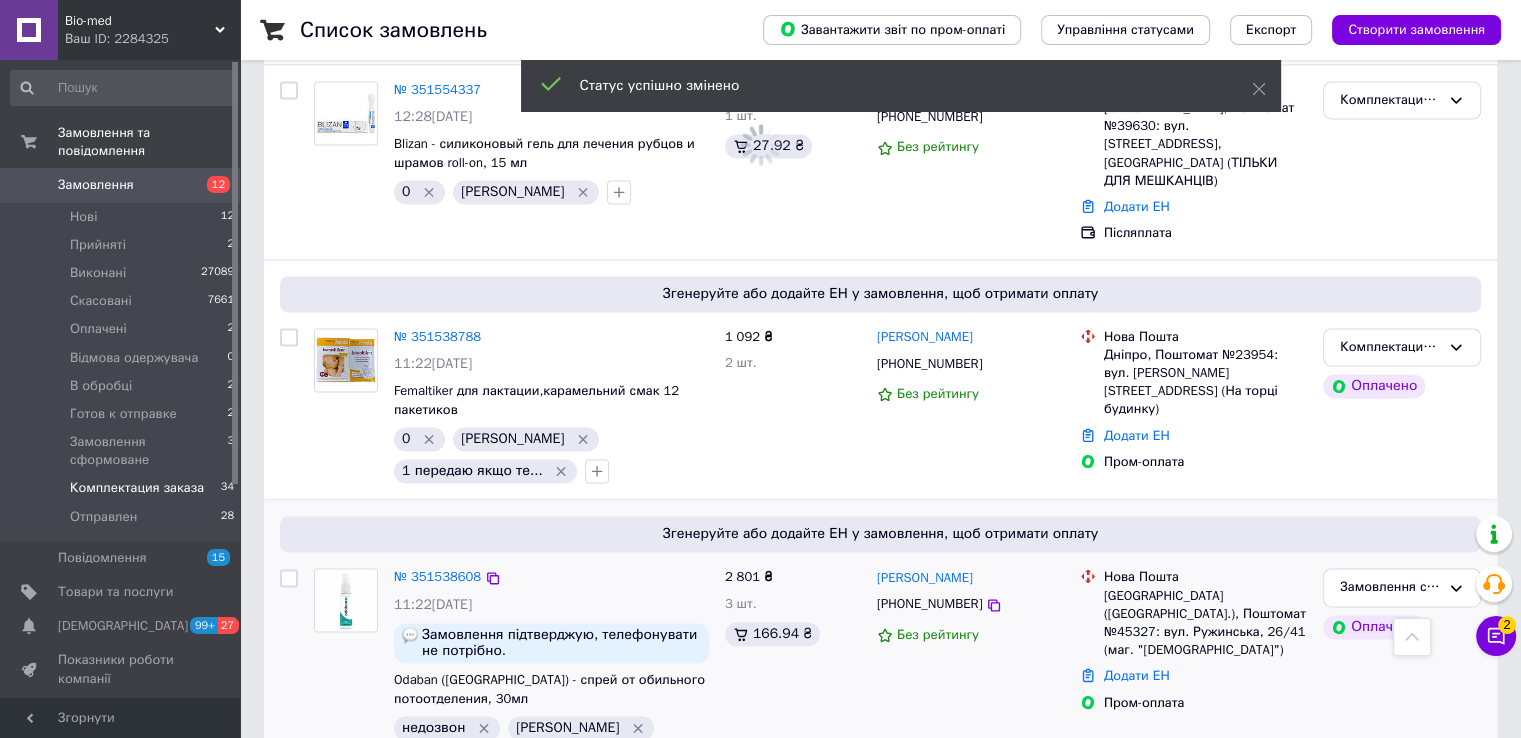 scroll, scrollTop: 2852, scrollLeft: 0, axis: vertical 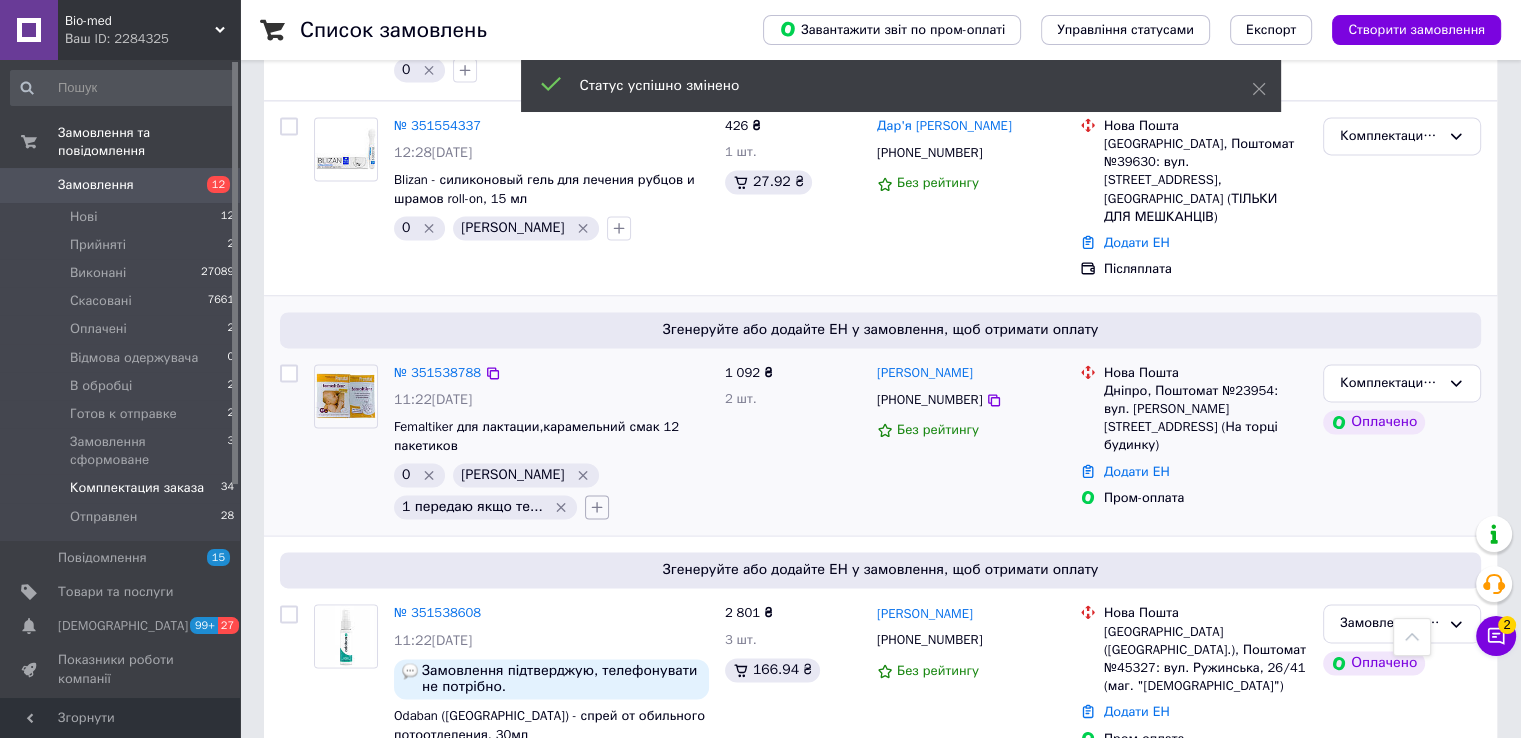 click 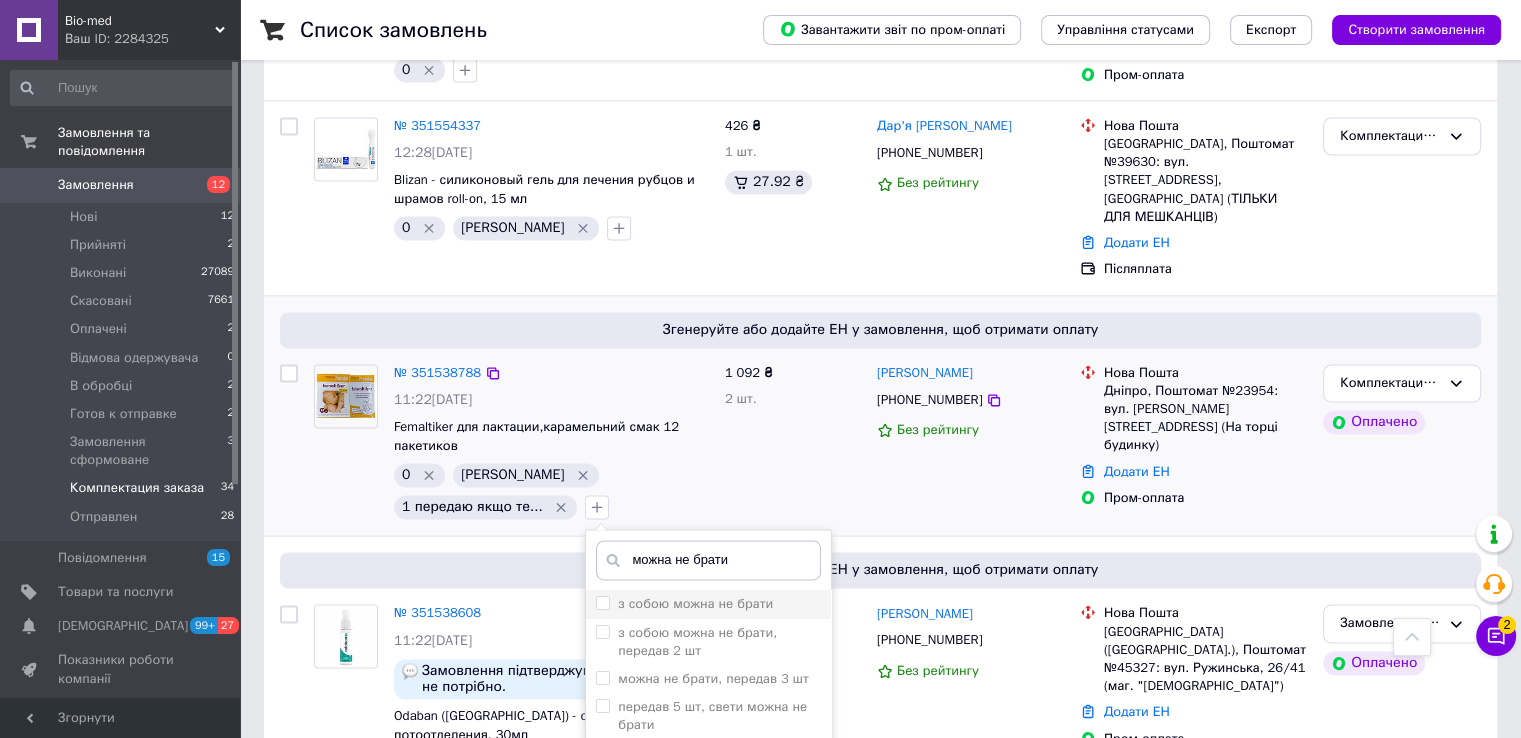 type on "можна не брати" 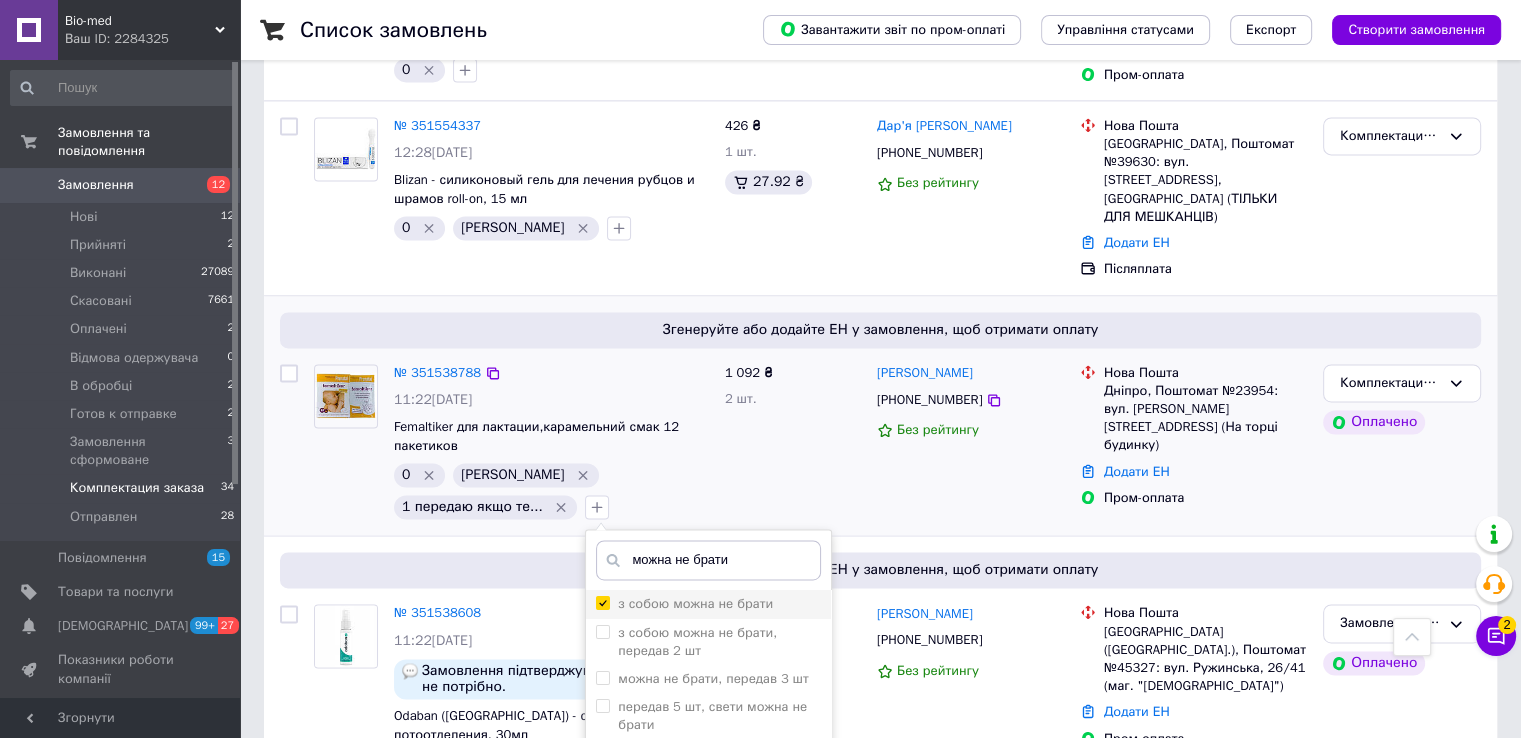 checkbox on "true" 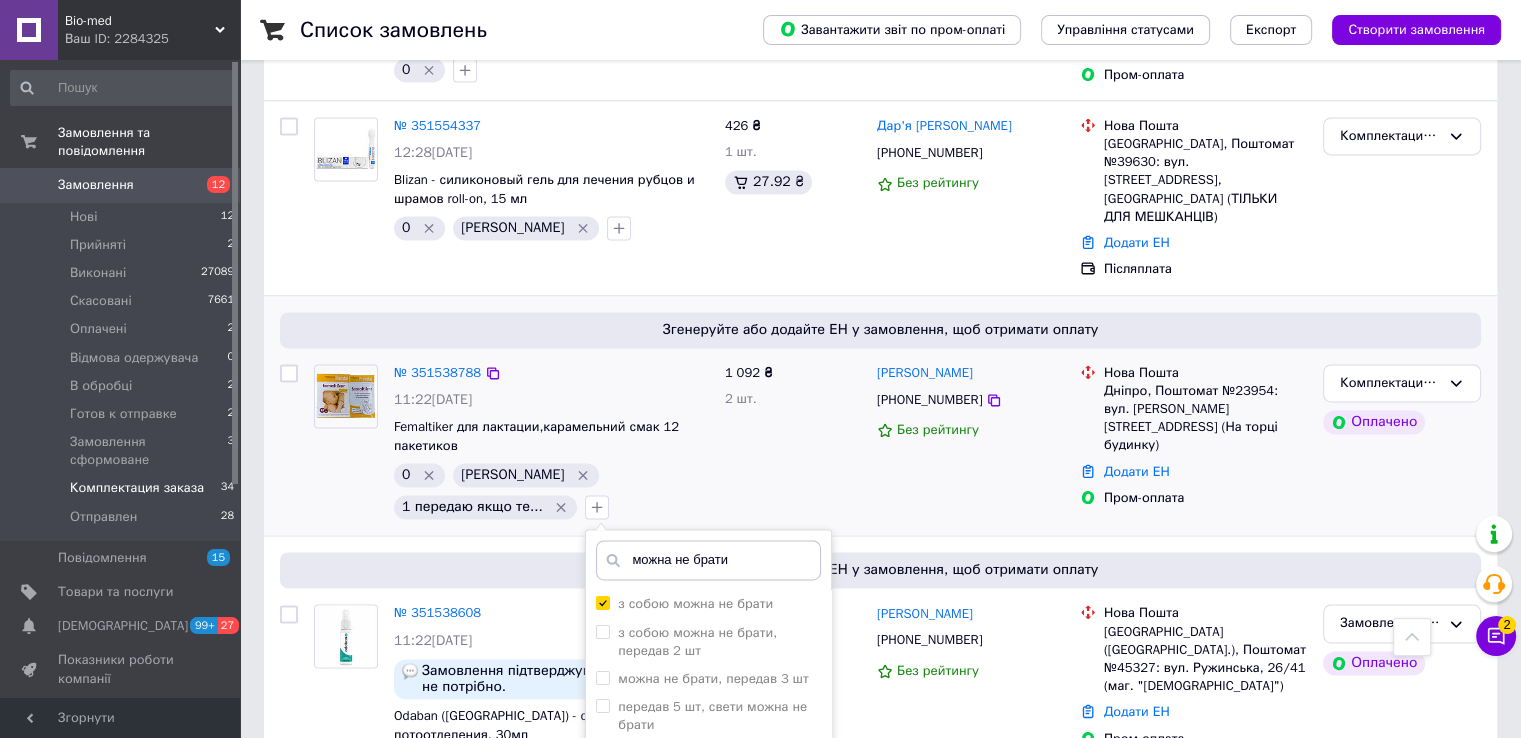 scroll, scrollTop: 3052, scrollLeft: 0, axis: vertical 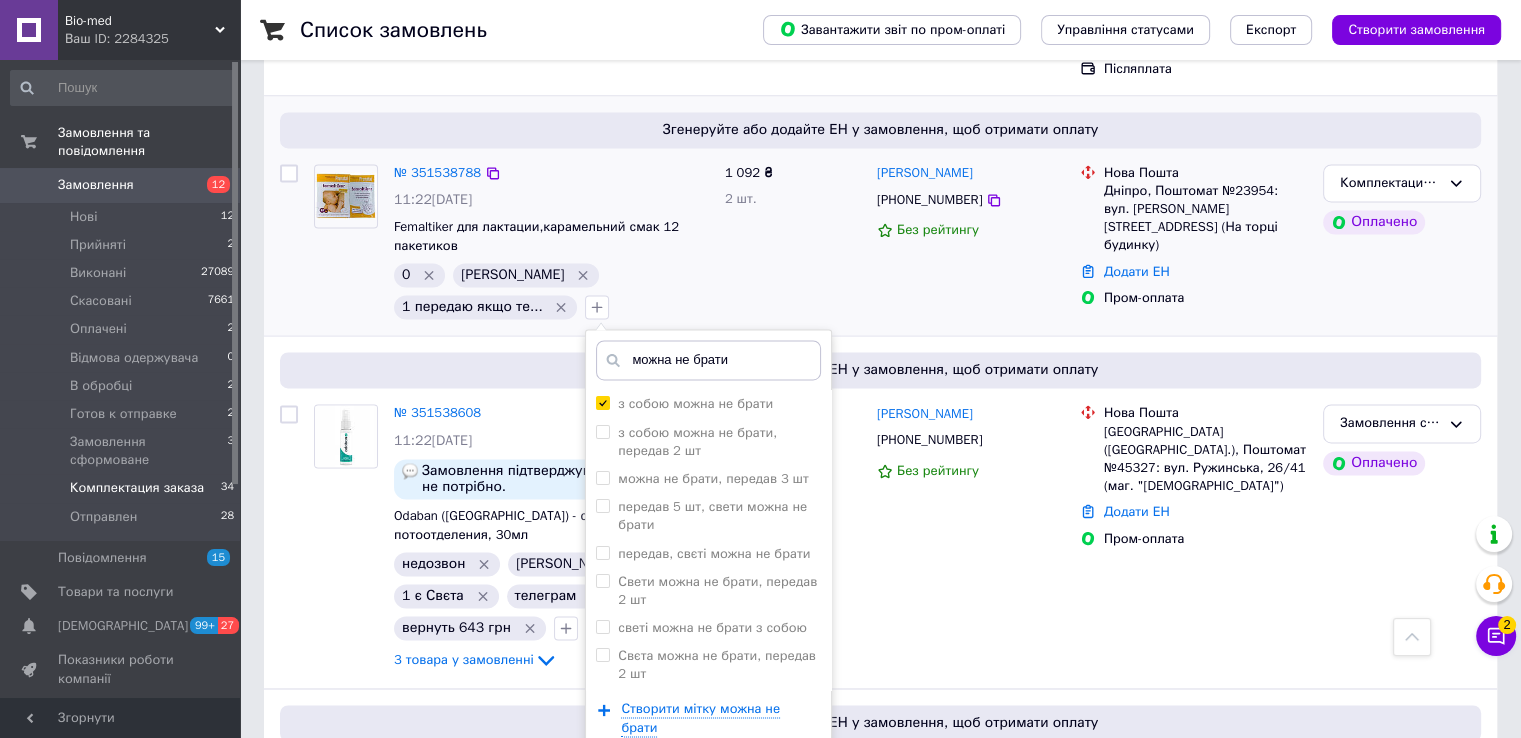 click on "Додати мітку" at bounding box center (708, 788) 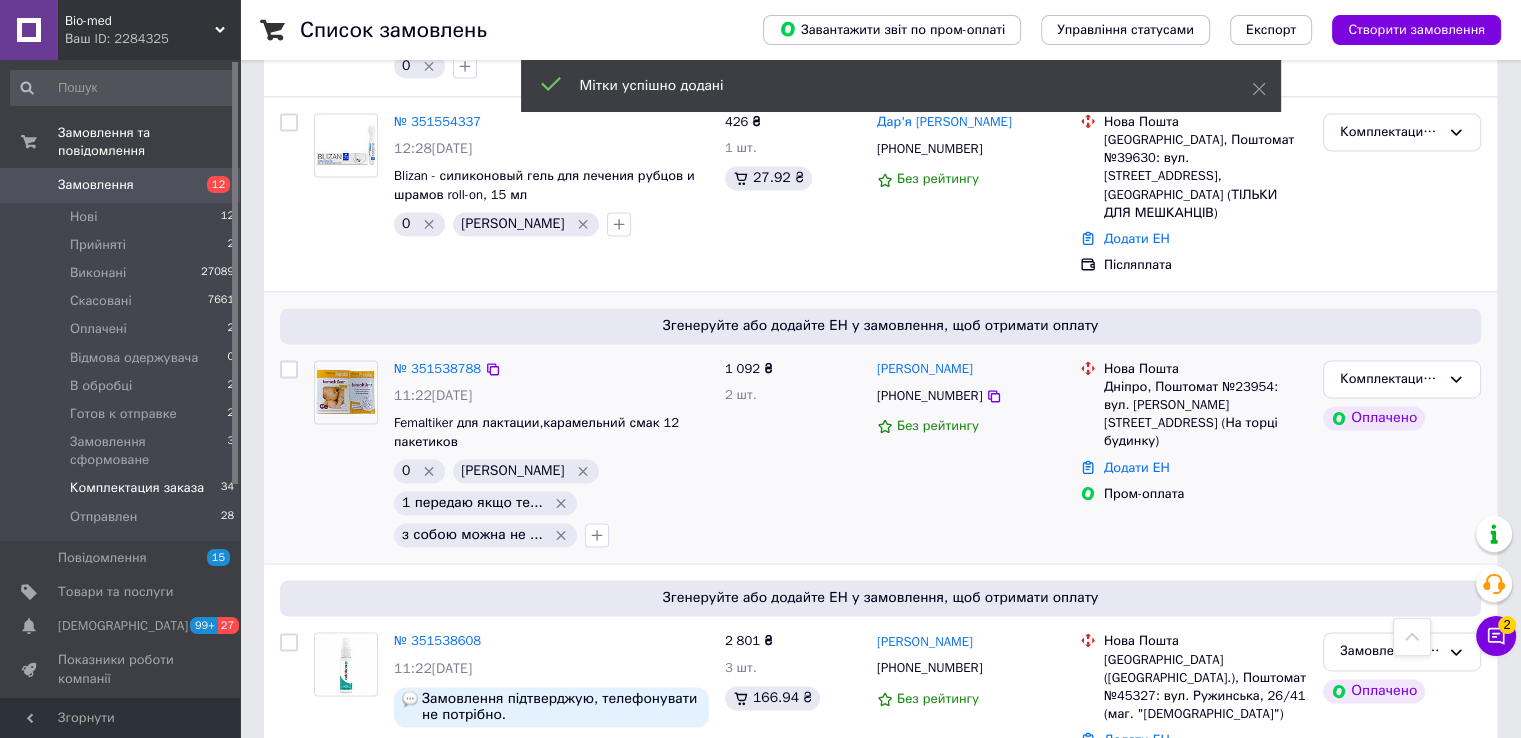 scroll, scrollTop: 2852, scrollLeft: 0, axis: vertical 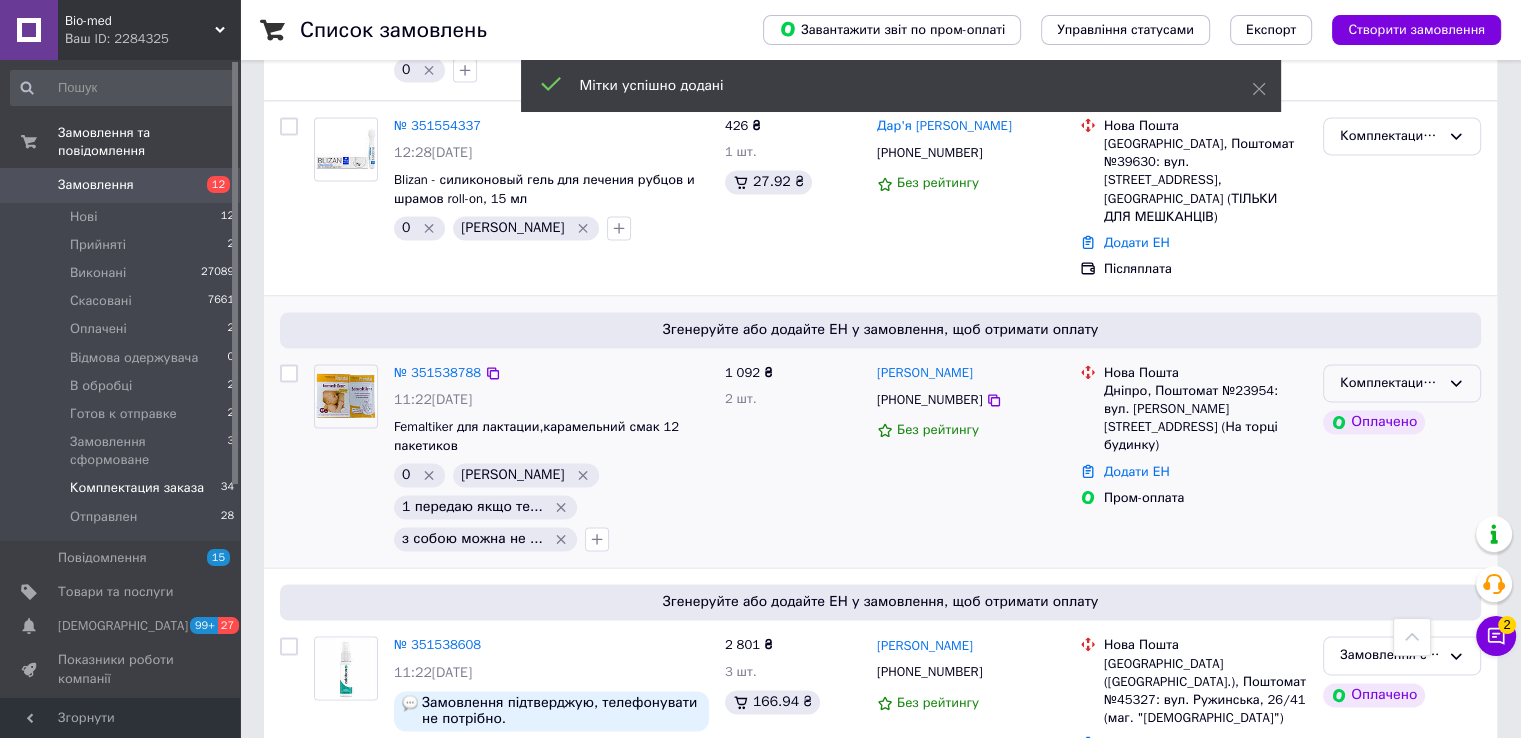 click on "Комплектация заказа" at bounding box center [1390, 383] 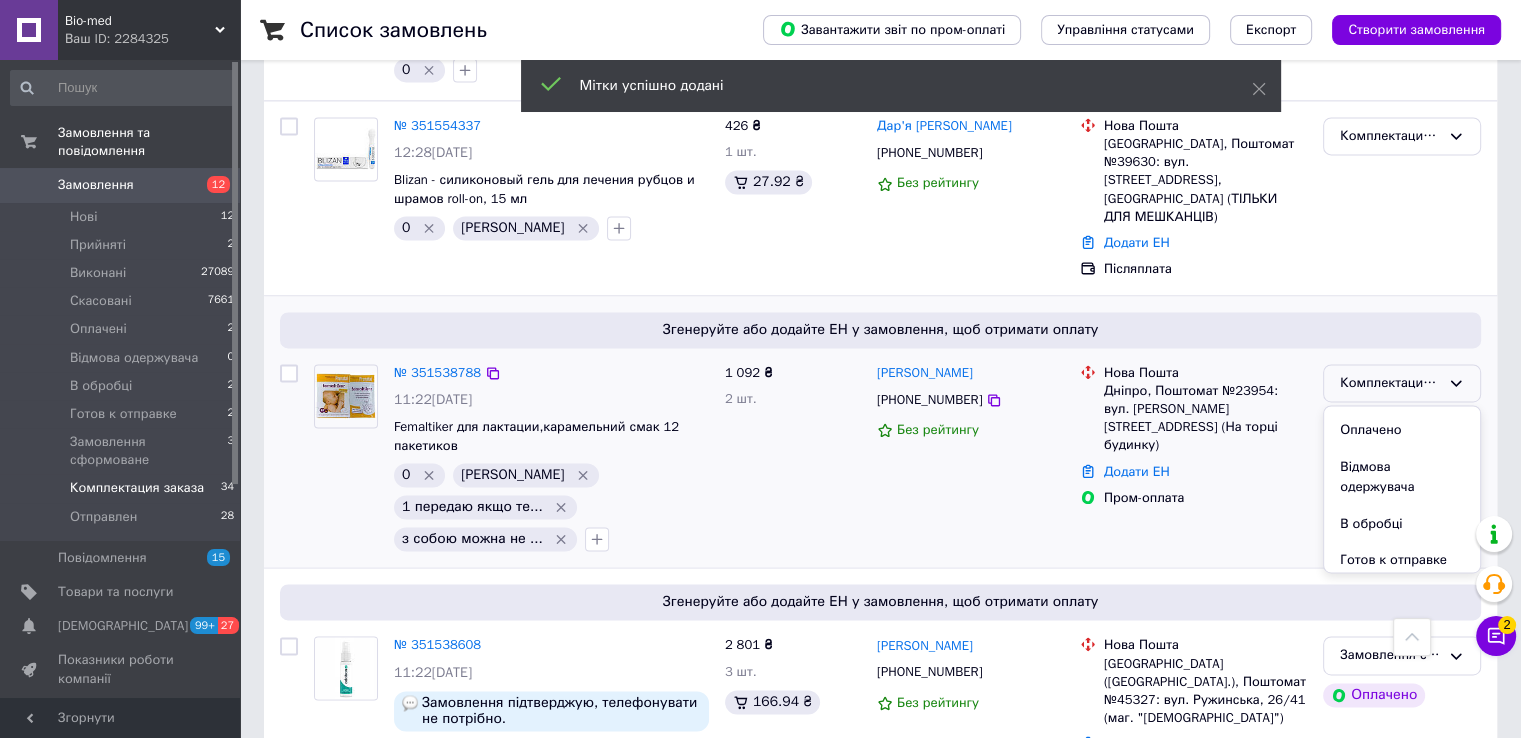 scroll, scrollTop: 200, scrollLeft: 0, axis: vertical 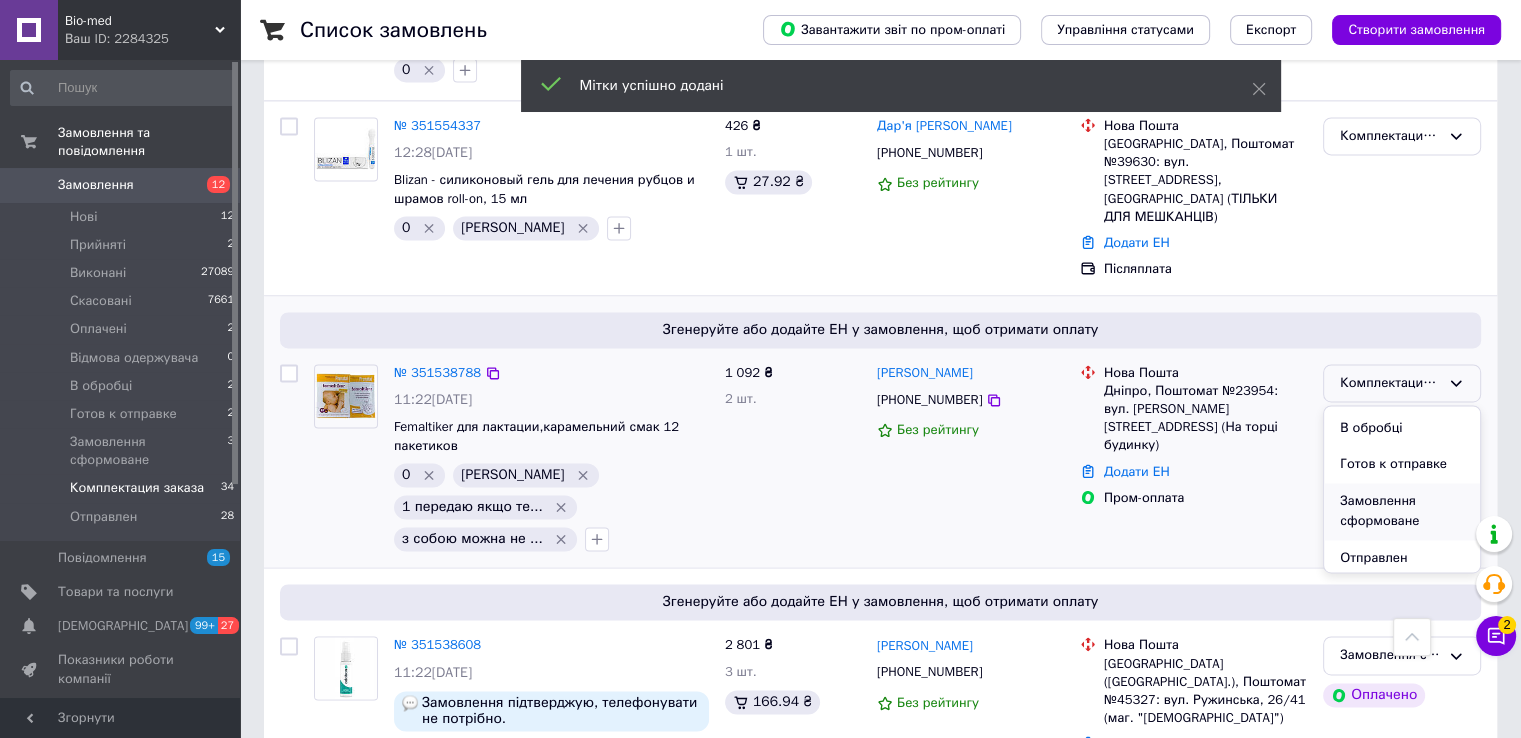click on "Замовлення сформоване" at bounding box center [1402, 511] 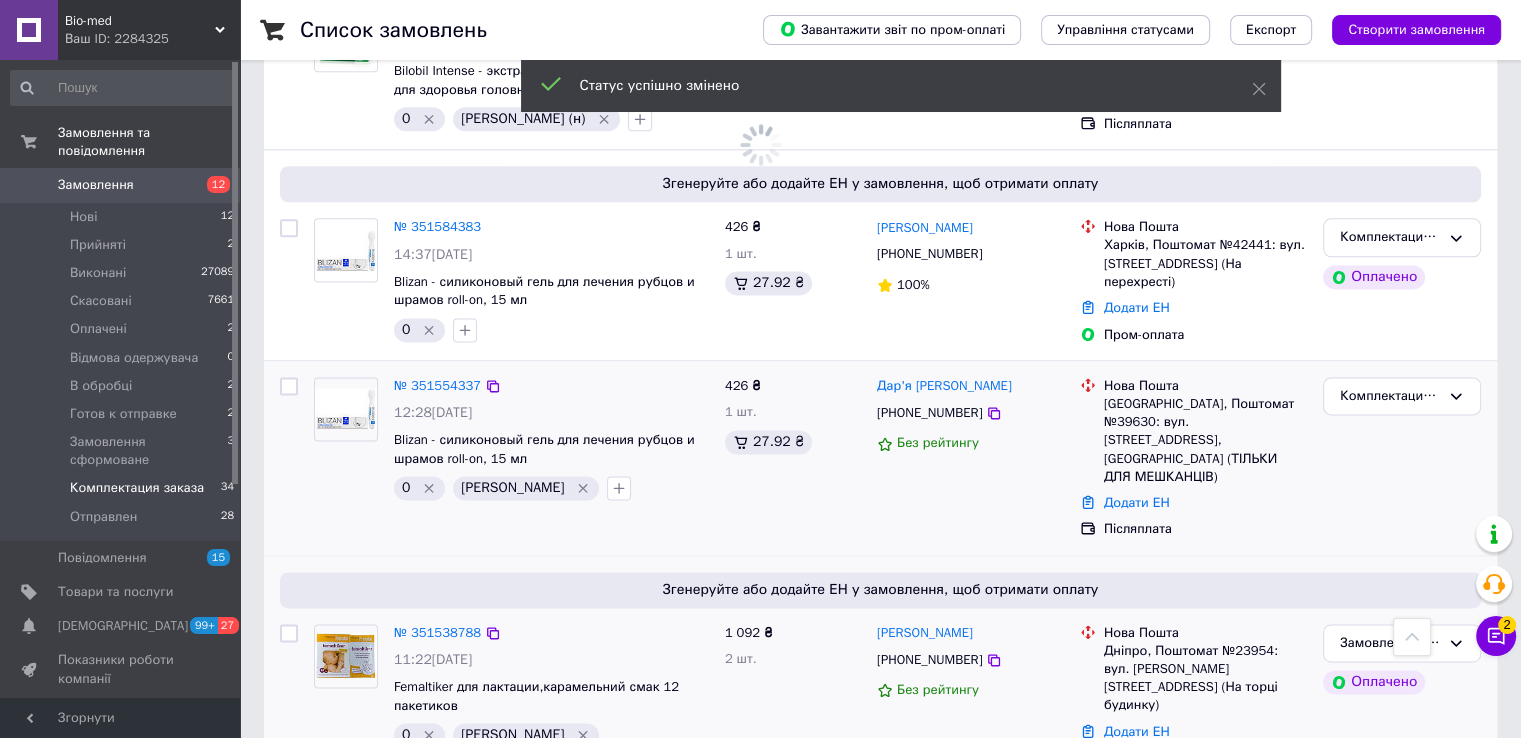 scroll, scrollTop: 2552, scrollLeft: 0, axis: vertical 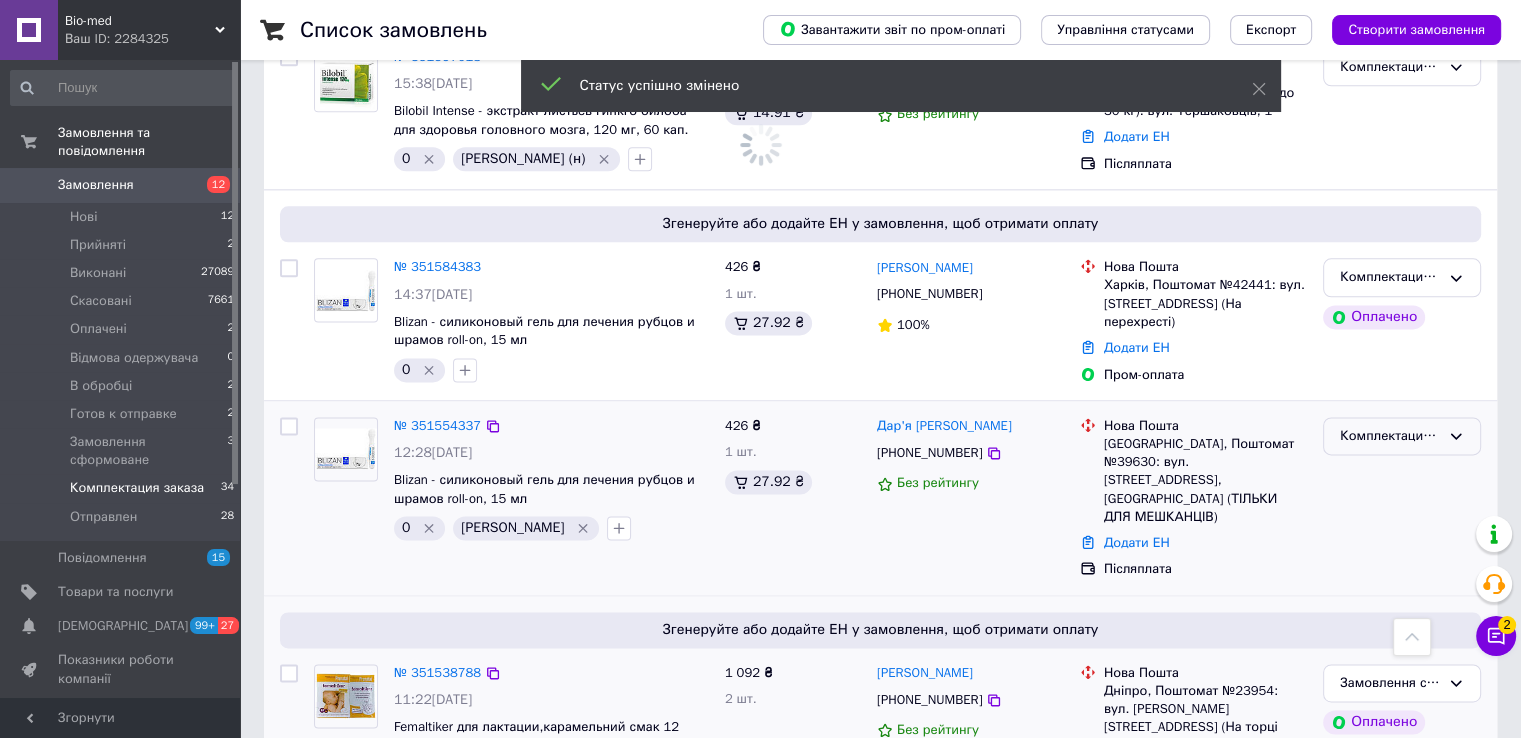 click on "Комплектация заказа" at bounding box center [1390, 436] 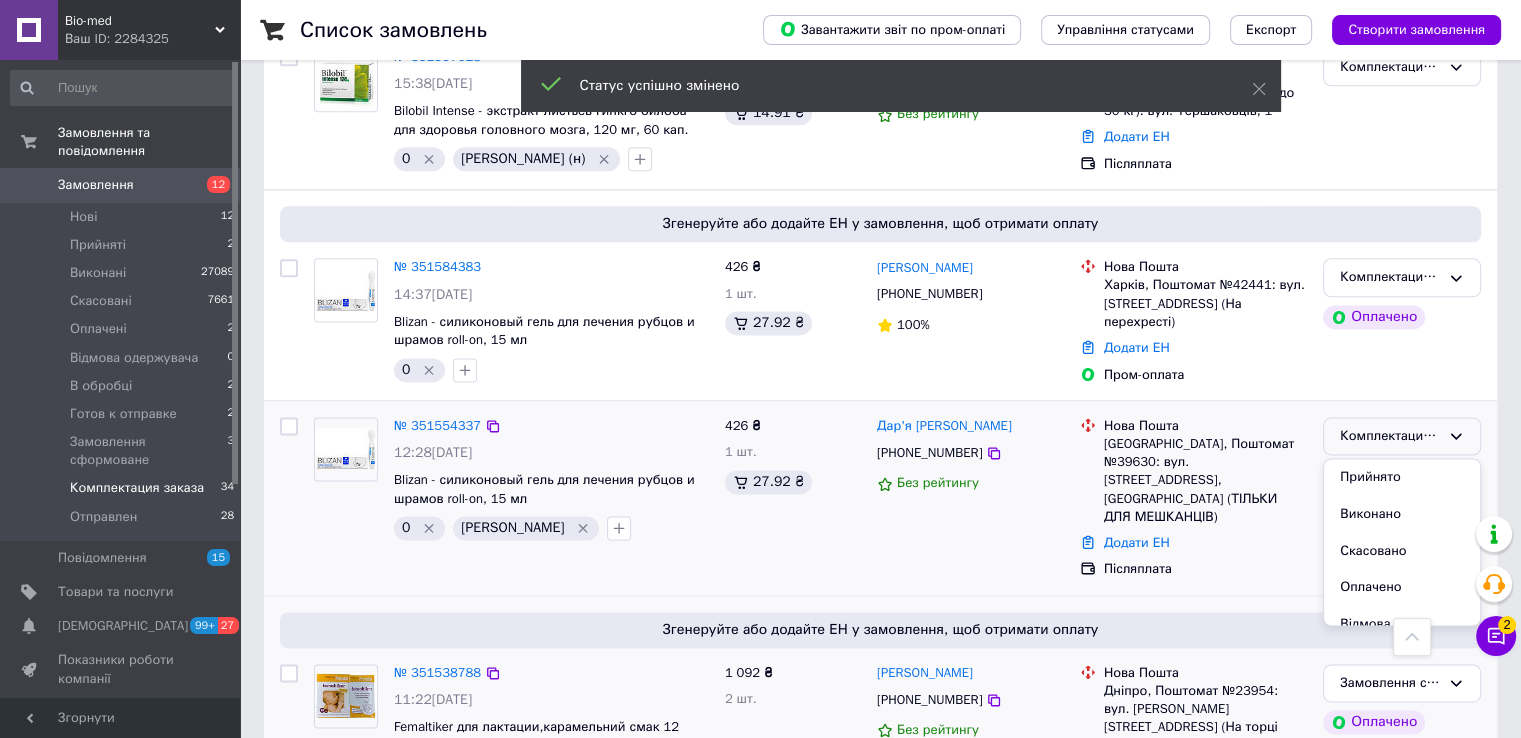 scroll, scrollTop: 204, scrollLeft: 0, axis: vertical 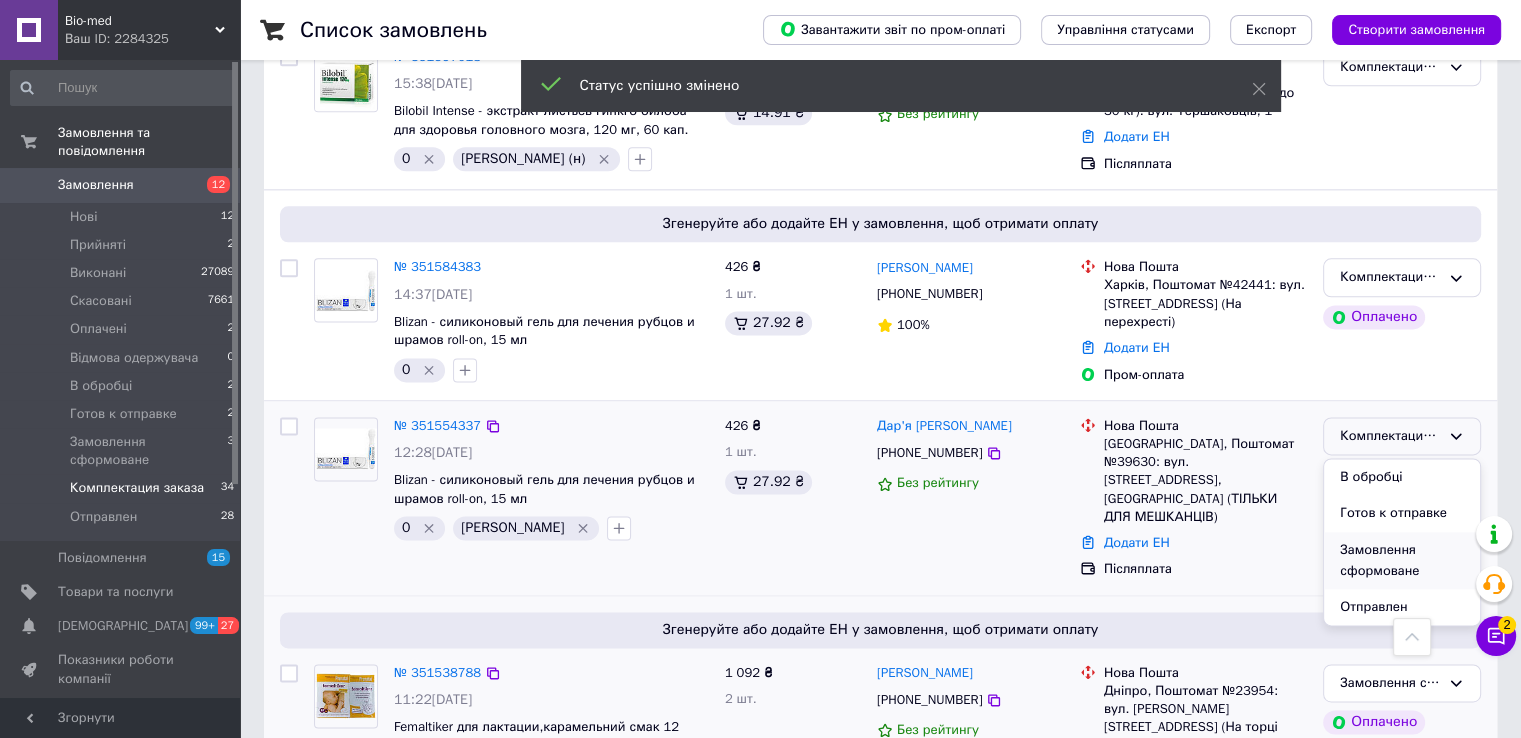 click on "Замовлення сформоване" at bounding box center (1402, 560) 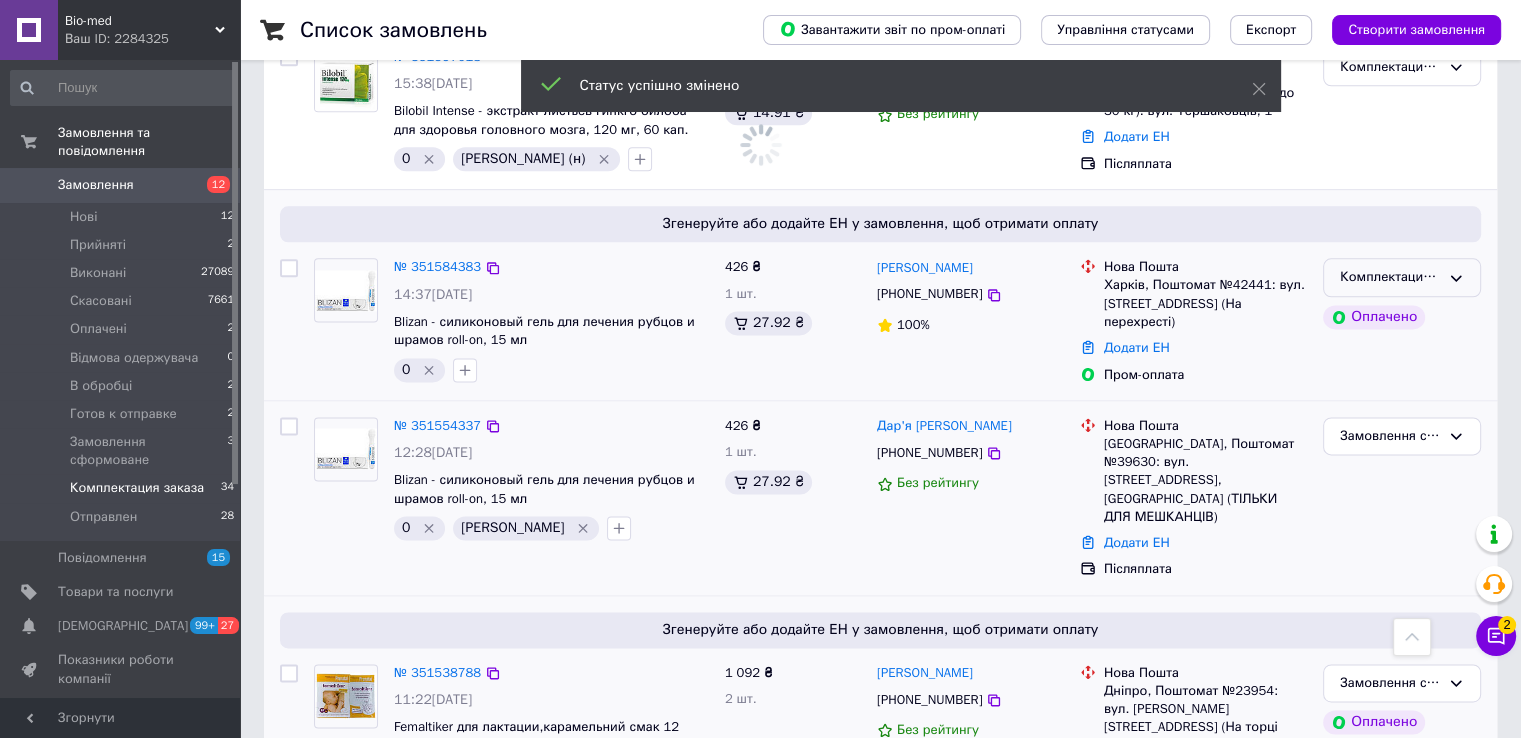 click on "Комплектация заказа" at bounding box center (1390, 277) 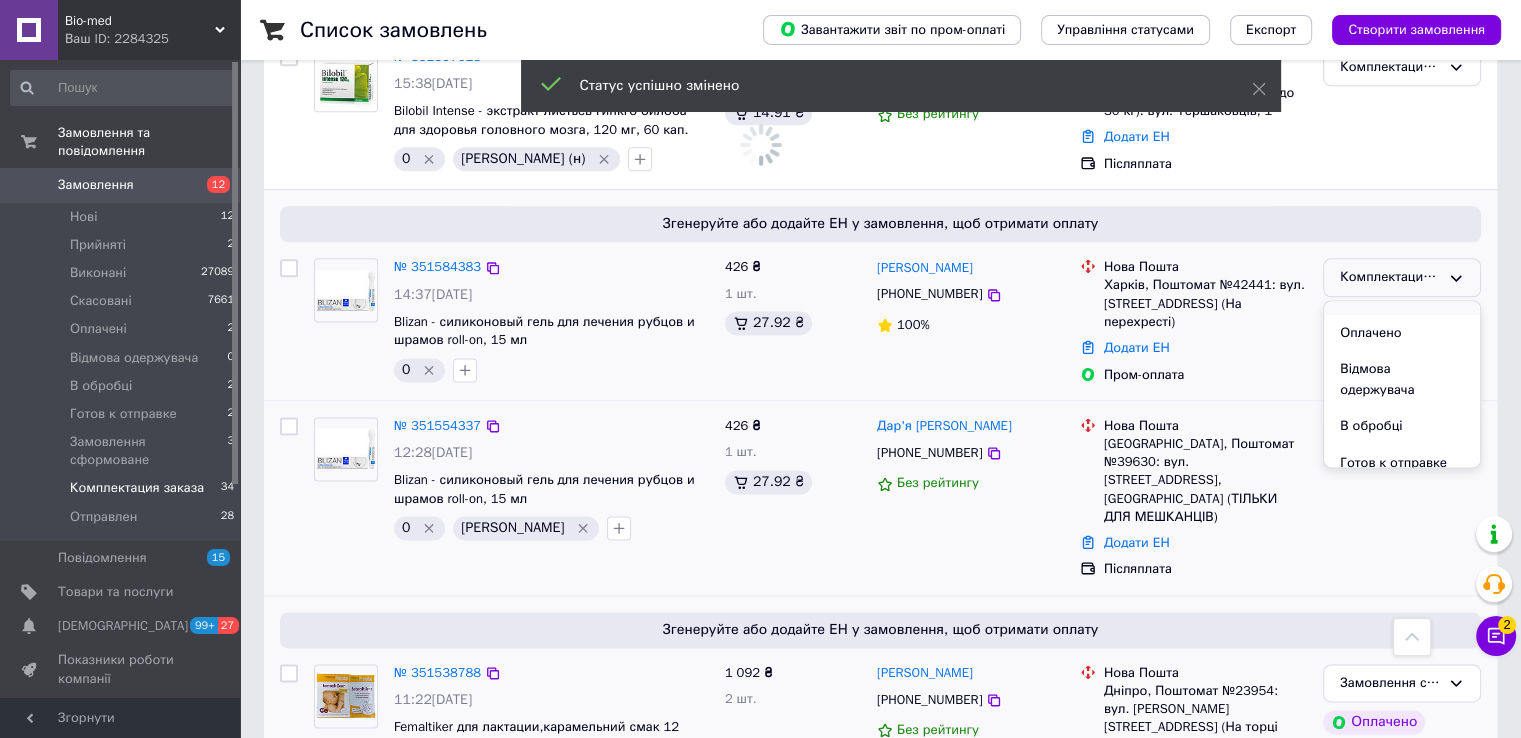 scroll, scrollTop: 203, scrollLeft: 0, axis: vertical 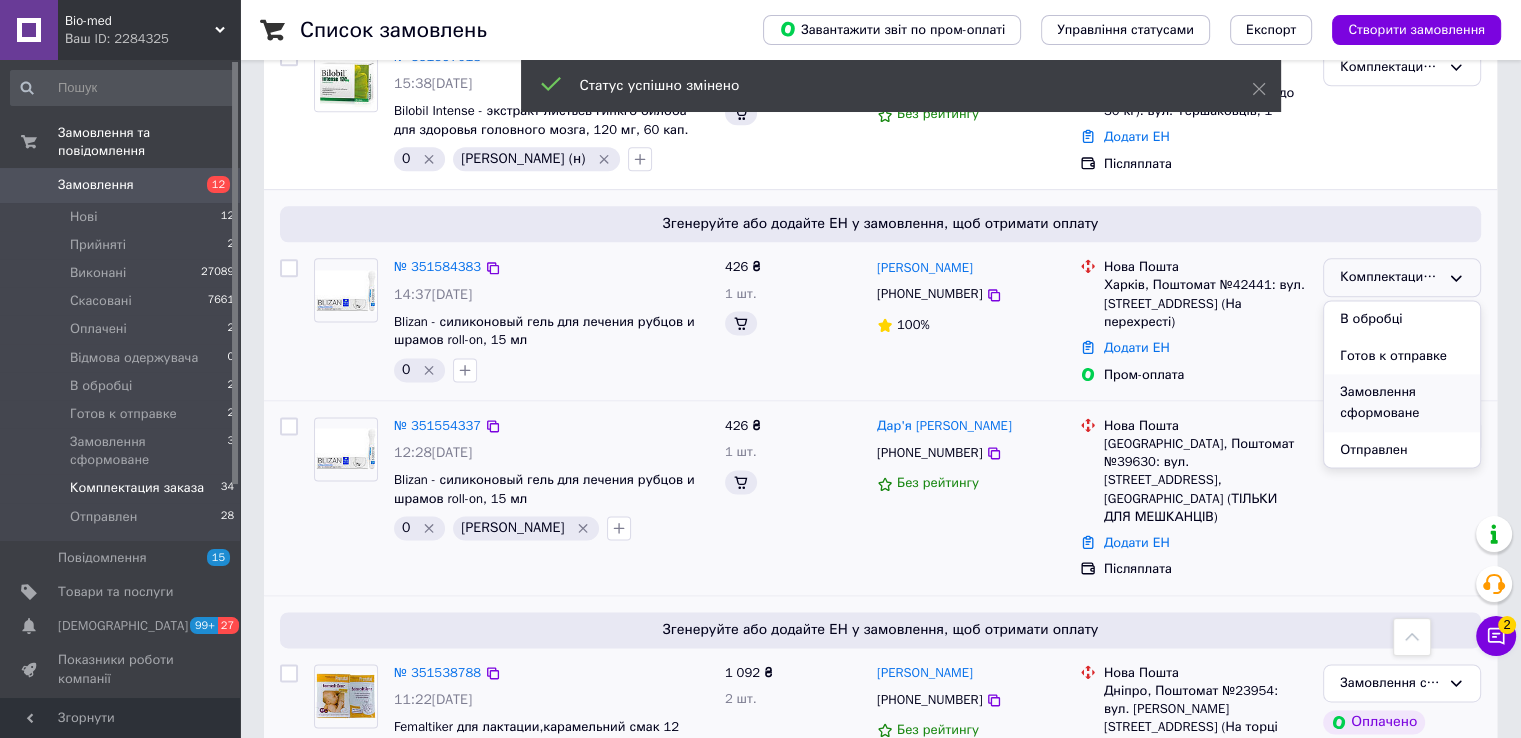 click on "Замовлення сформоване" at bounding box center (1402, 402) 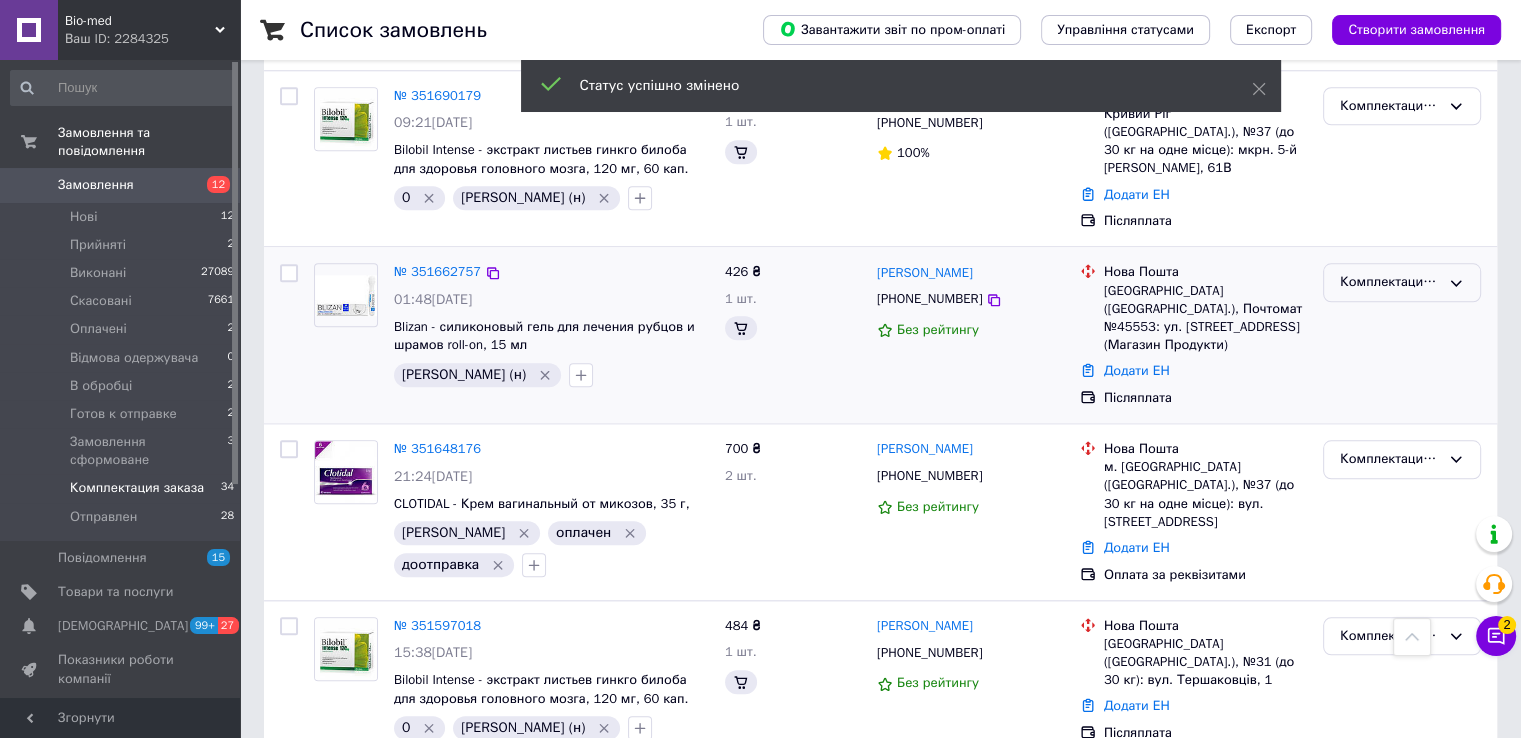 scroll, scrollTop: 1852, scrollLeft: 0, axis: vertical 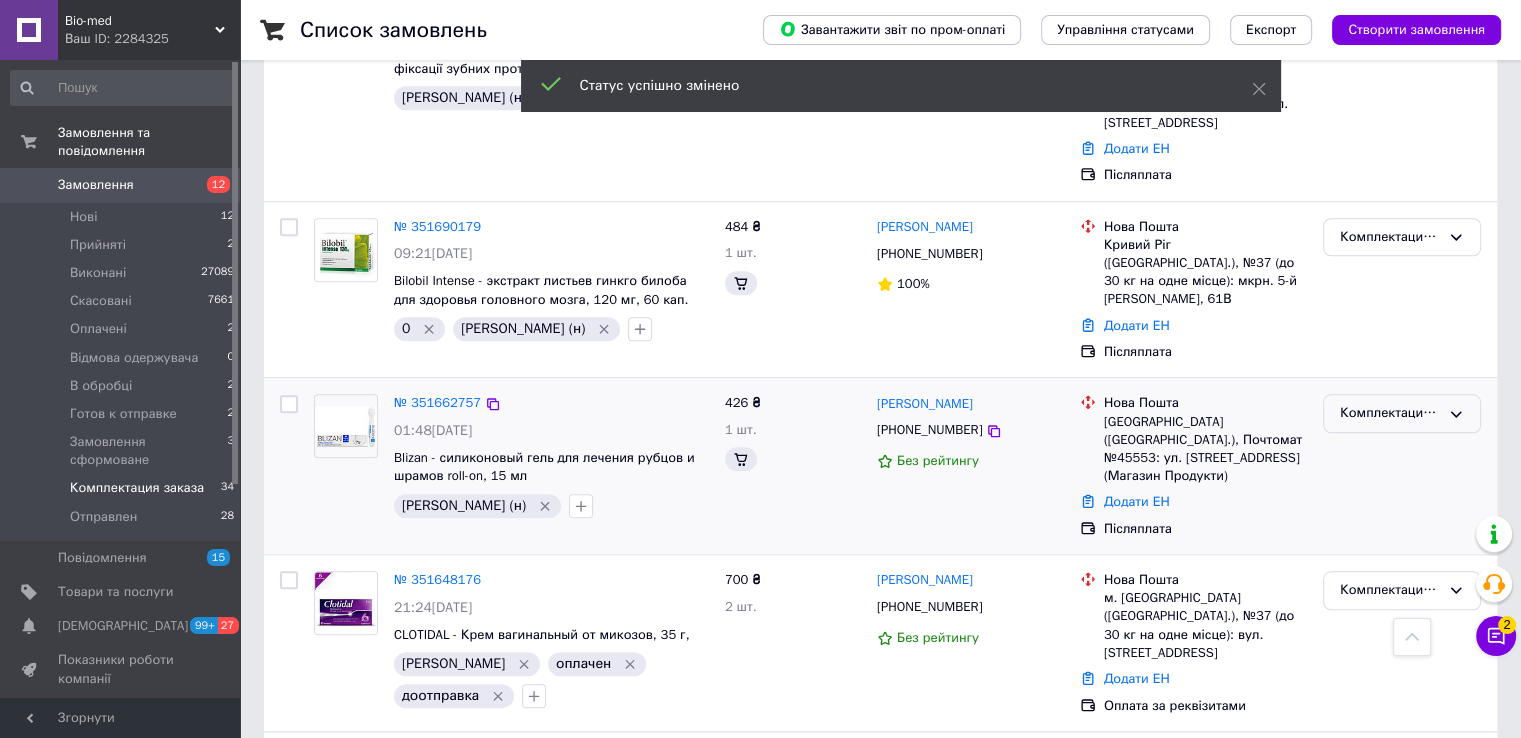 click on "Комплектация заказа" at bounding box center (1390, 413) 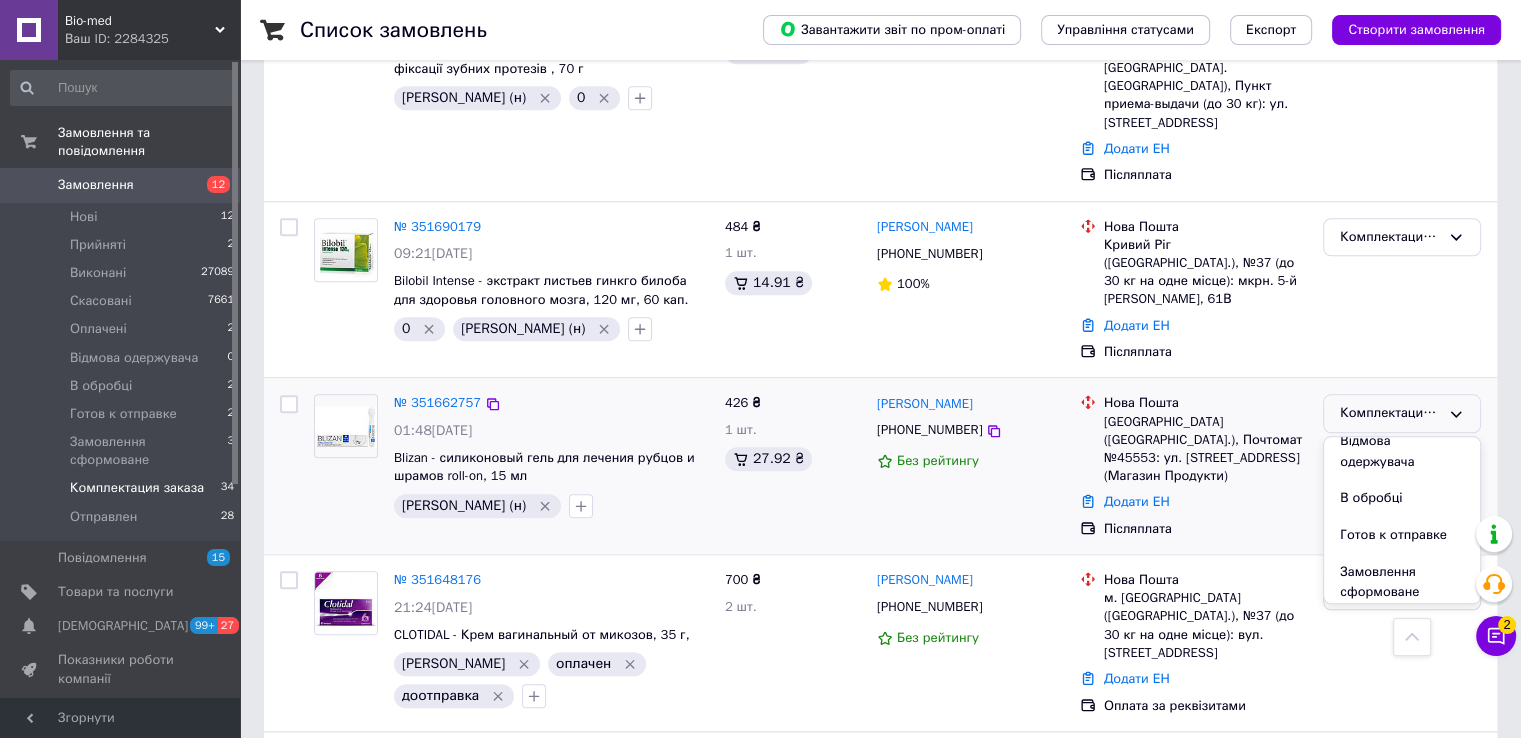 scroll, scrollTop: 204, scrollLeft: 0, axis: vertical 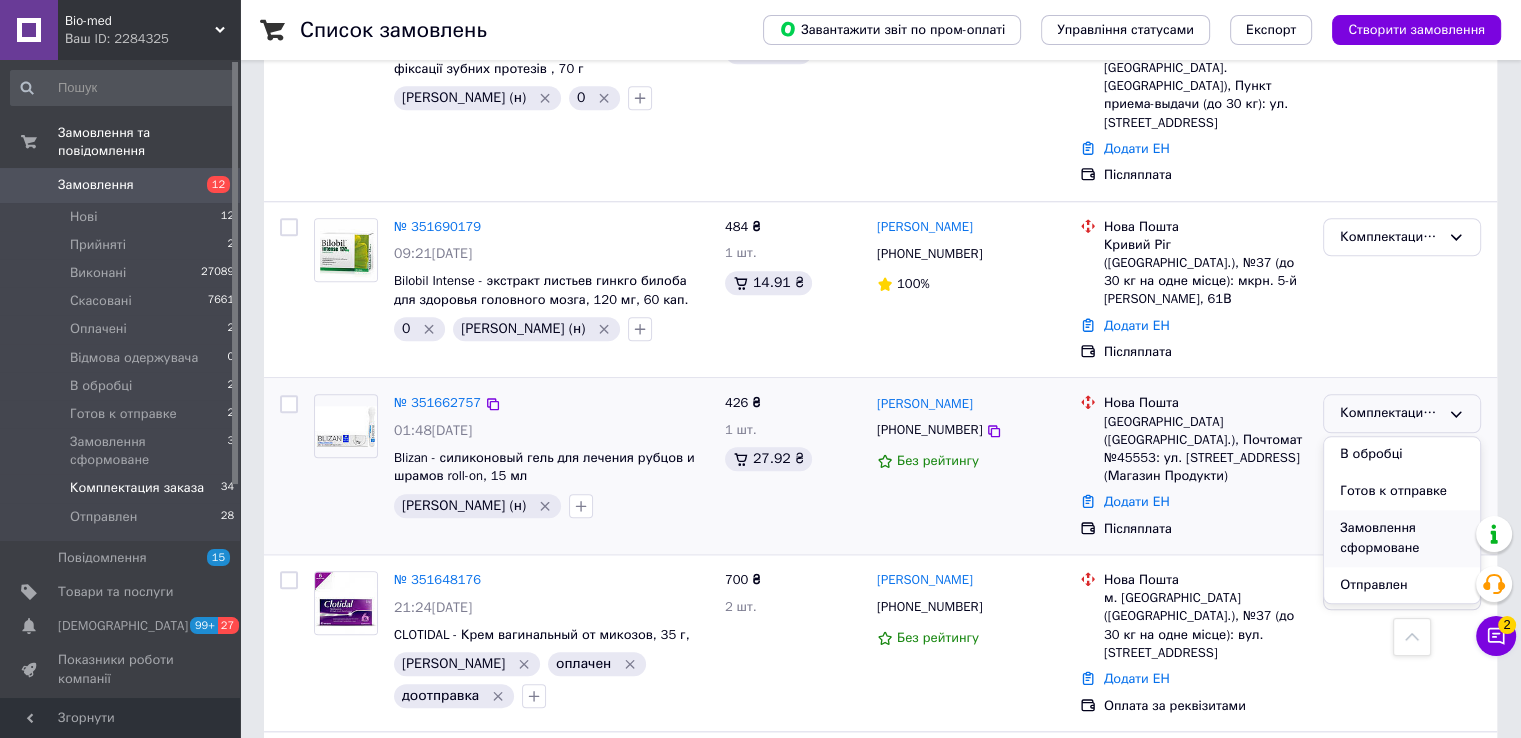 click on "Замовлення сформоване" at bounding box center (1402, 538) 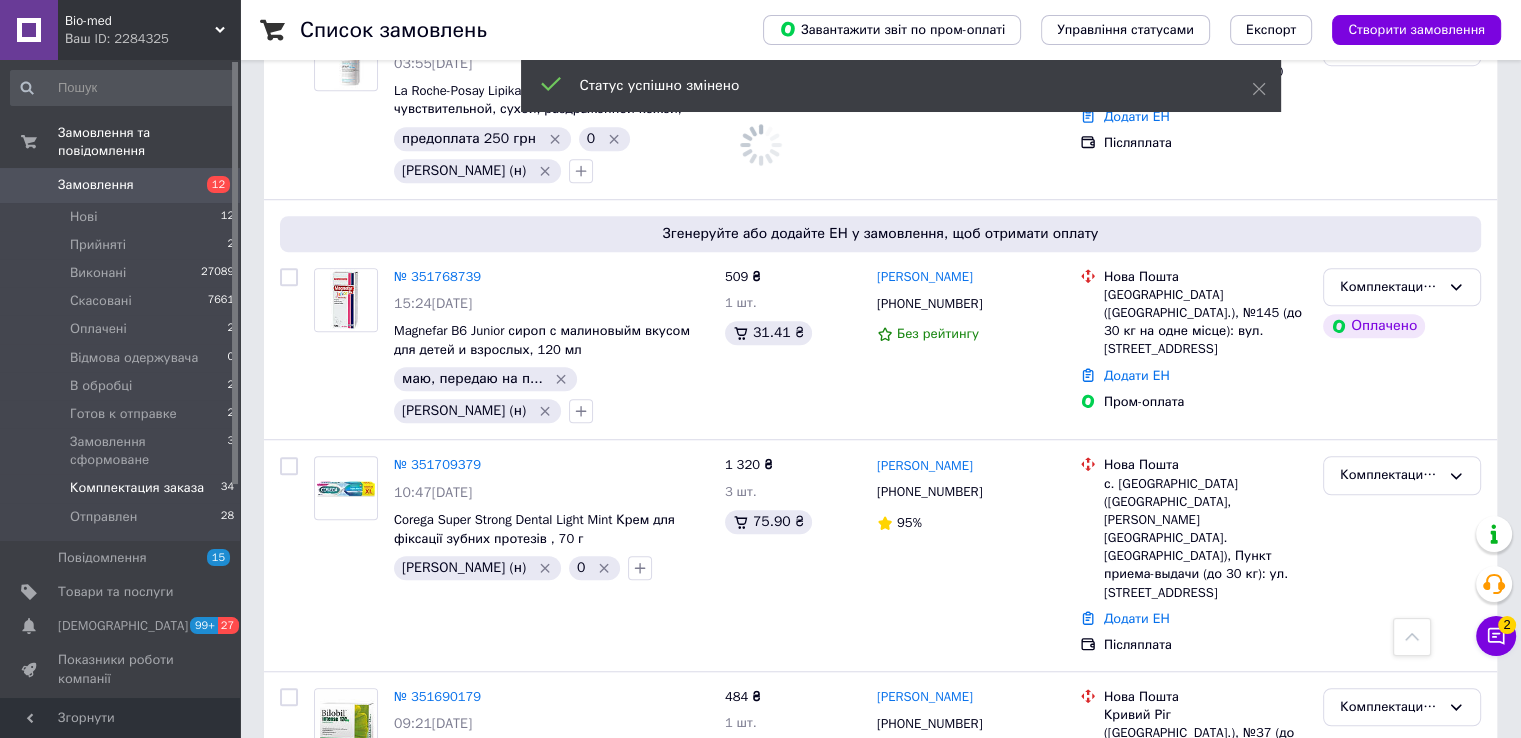 scroll, scrollTop: 1352, scrollLeft: 0, axis: vertical 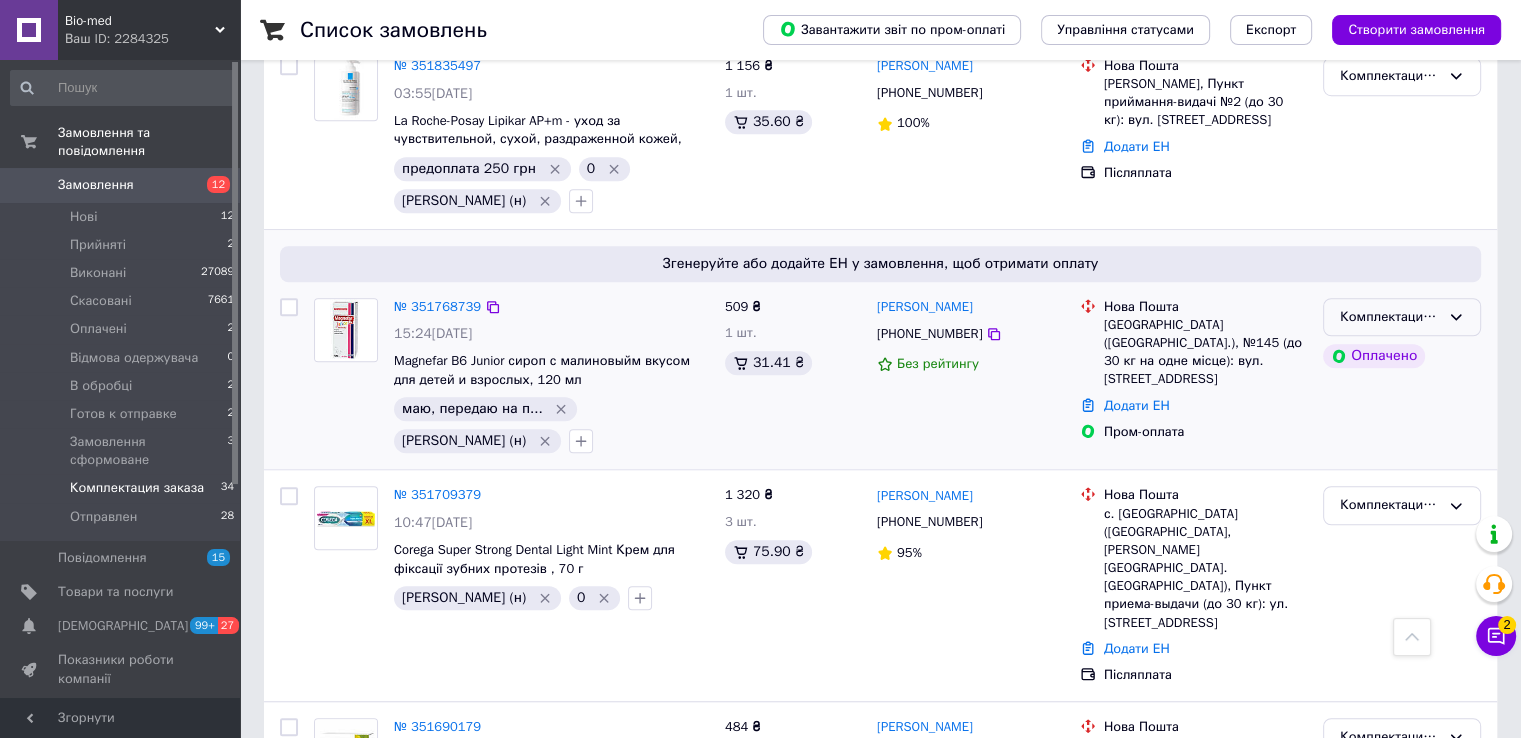 click on "Комплектация заказа" at bounding box center (1390, 317) 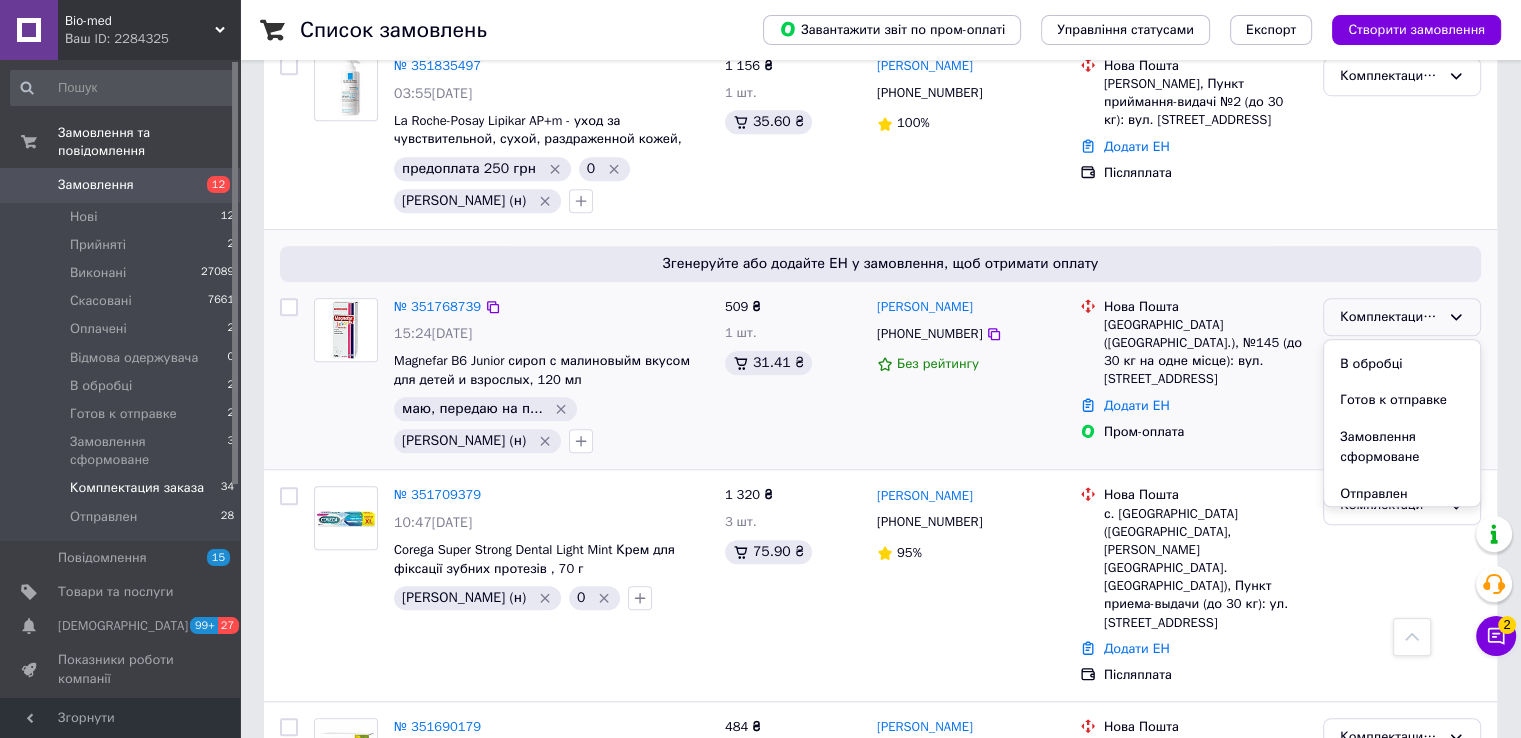 scroll, scrollTop: 200, scrollLeft: 0, axis: vertical 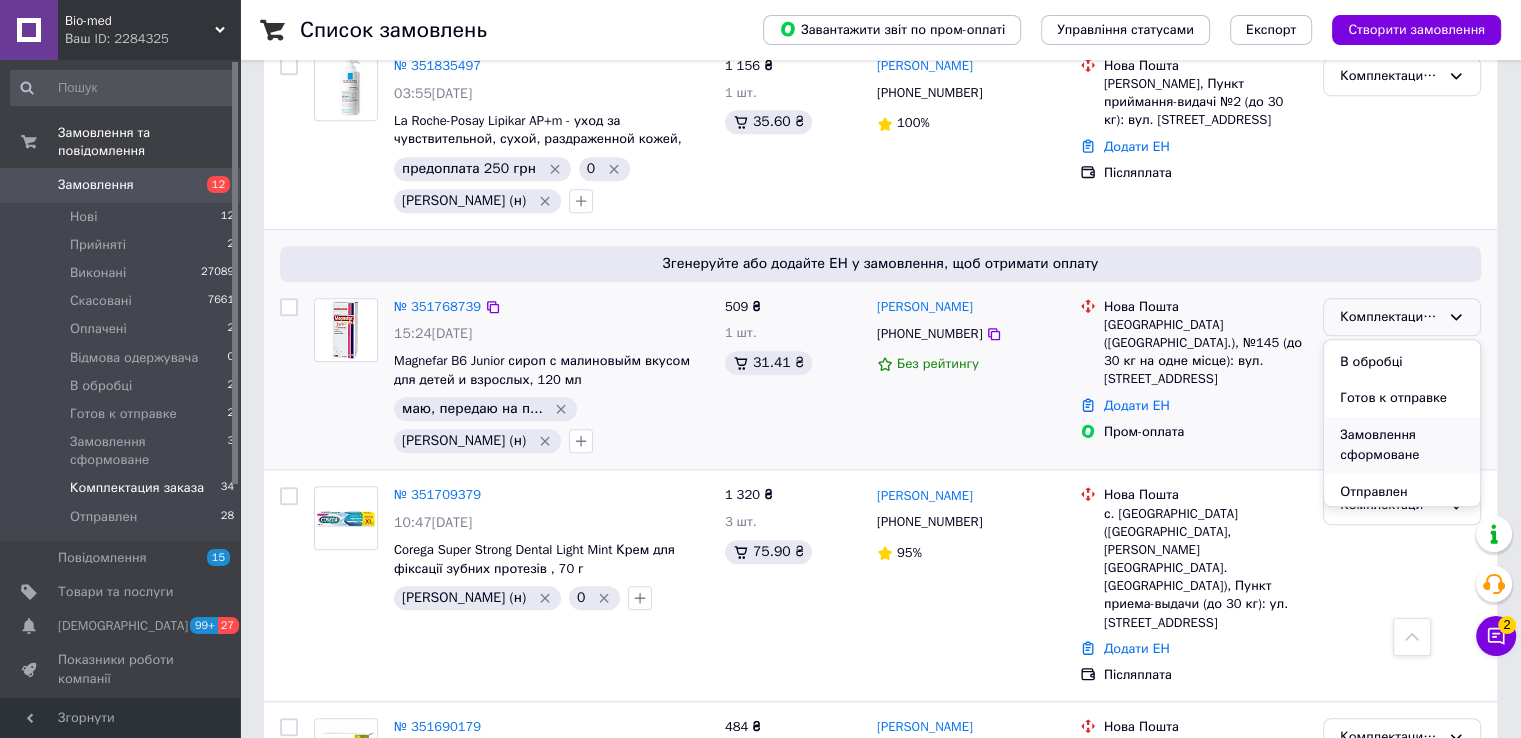 click on "Замовлення сформоване" at bounding box center [1402, 445] 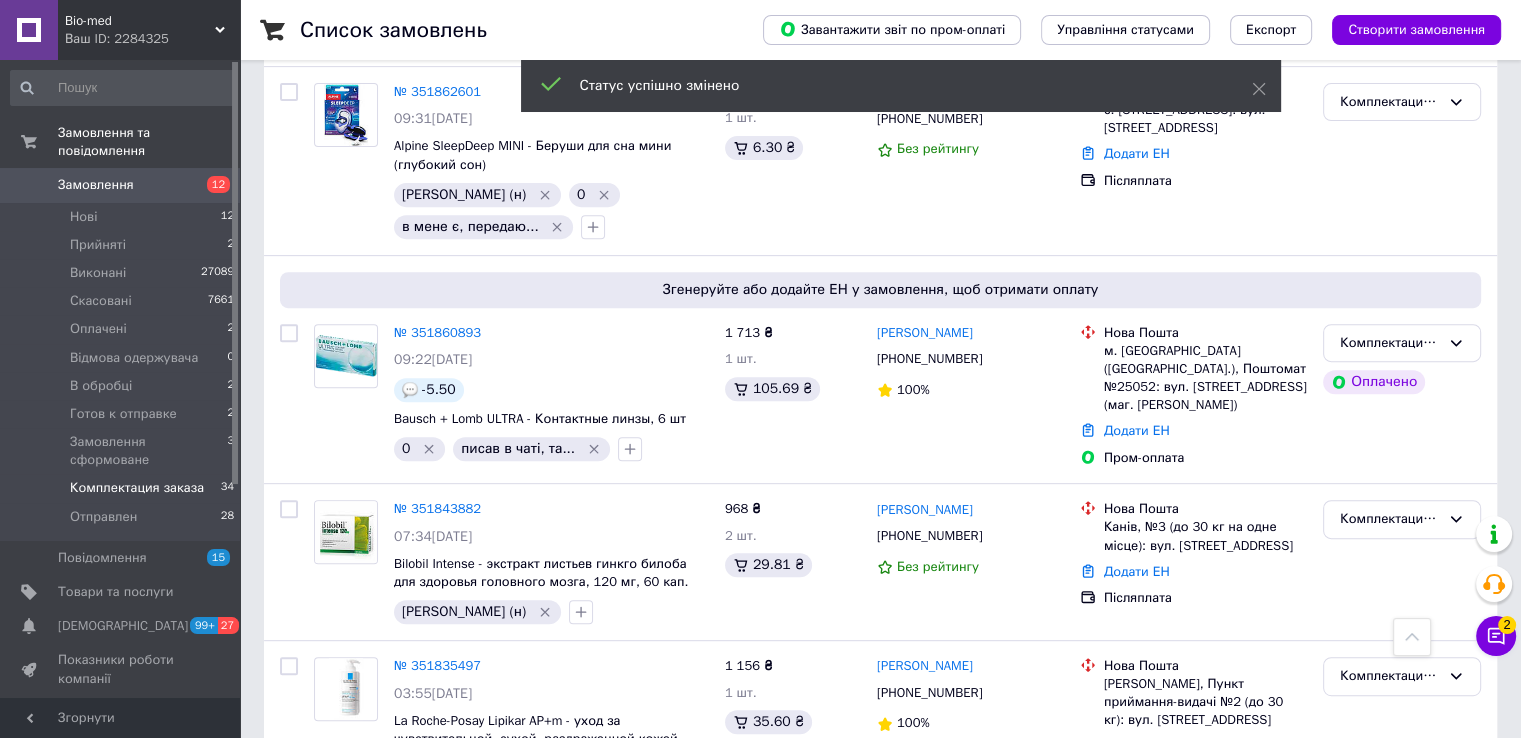 scroll, scrollTop: 652, scrollLeft: 0, axis: vertical 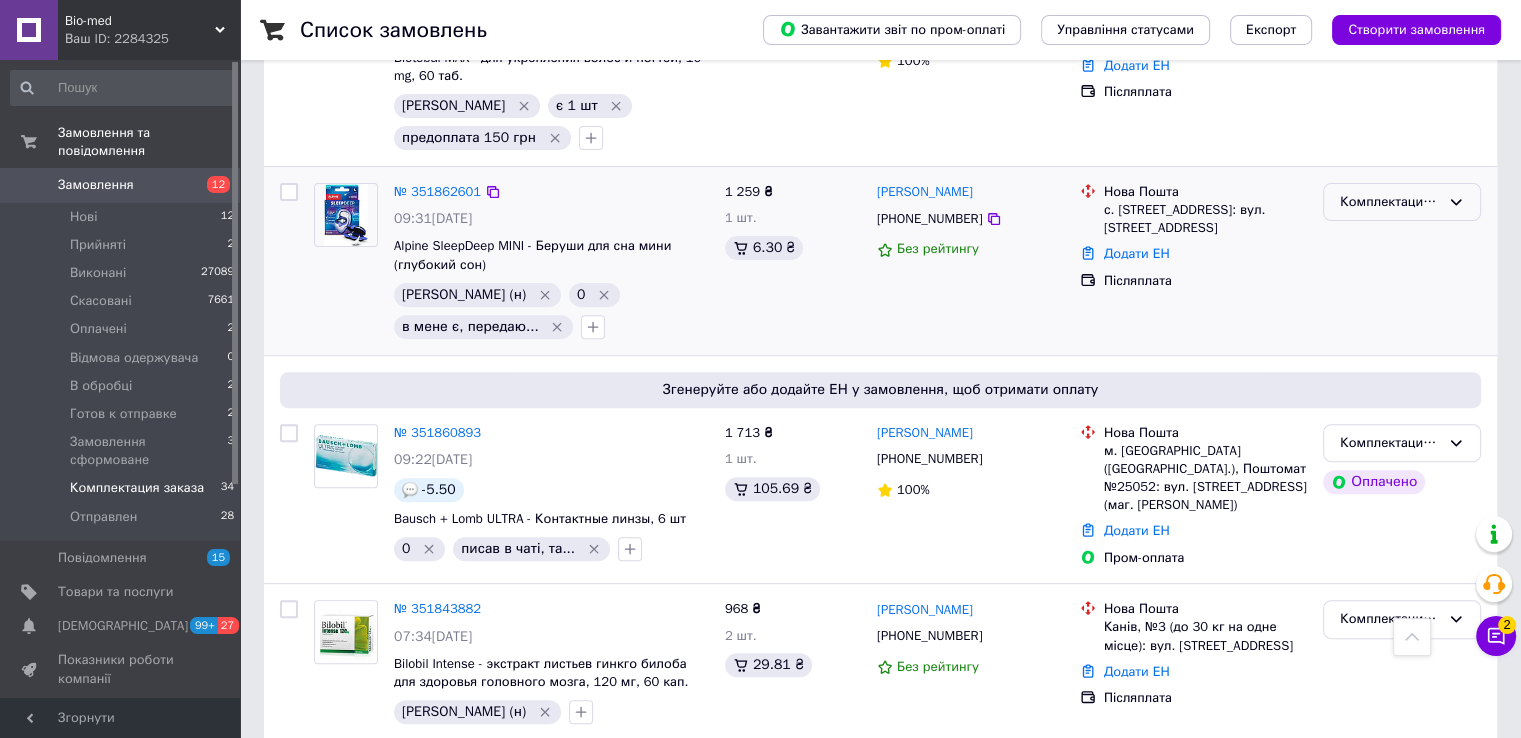 click on "Комплектация заказа" at bounding box center [1390, 202] 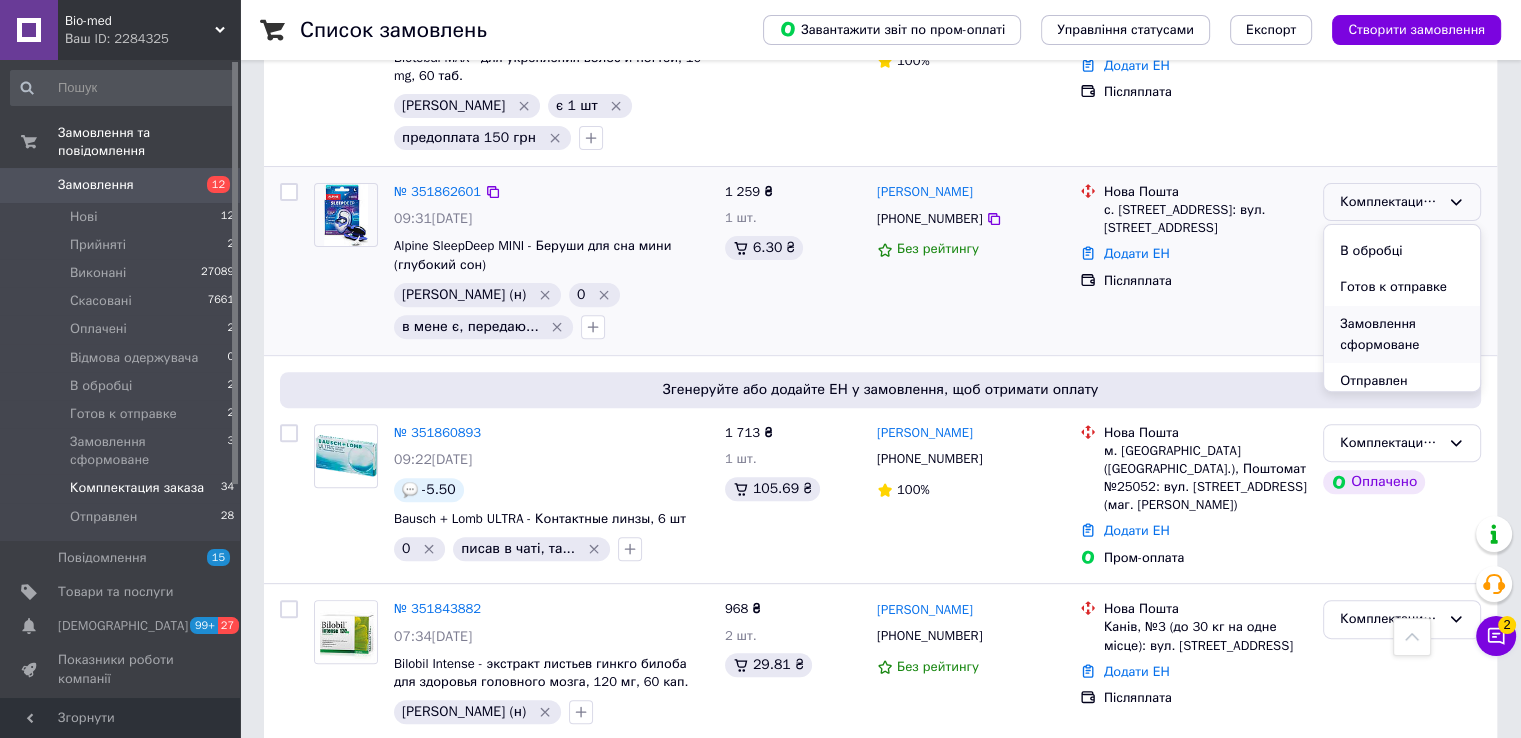 scroll, scrollTop: 200, scrollLeft: 0, axis: vertical 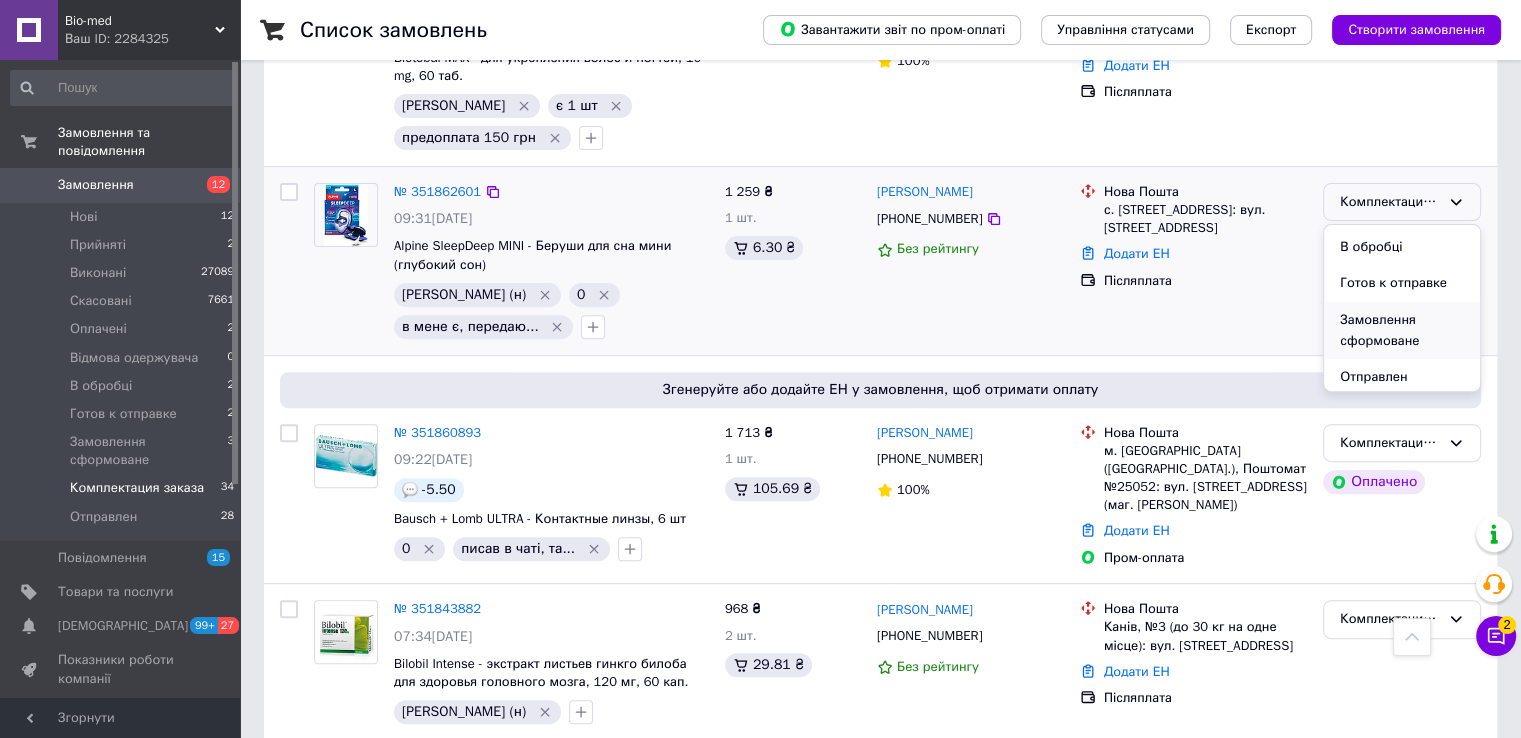 click on "Замовлення сформоване" at bounding box center (1402, 330) 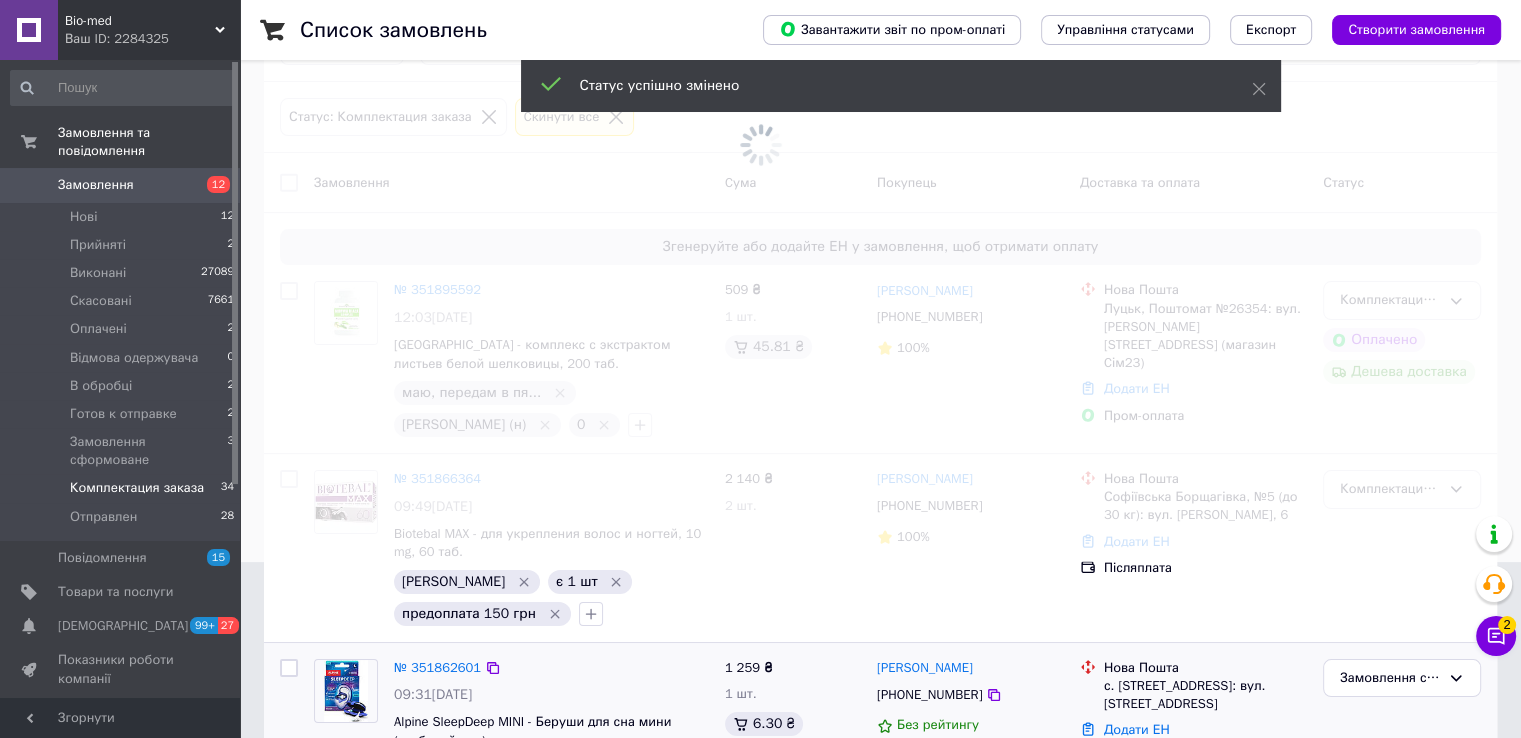 scroll, scrollTop: 152, scrollLeft: 0, axis: vertical 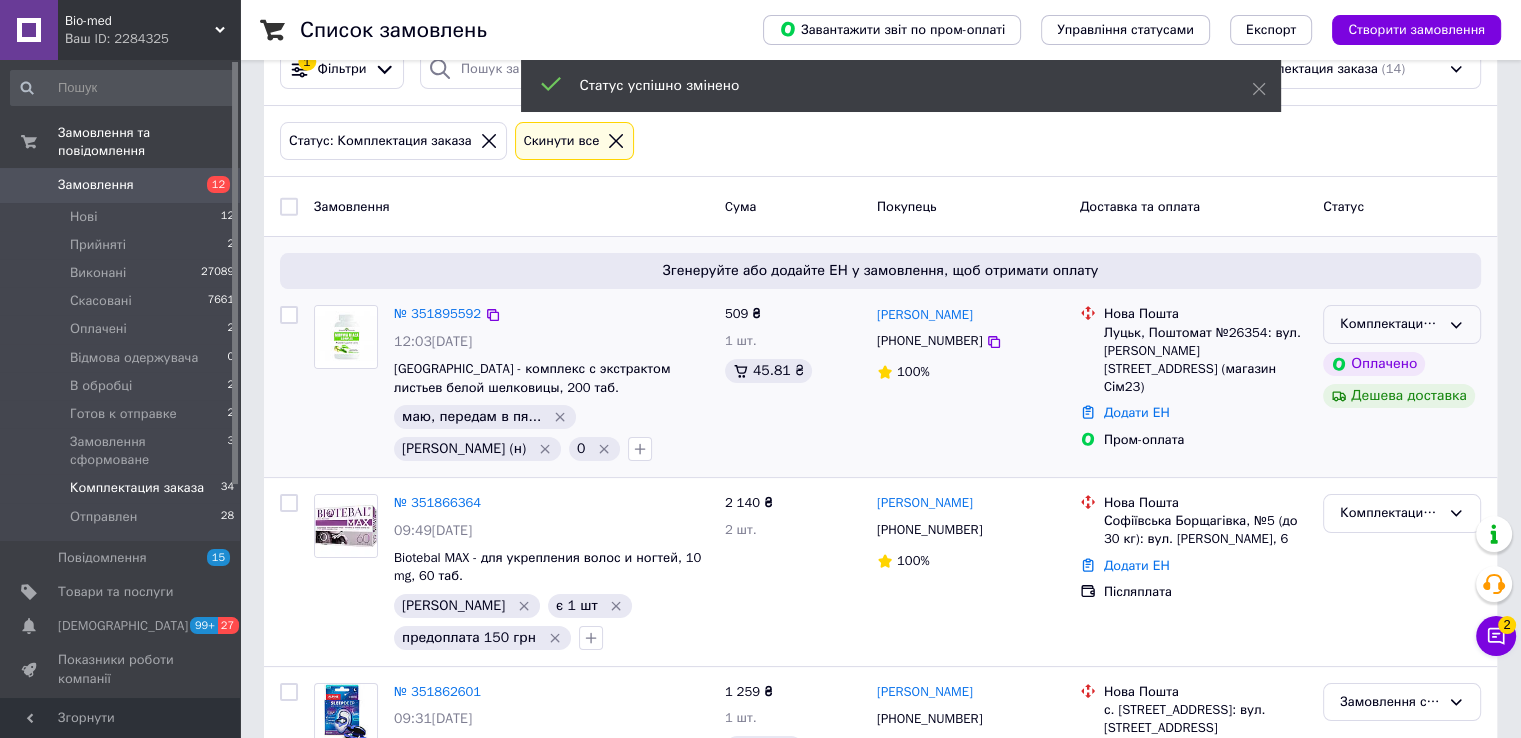 click on "Комплектация заказа" at bounding box center [1390, 324] 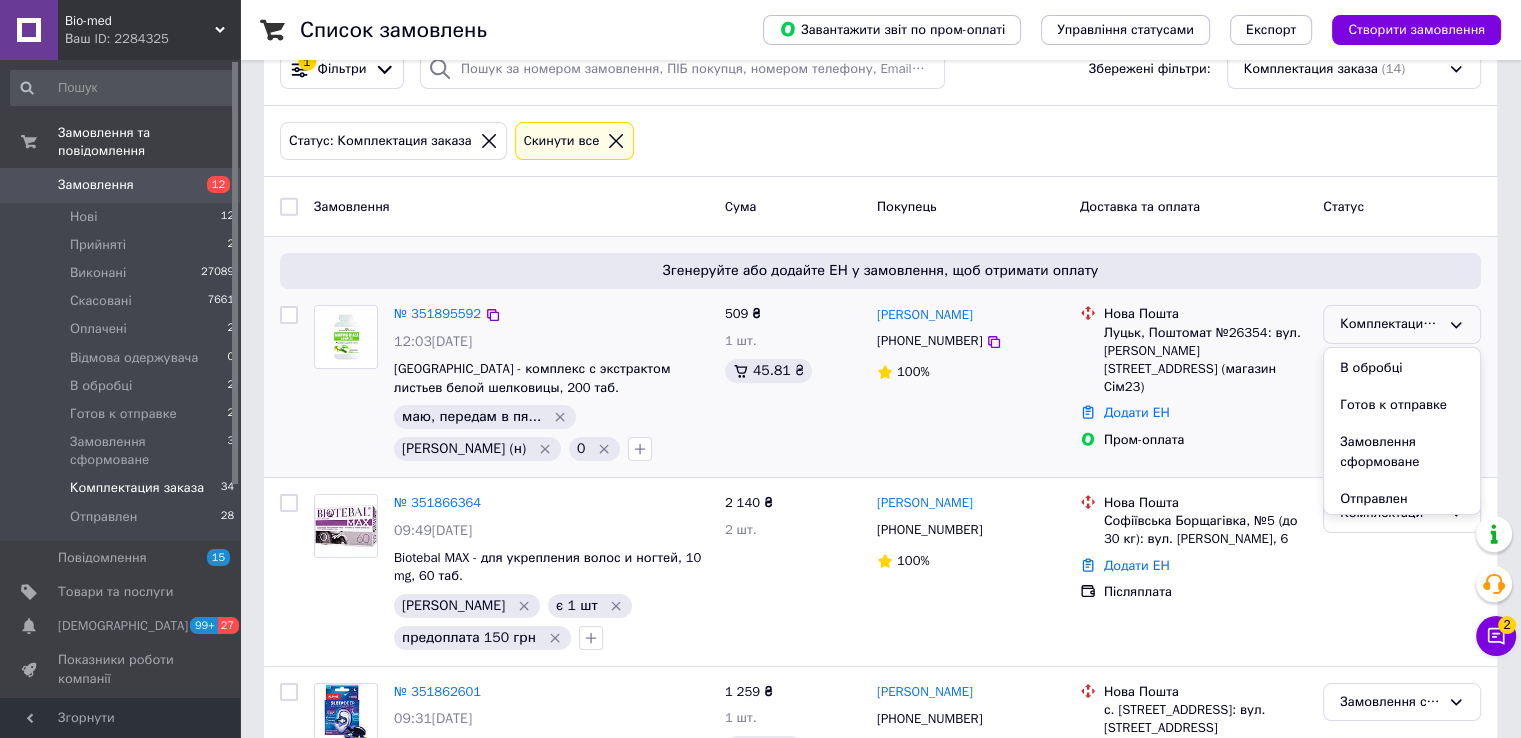 scroll, scrollTop: 204, scrollLeft: 0, axis: vertical 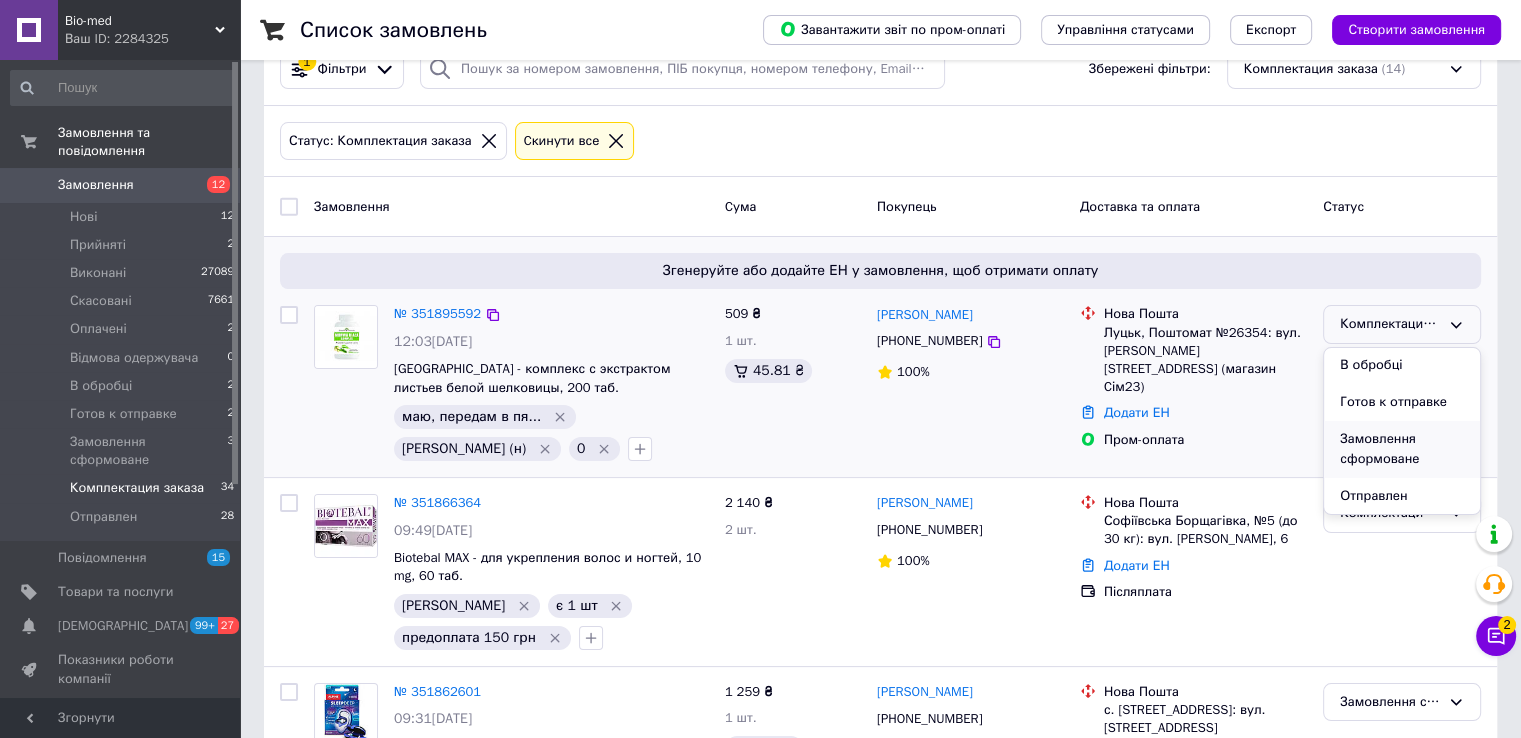 click on "Замовлення сформоване" at bounding box center (1402, 449) 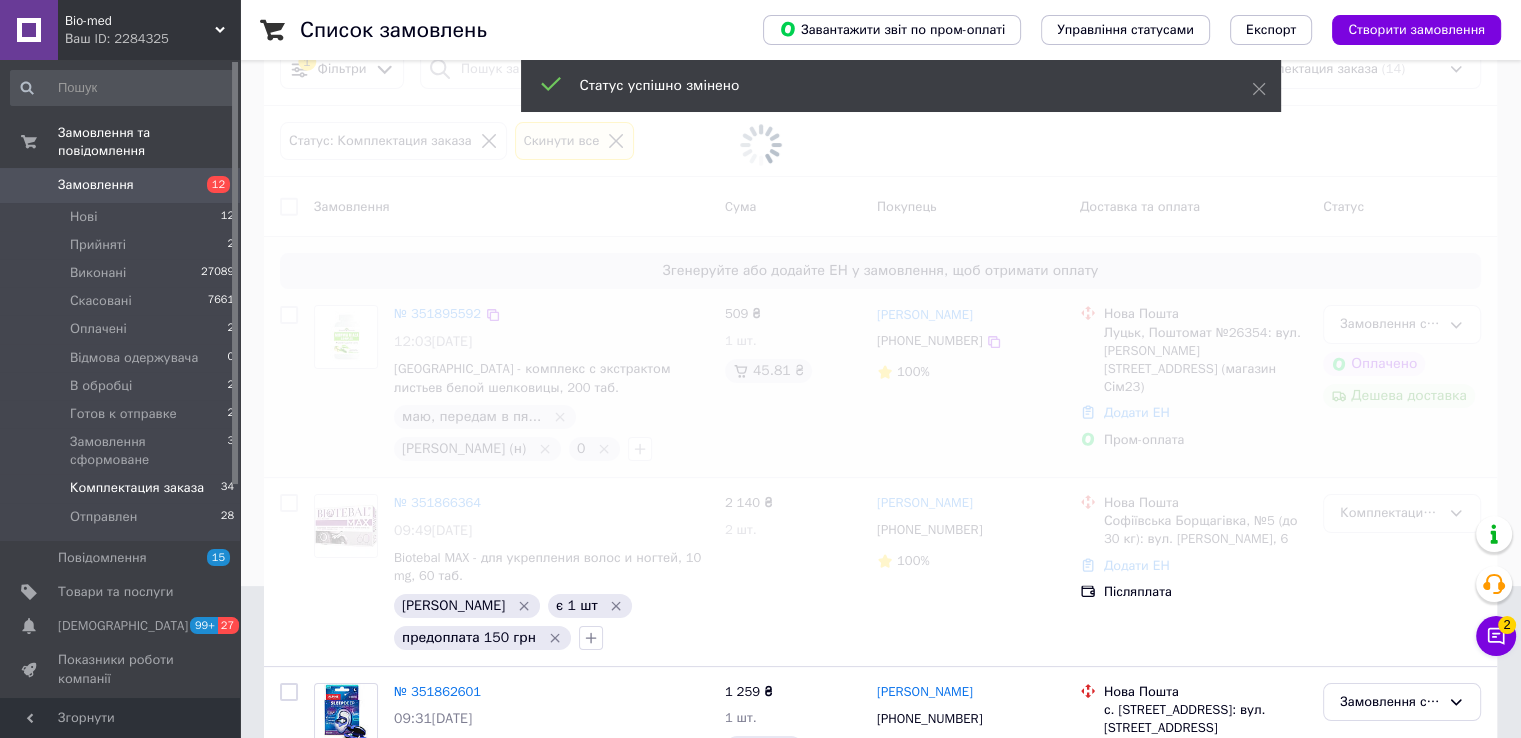 click on "Замовлення" at bounding box center (96, 185) 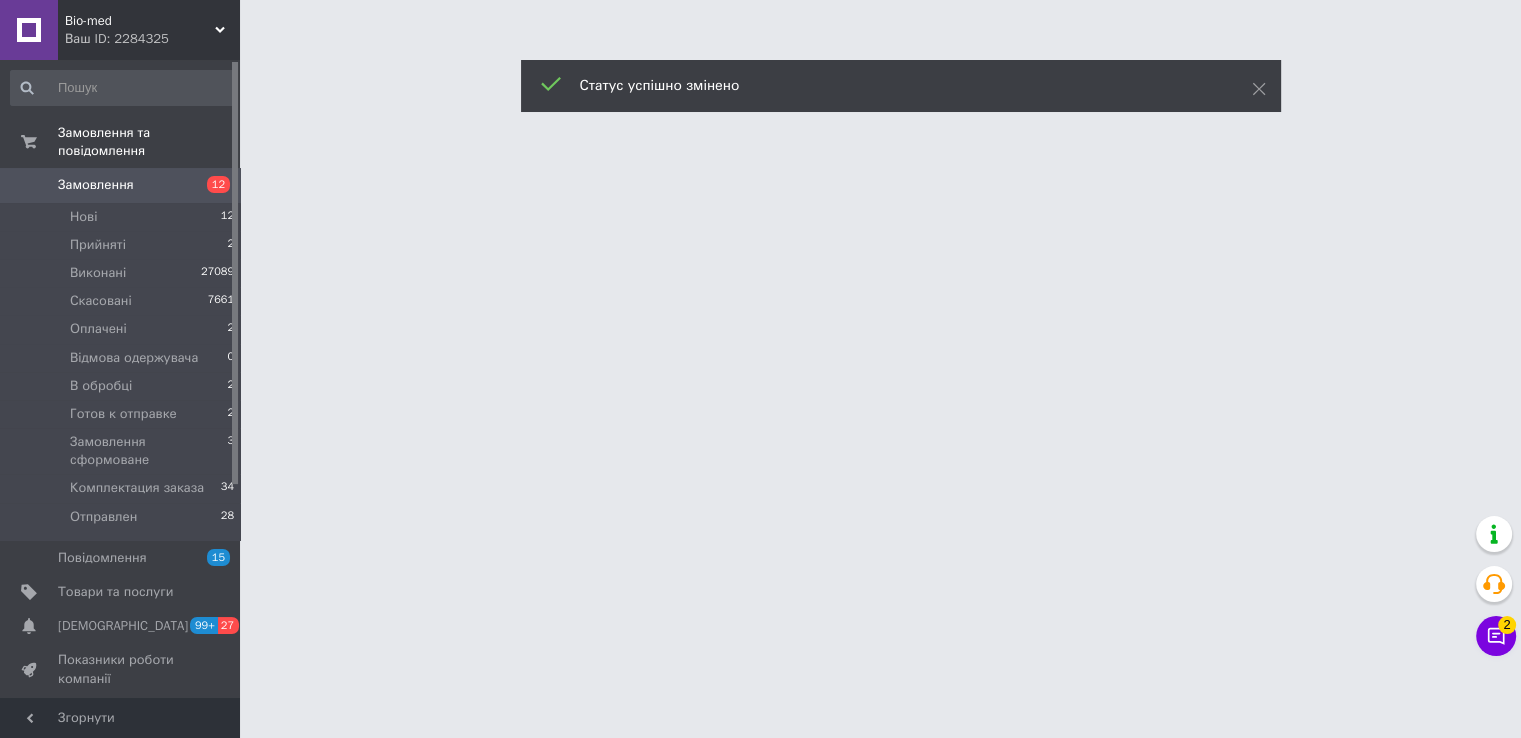 scroll, scrollTop: 0, scrollLeft: 0, axis: both 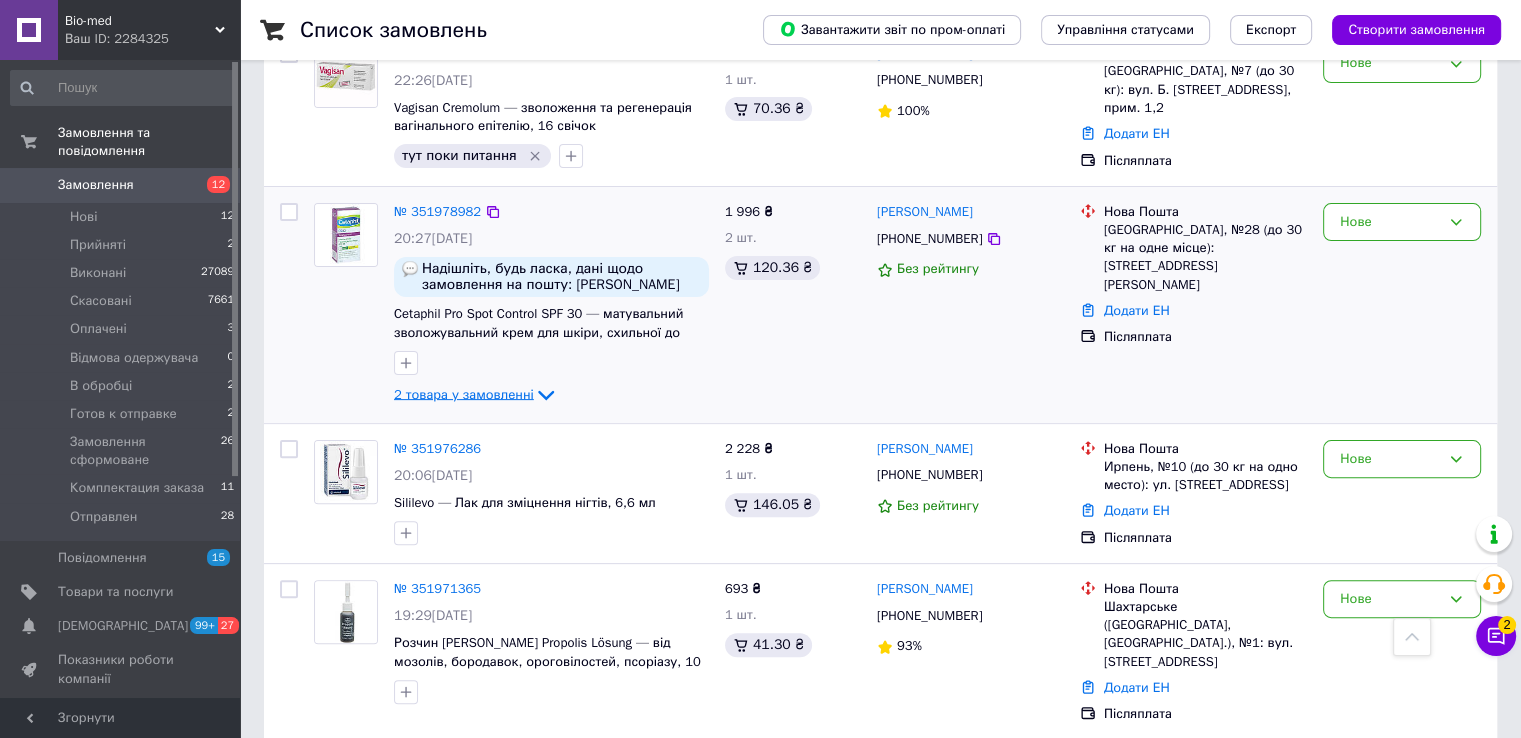 click 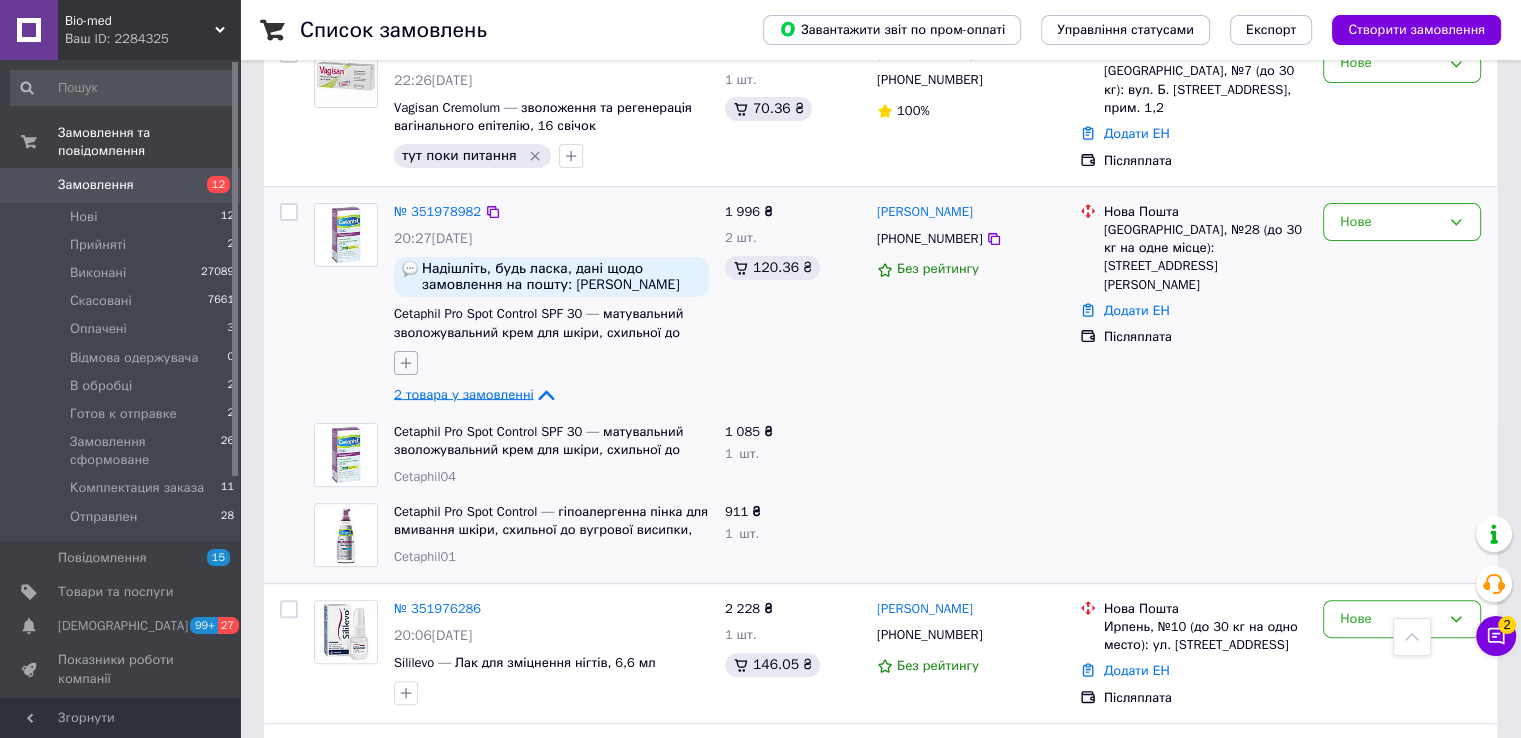 click 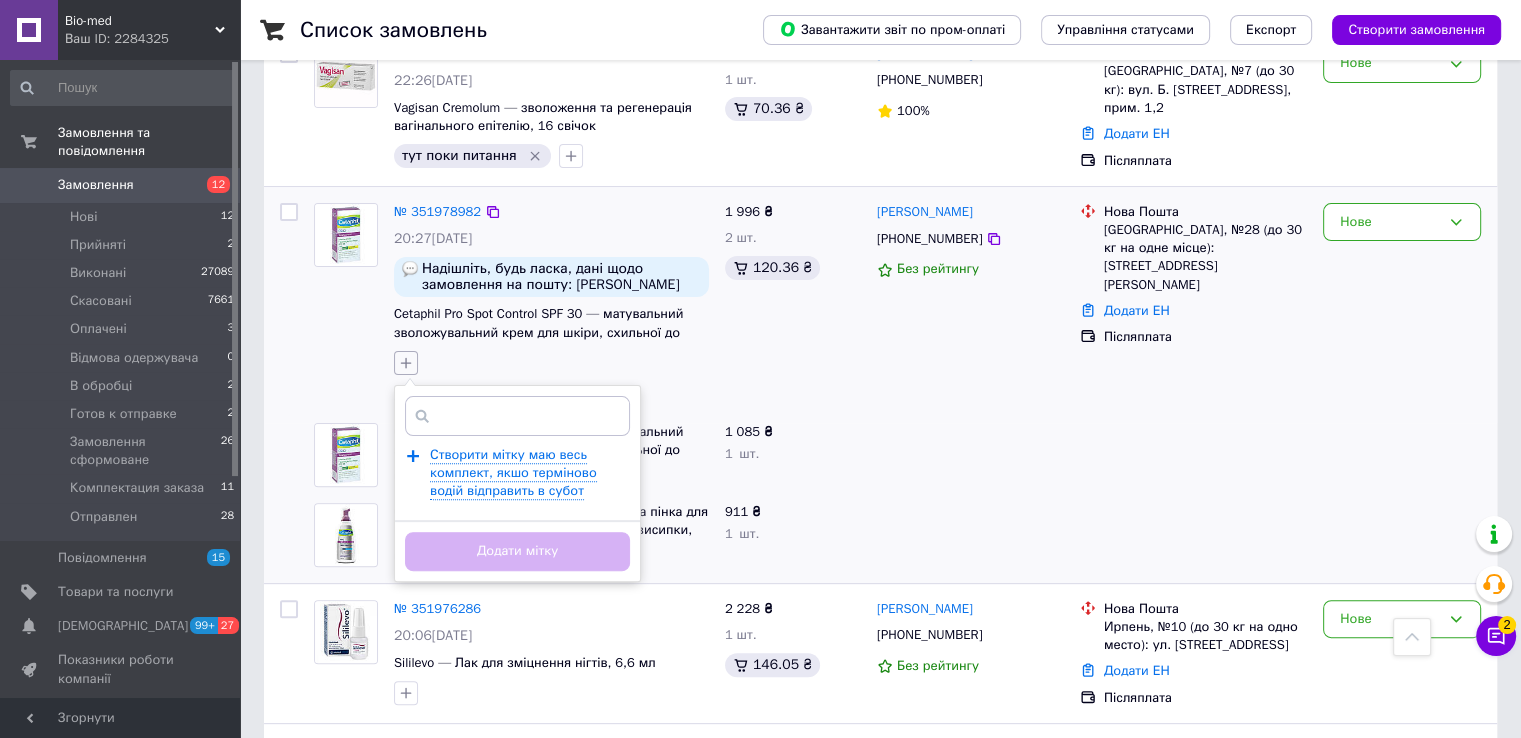 scroll, scrollTop: 0, scrollLeft: 211, axis: horizontal 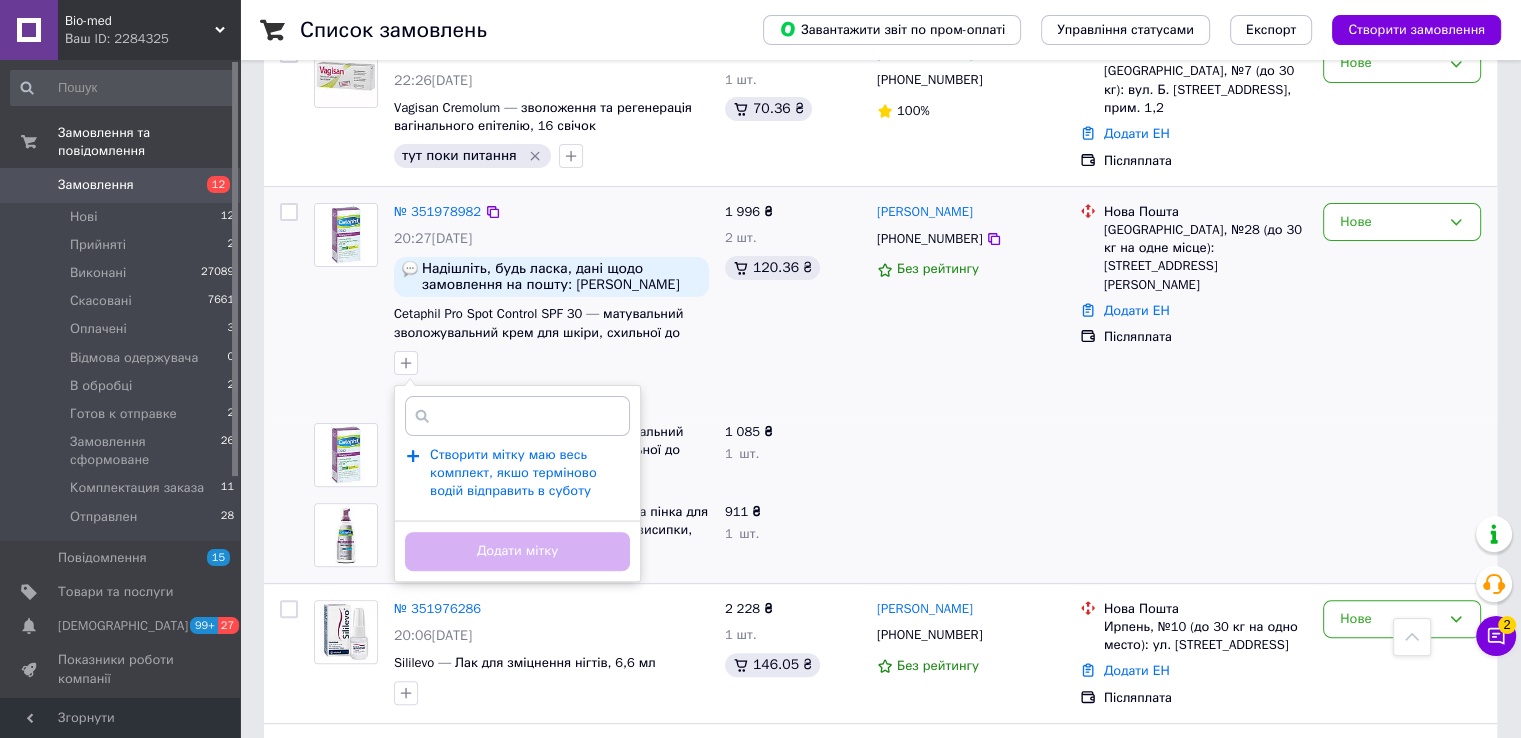 type on "маю весь комплект, якшо терміново водій відправить в суботу" 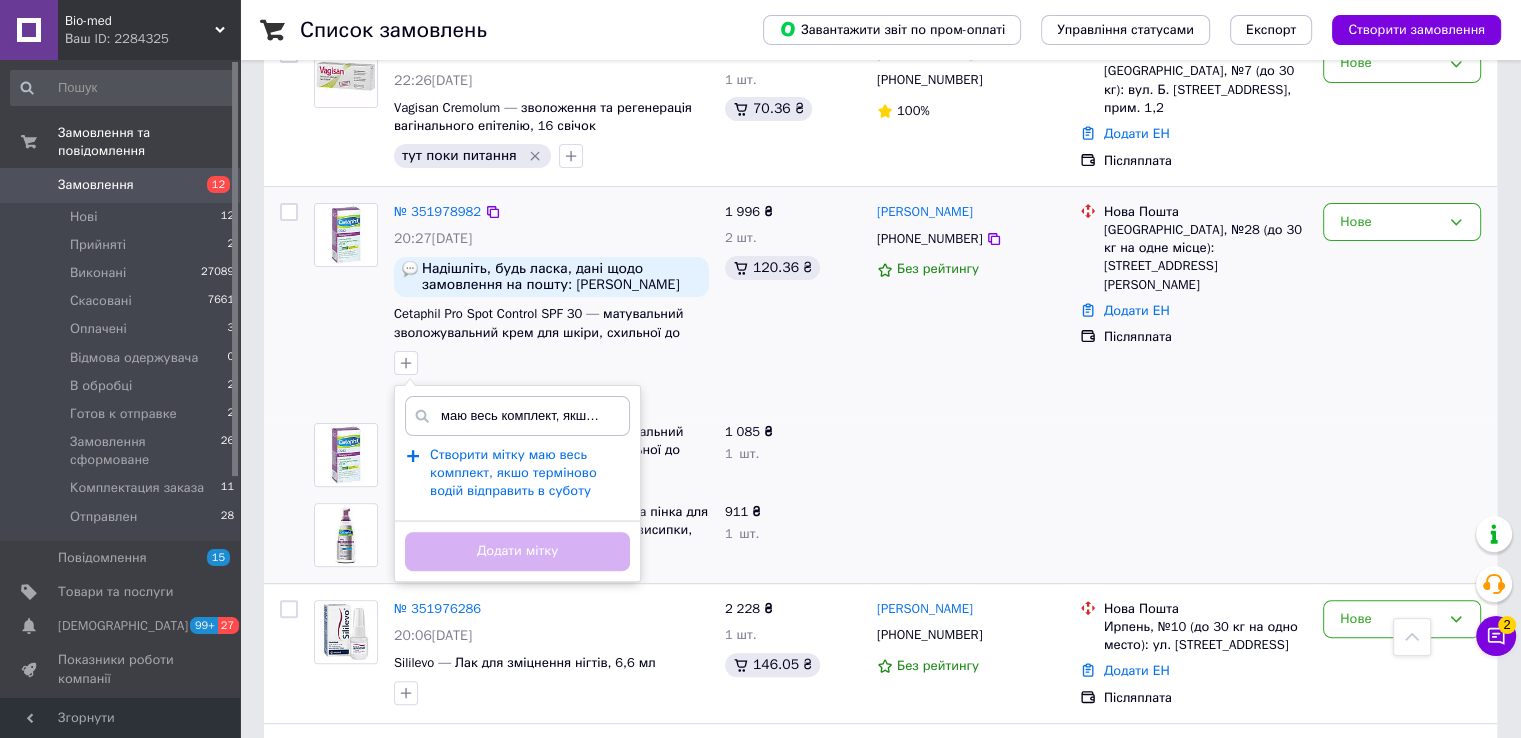 click on "Створити мітку   маю весь комплект, якшо терміново водій відправить в суботу" at bounding box center (513, 473) 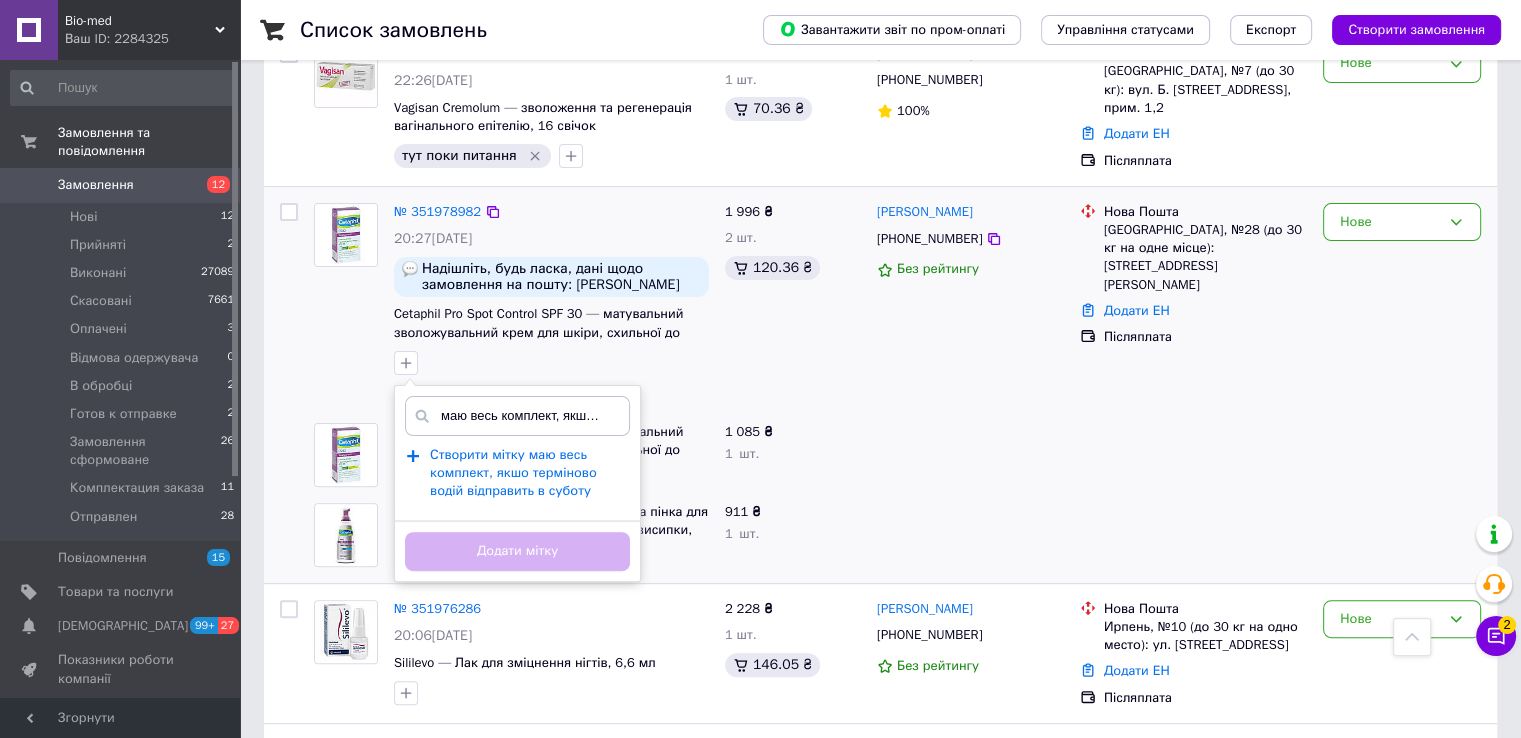 type 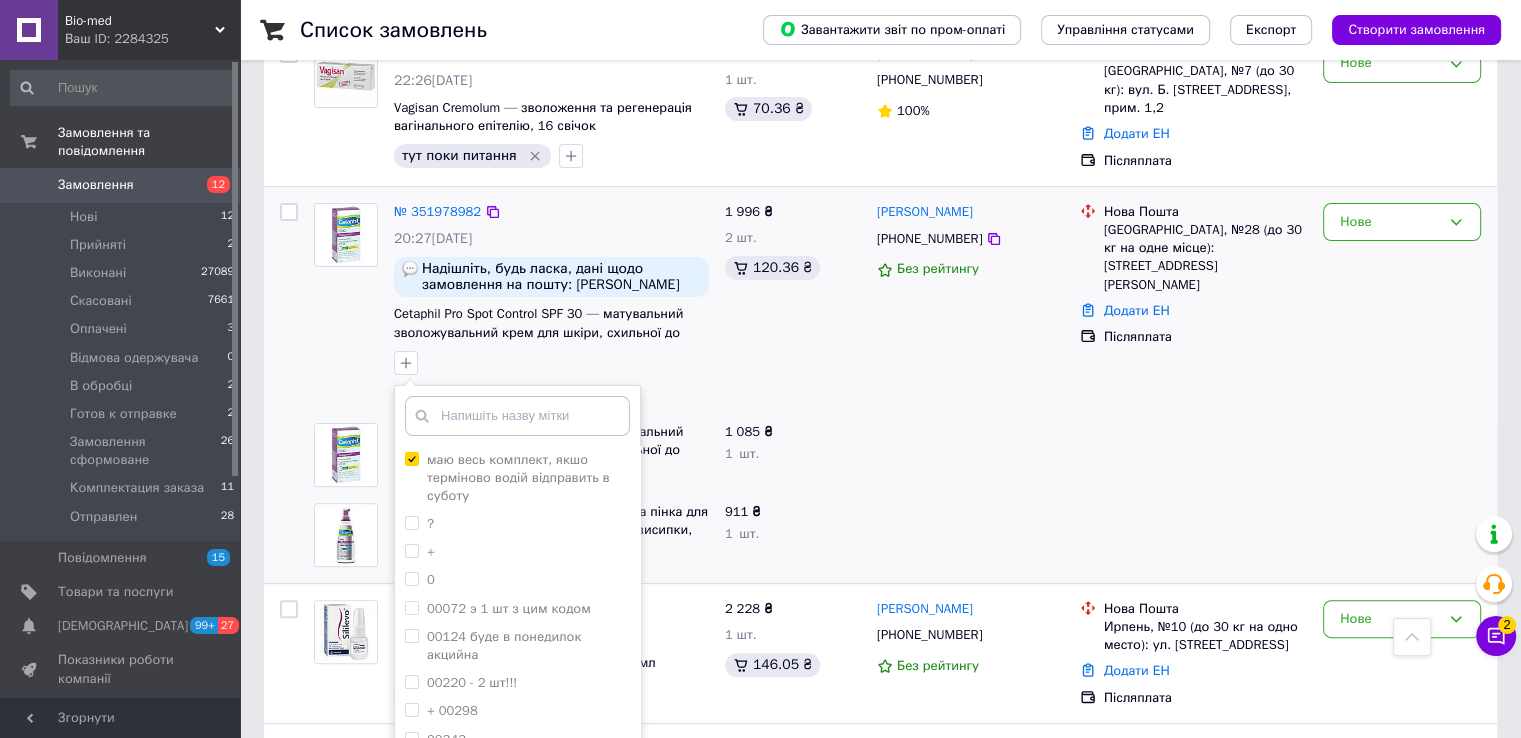scroll, scrollTop: 856, scrollLeft: 0, axis: vertical 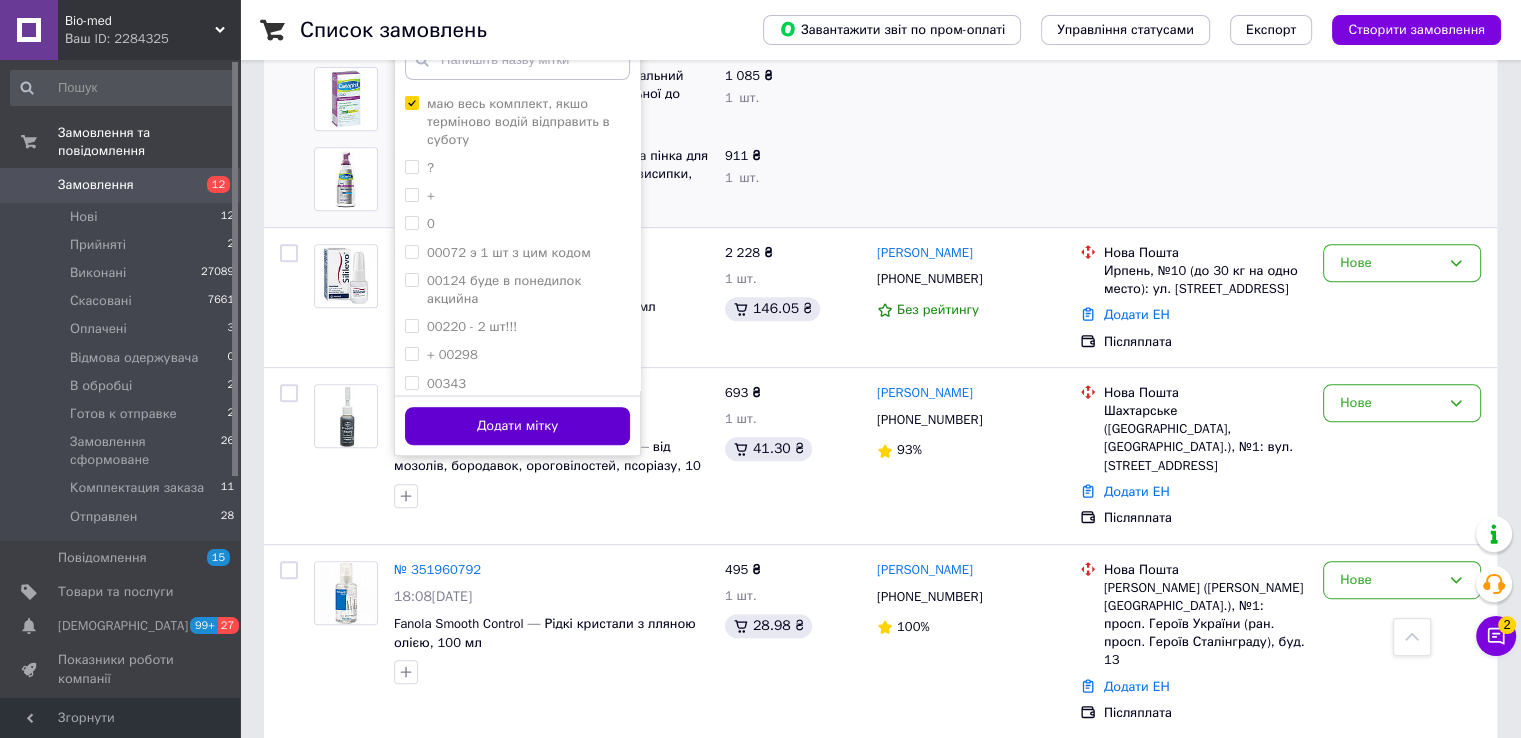 click on "Додати мітку" at bounding box center (517, 426) 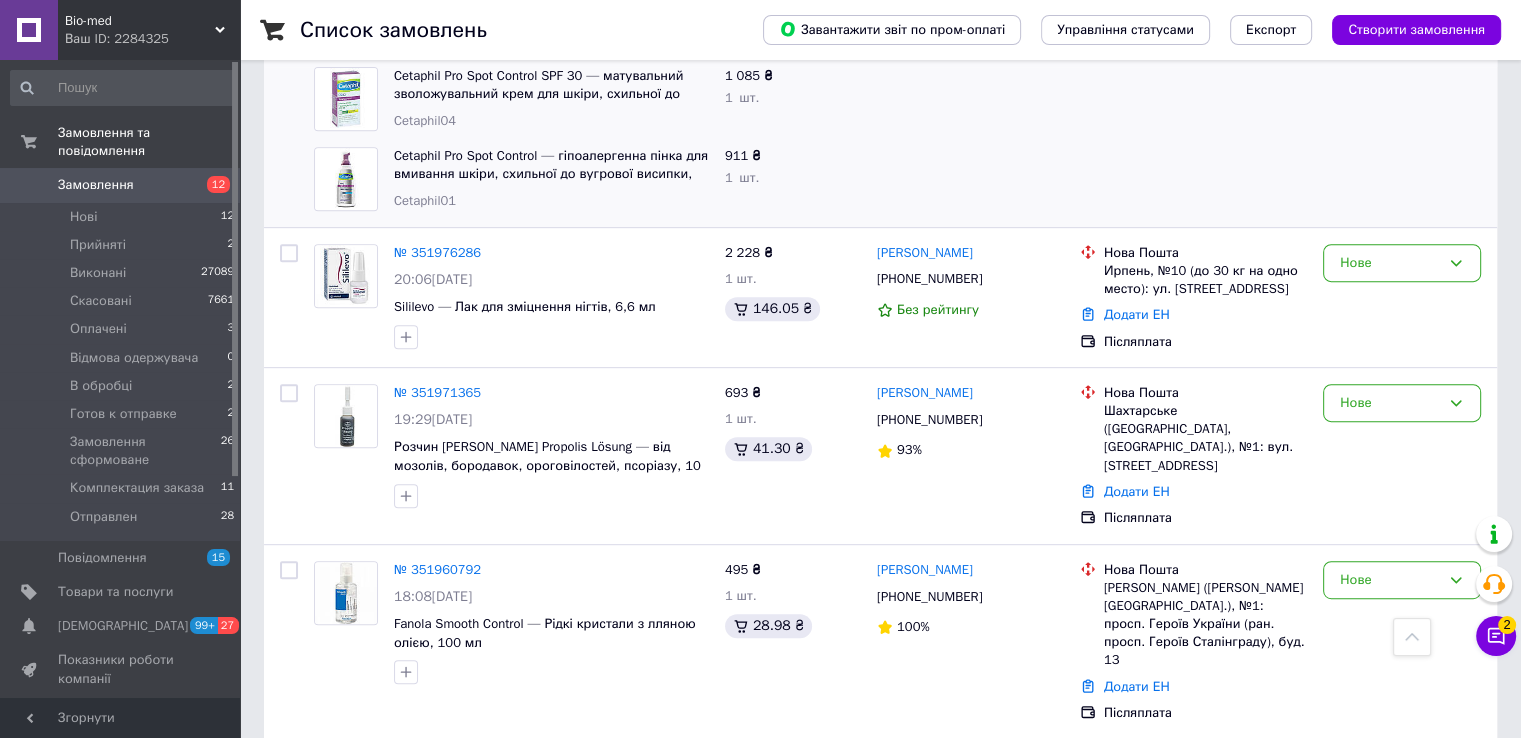 scroll, scrollTop: 1000, scrollLeft: 0, axis: vertical 